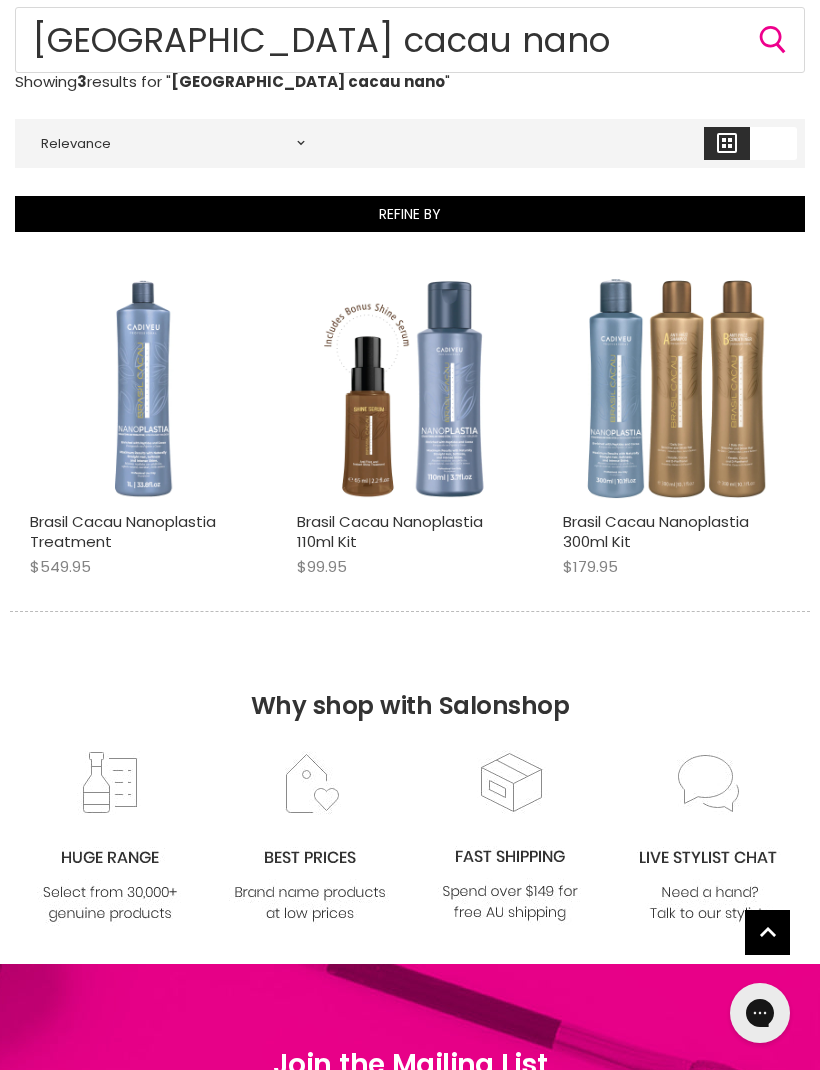 scroll, scrollTop: 0, scrollLeft: 0, axis: both 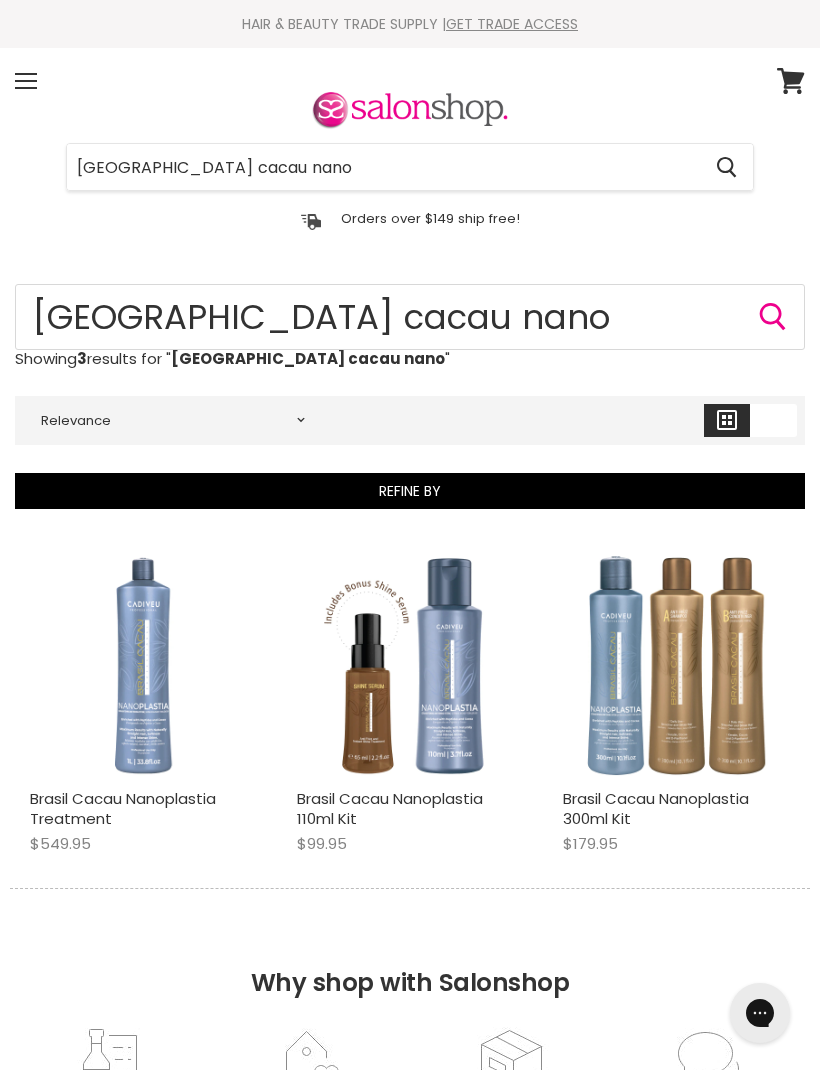 click on "Brasil Cacau Nanoplastia 300ml Kit" at bounding box center [656, 808] 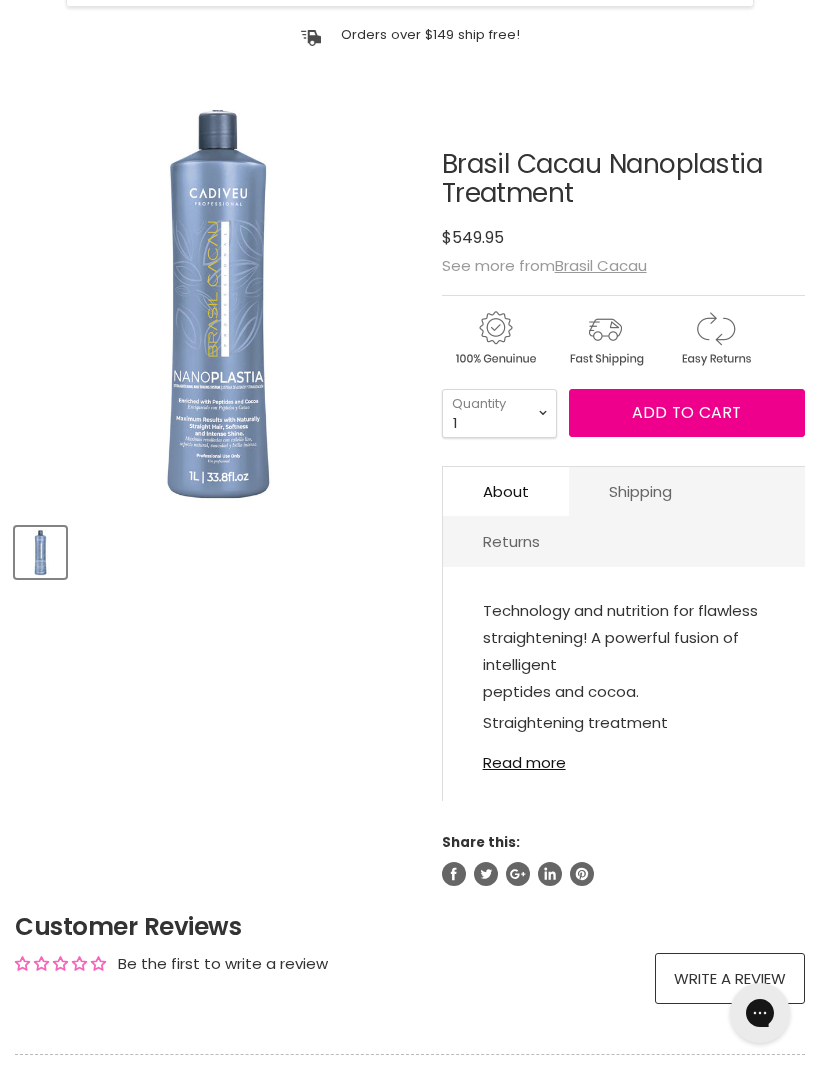 scroll, scrollTop: 186, scrollLeft: 0, axis: vertical 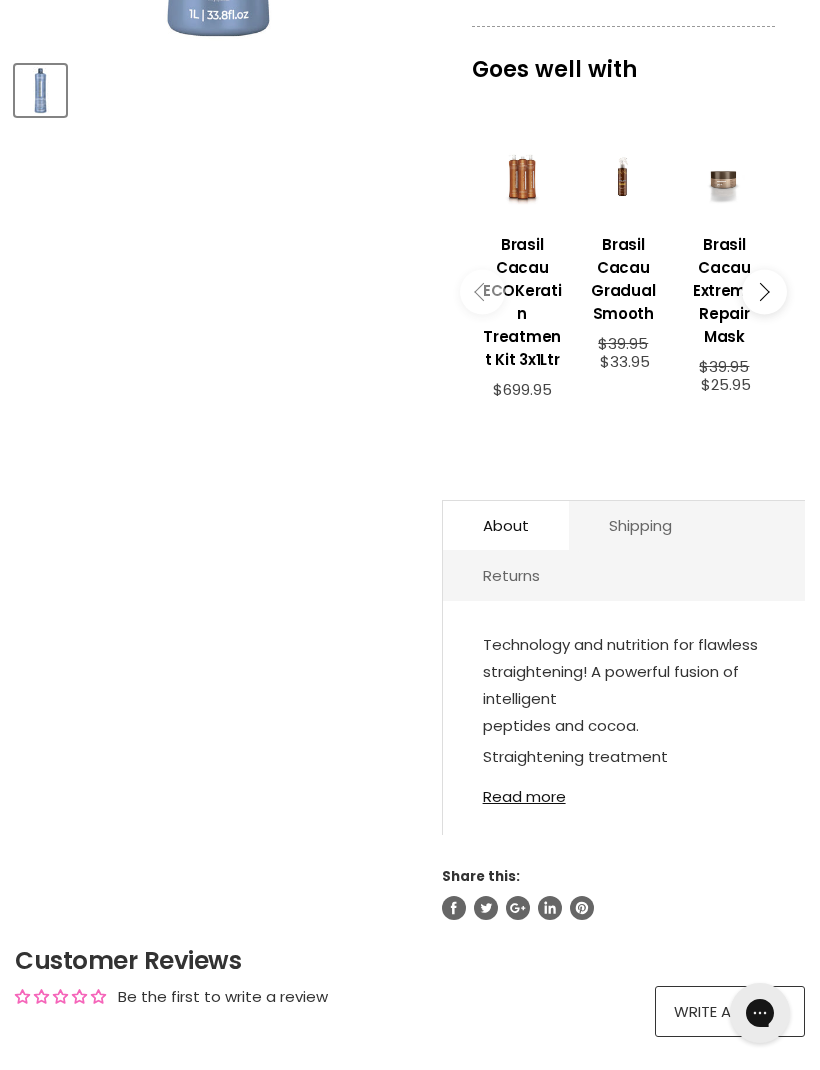 click on "Read more" at bounding box center (624, 790) 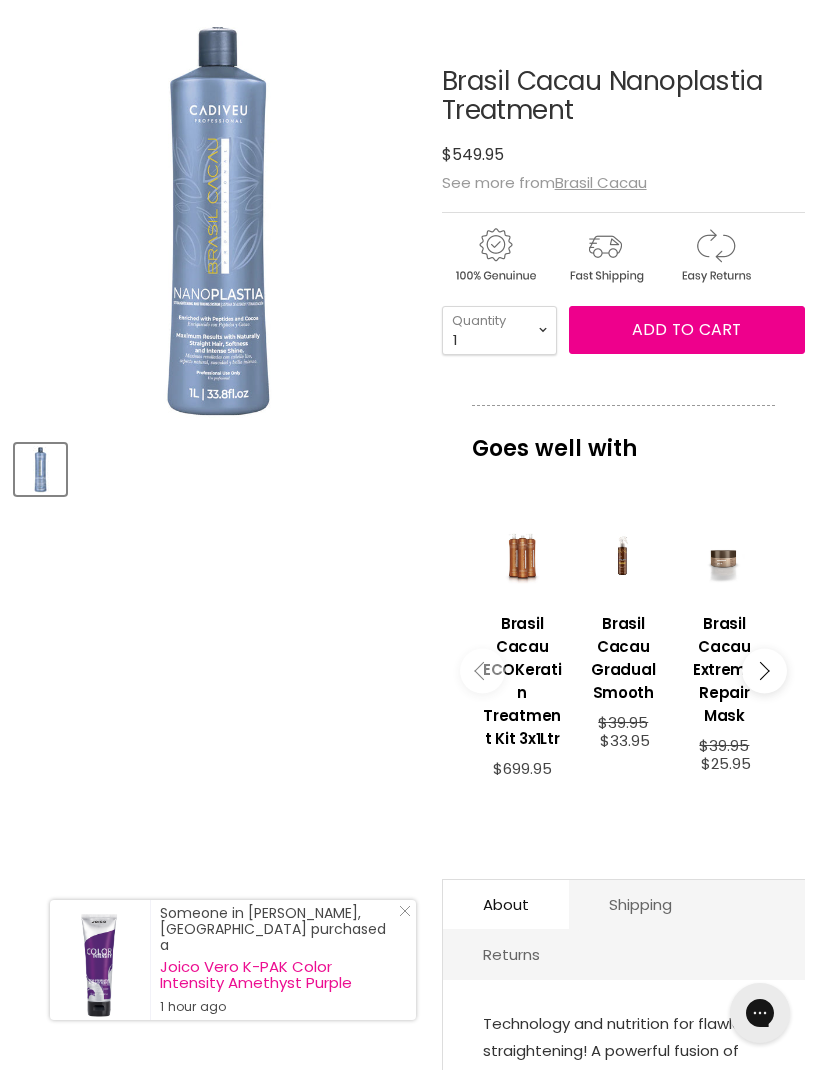 scroll, scrollTop: 211, scrollLeft: 0, axis: vertical 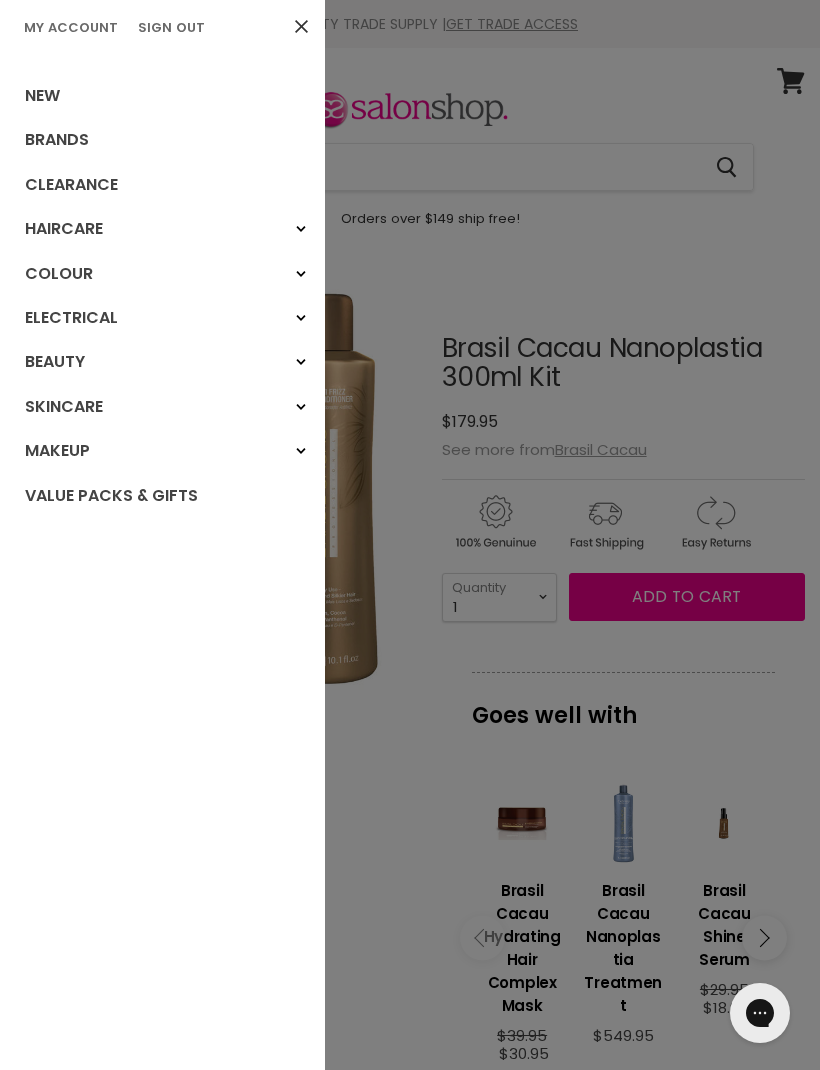 click on "My Account" at bounding box center [71, 27] 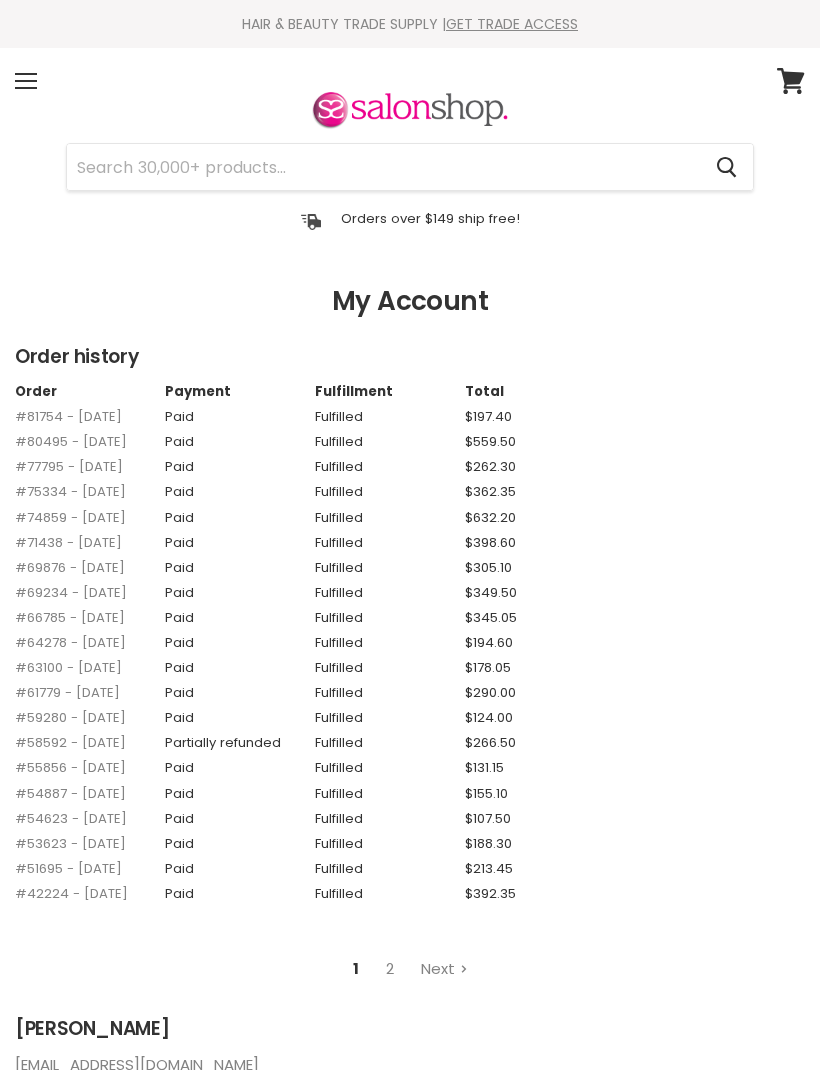 scroll, scrollTop: 0, scrollLeft: 0, axis: both 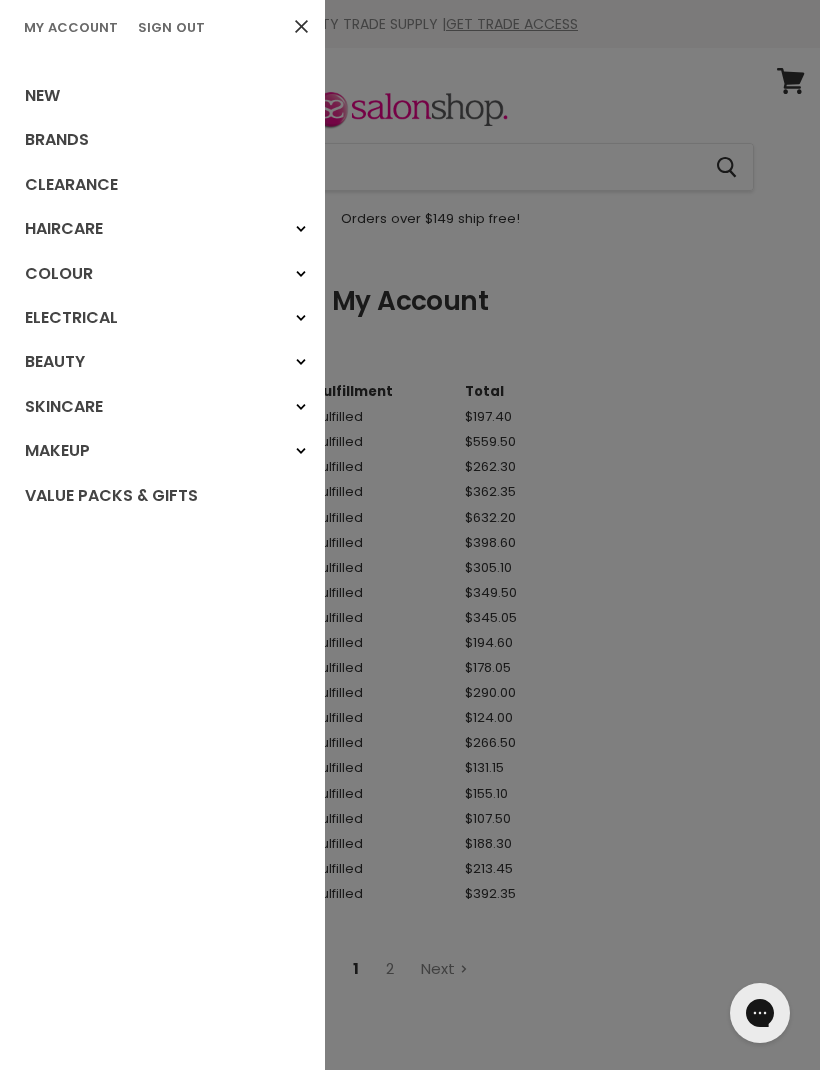 click at bounding box center [410, 535] 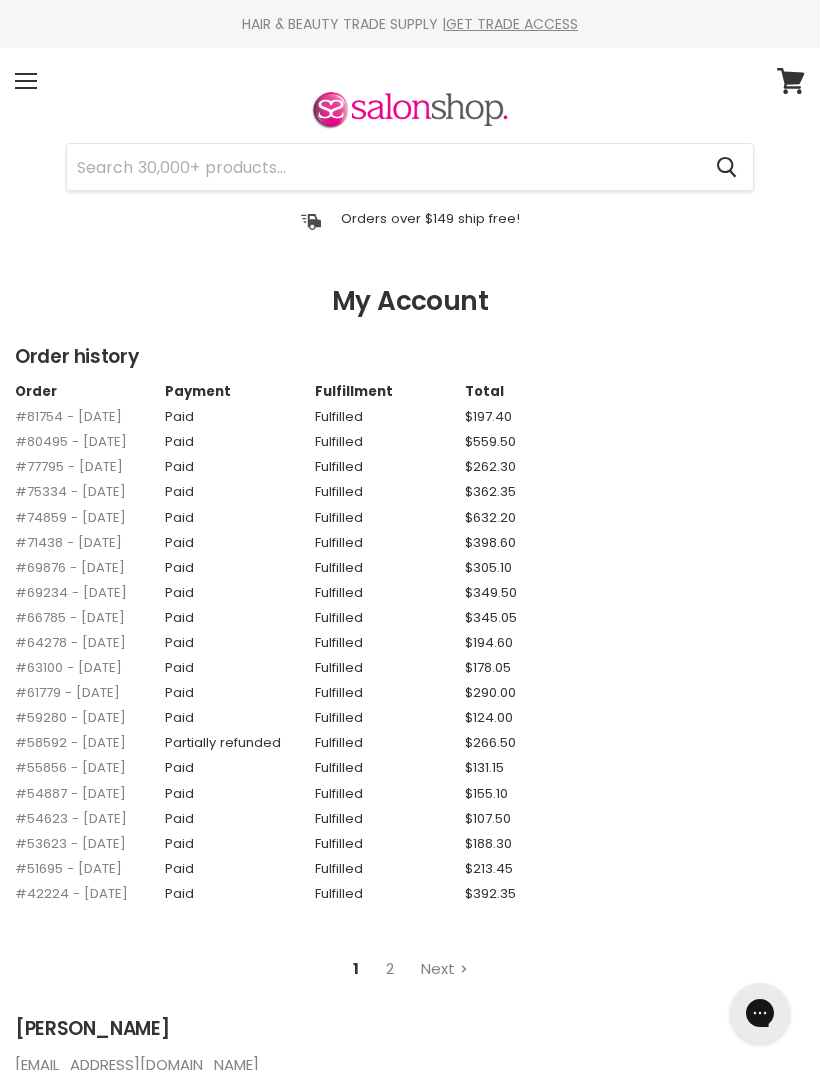 click on "Menu" at bounding box center [26, 81] 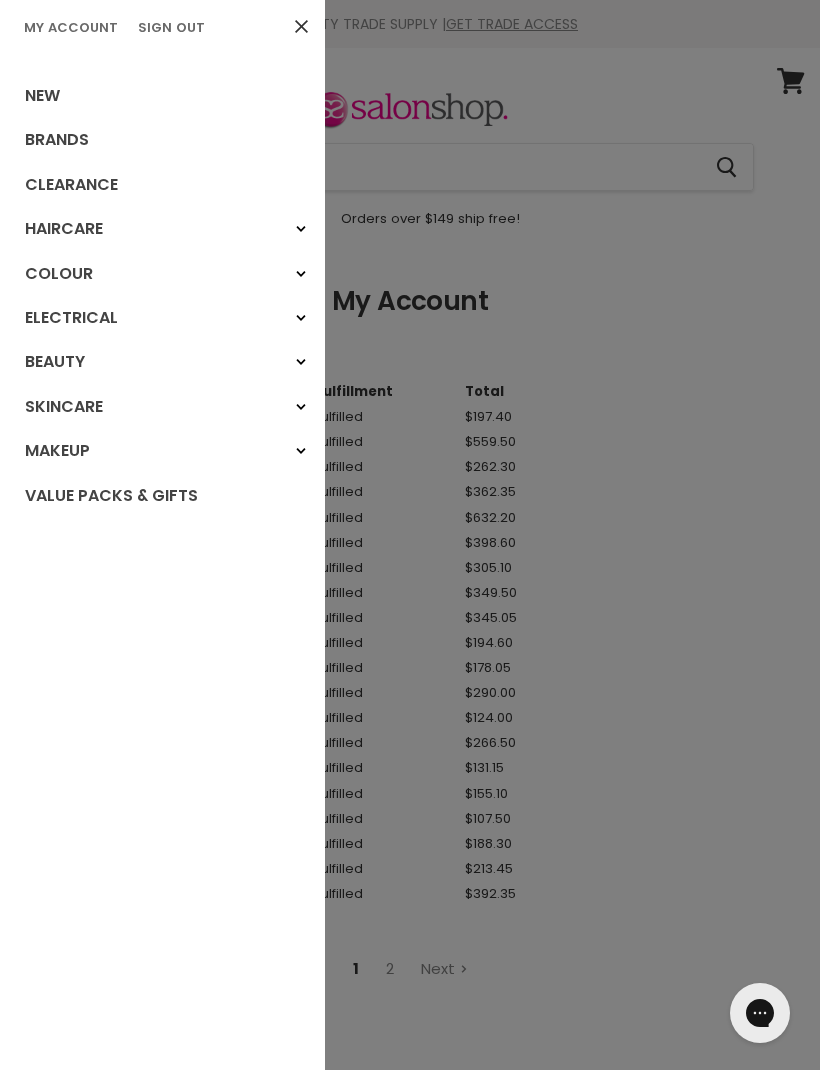 click on "New" at bounding box center [162, 96] 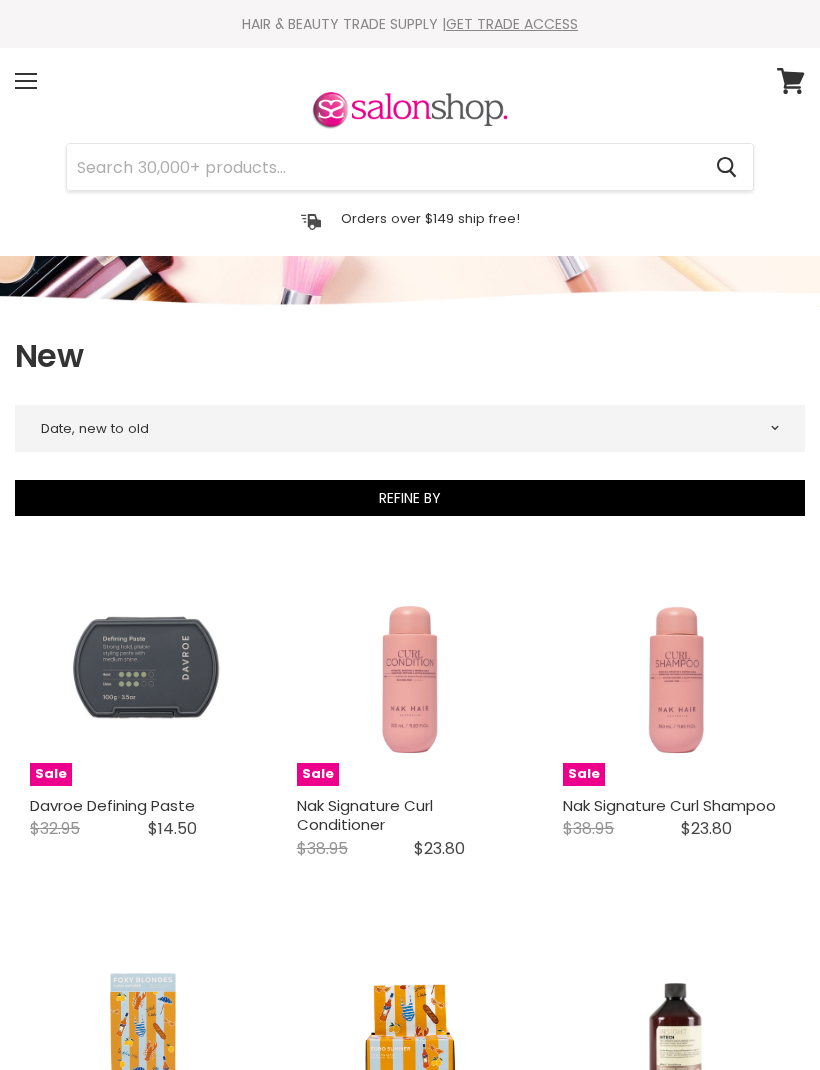 select on "created-descending" 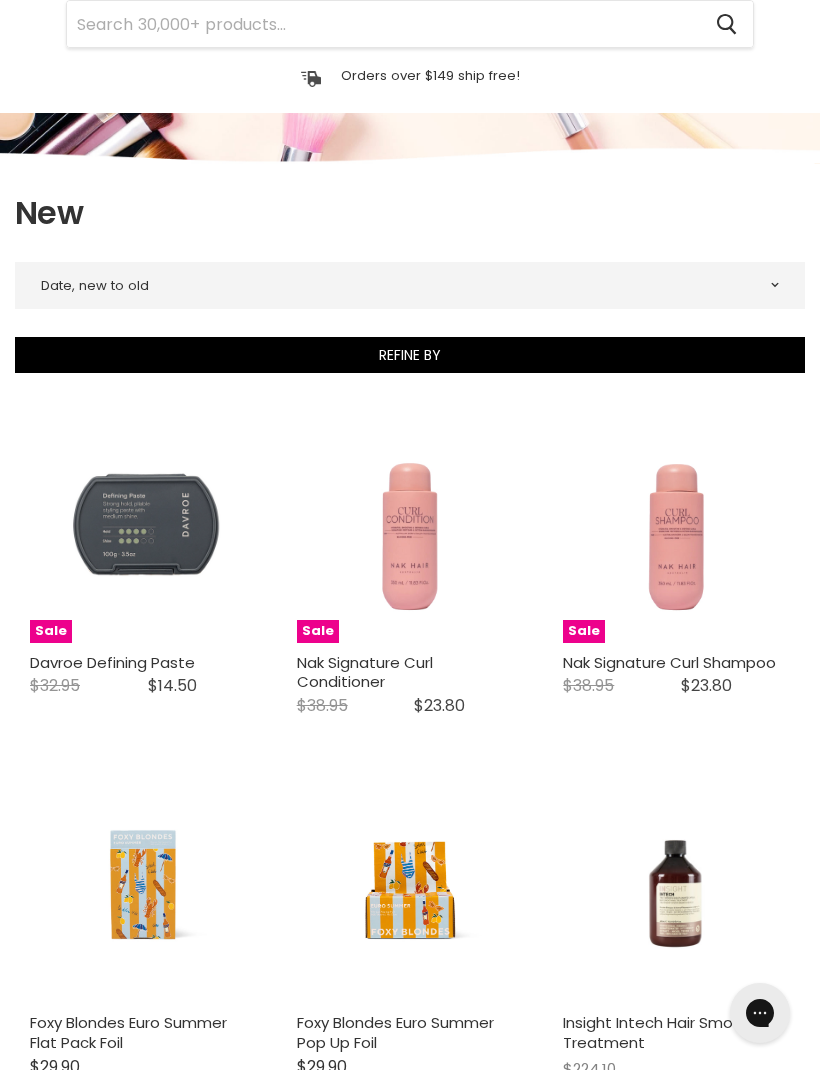 scroll, scrollTop: 153, scrollLeft: 0, axis: vertical 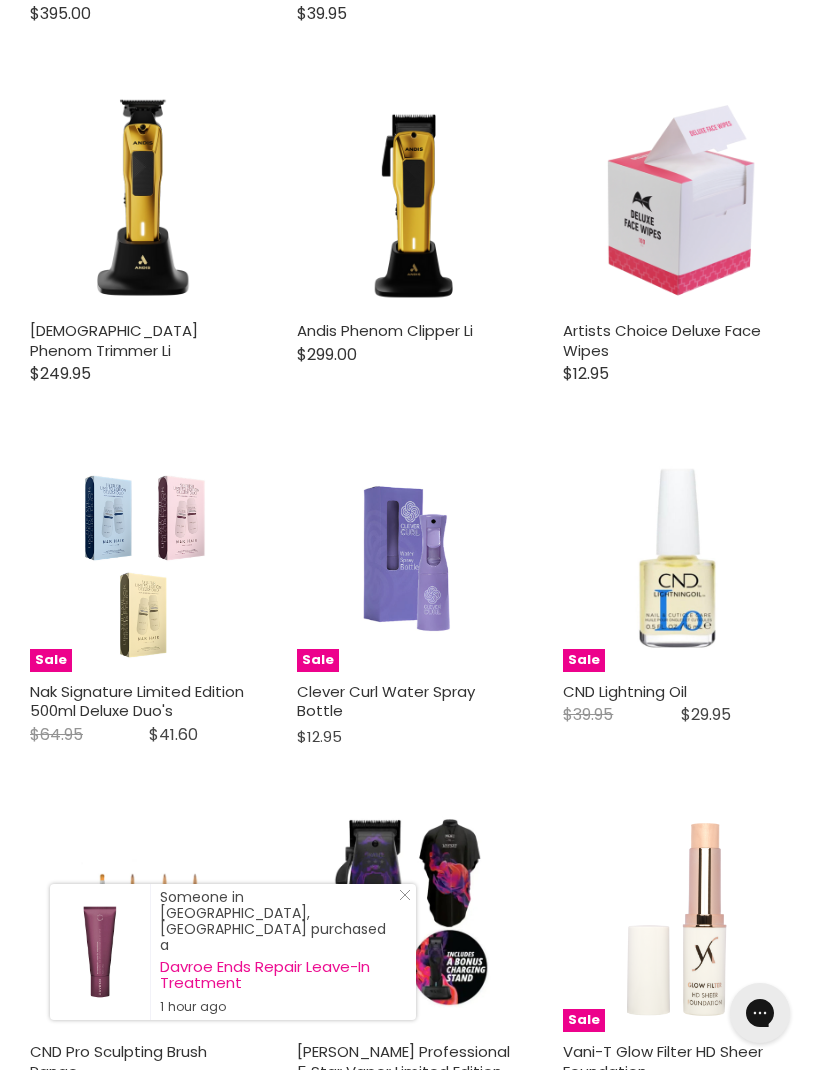 click on "Nak Signature Limited Edition 500ml Deluxe Duo's" at bounding box center (137, 701) 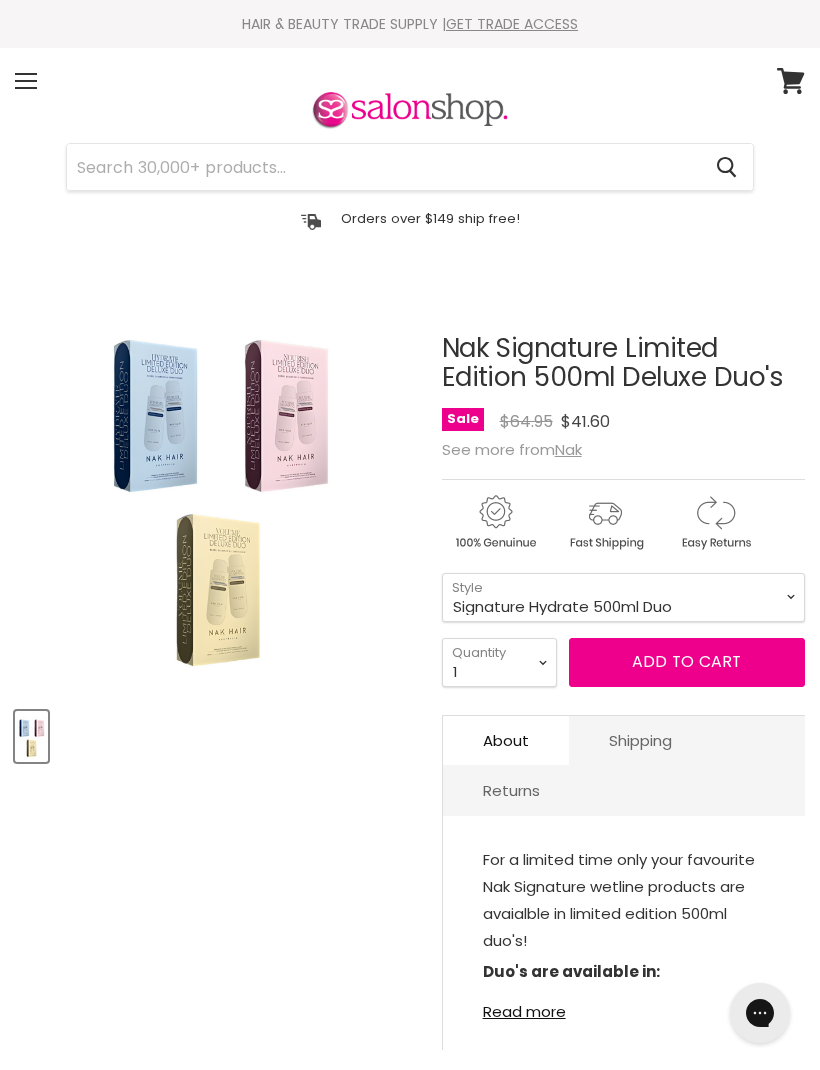 scroll, scrollTop: 0, scrollLeft: 0, axis: both 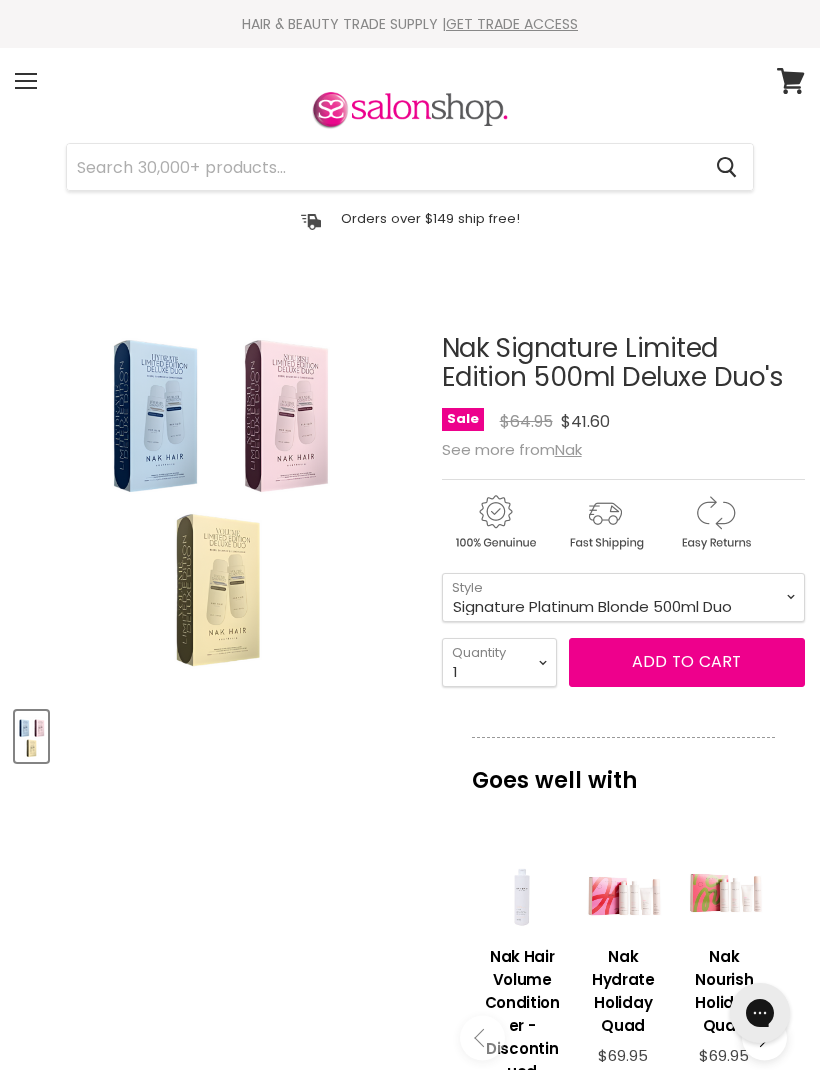 select on "Signature Platinum Blonde 500ml Duo" 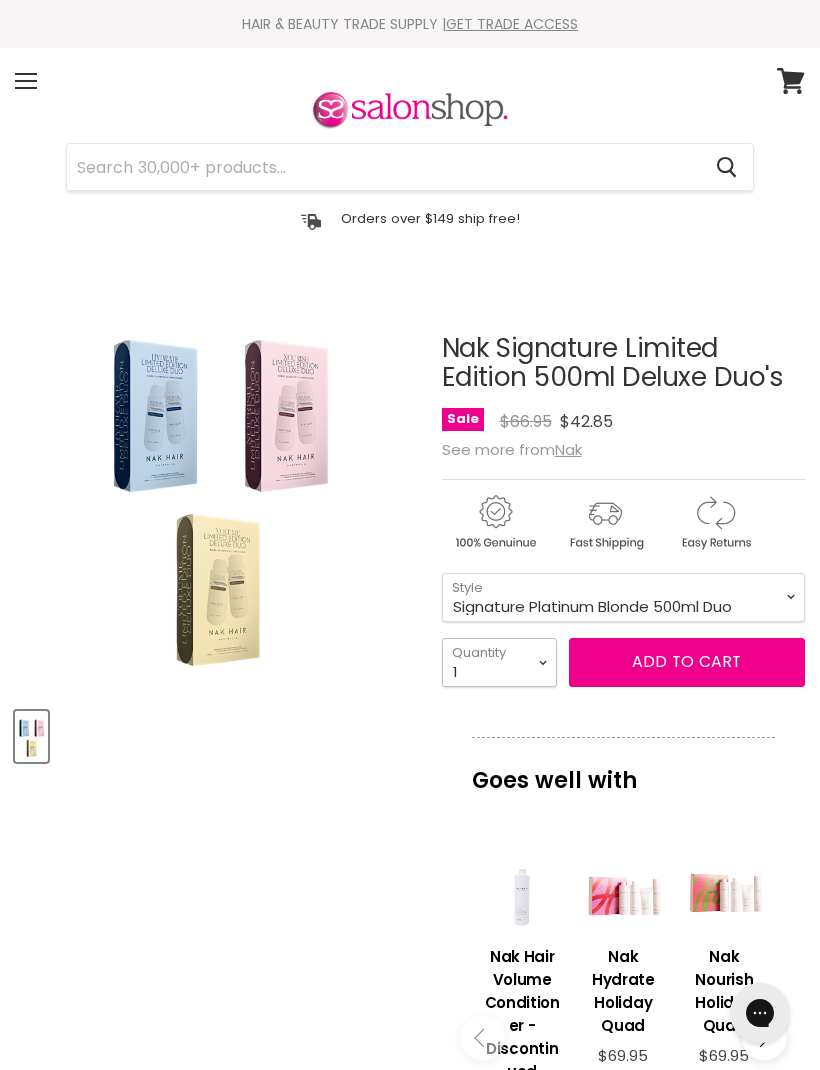 click on "1
2
3
4
5
6
7
8
9
10+" at bounding box center [499, 662] 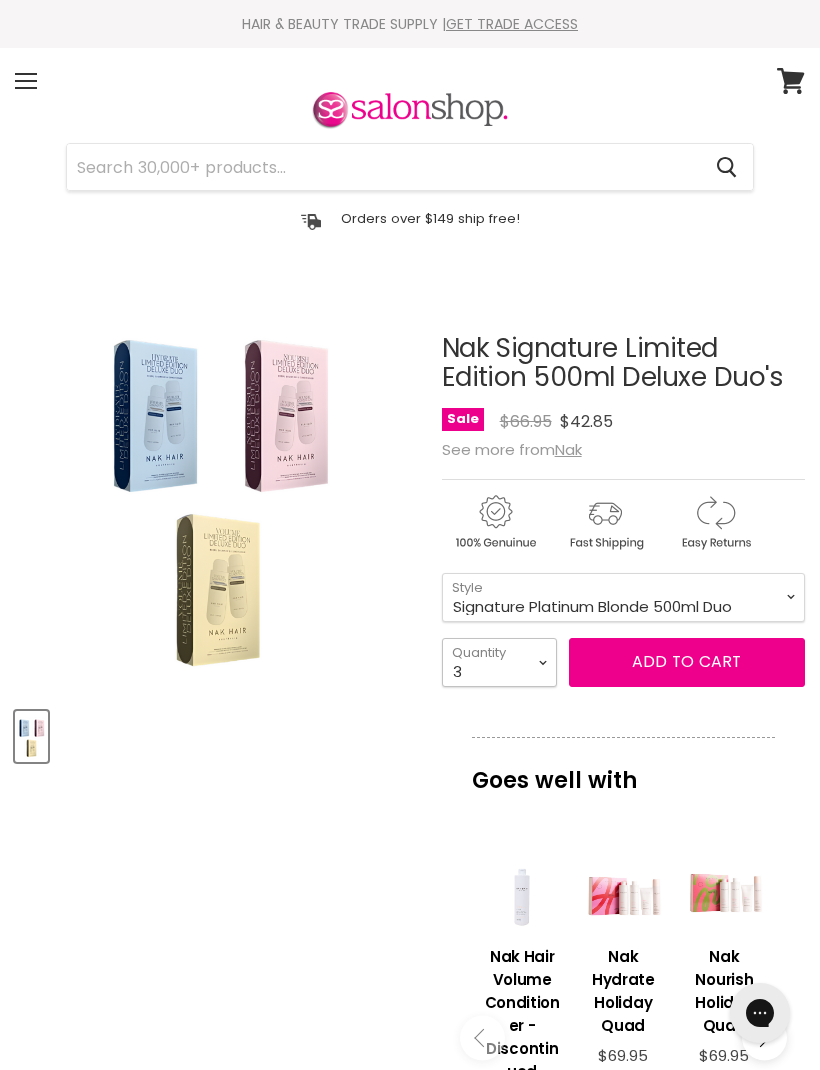 type on "3" 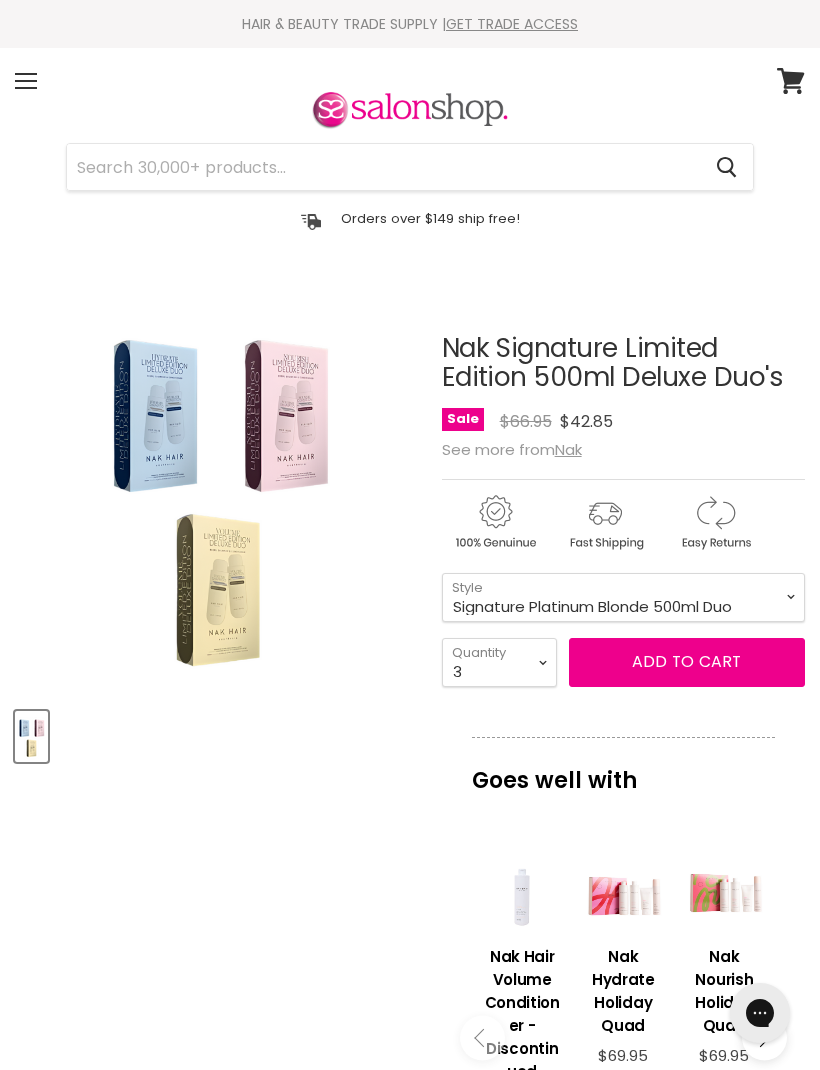 click on "Add to cart" at bounding box center [687, 662] 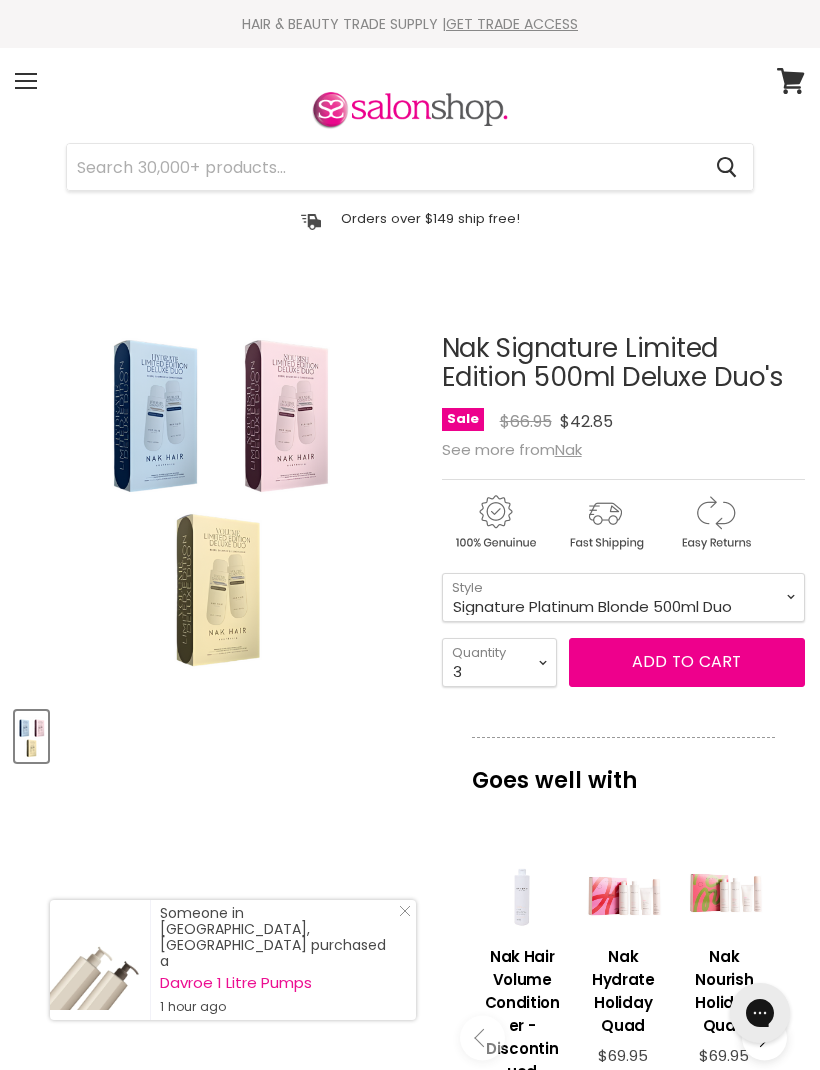click on "Add to cart" at bounding box center [687, 662] 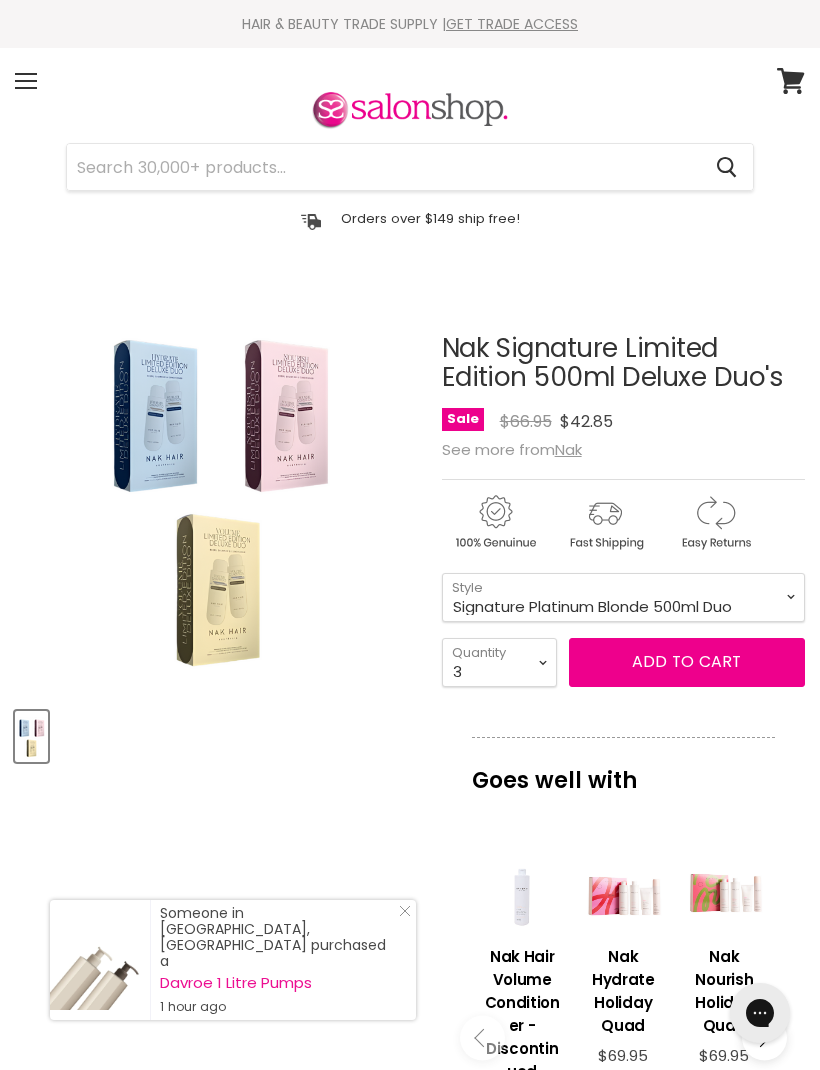 click on "Click or scroll to zoom
Tap or pinch to zoom
Nak Signature Limited Edition 500ml Deluxe Duo's
No reviews" at bounding box center [410, 992] 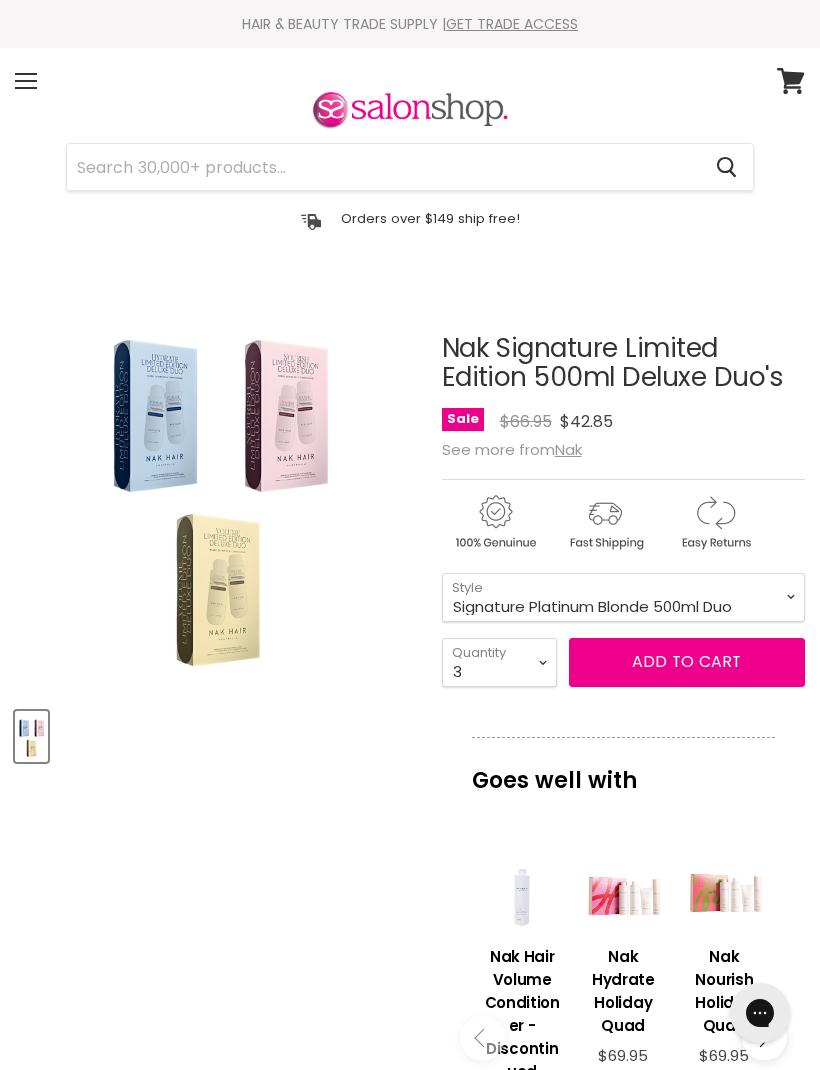 click on "Add to cart" at bounding box center [687, 662] 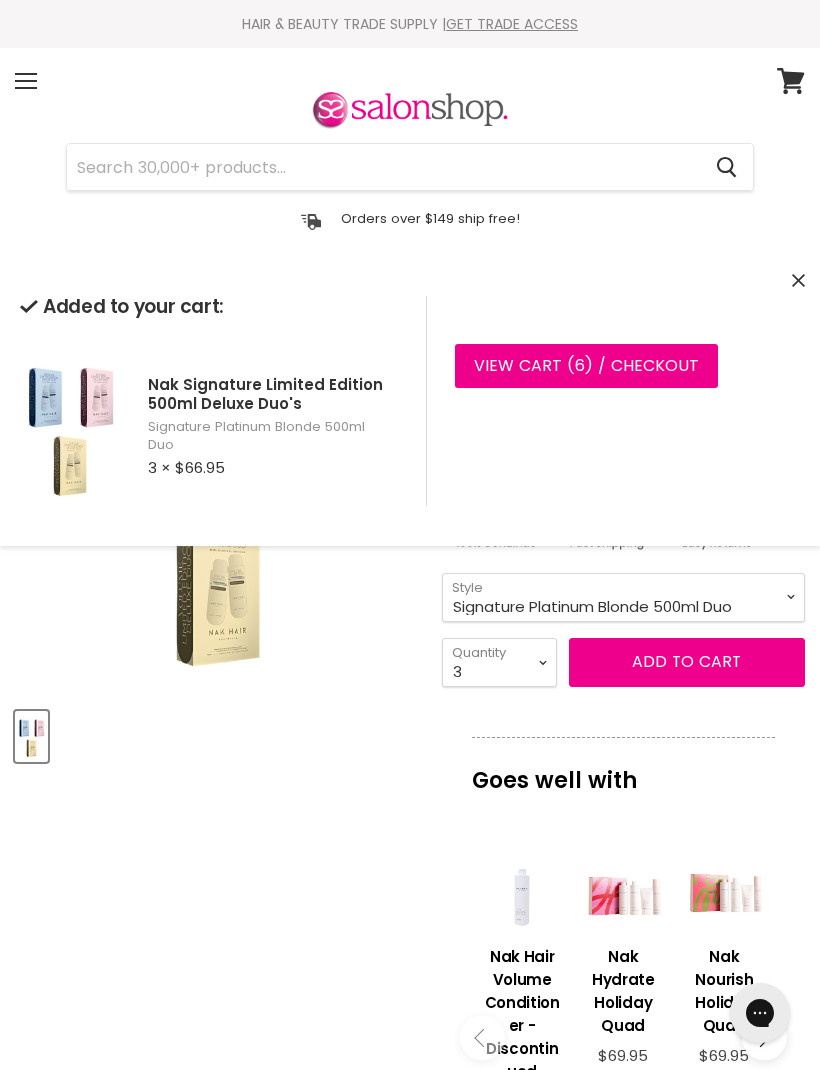 click on "Add to cart" at bounding box center [687, 662] 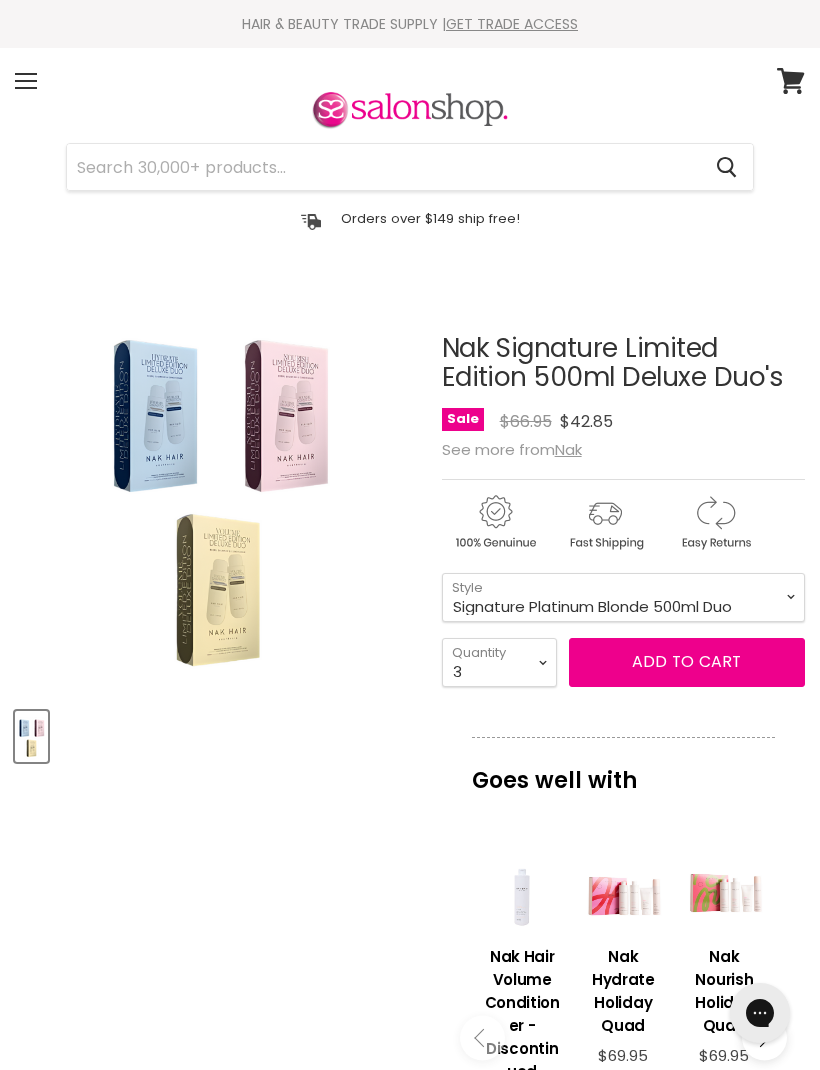 click on "Click or scroll to zoom
Tap or pinch to zoom
Nak Signature Limited Edition 500ml Deluxe Duo's
No reviews" at bounding box center (410, 992) 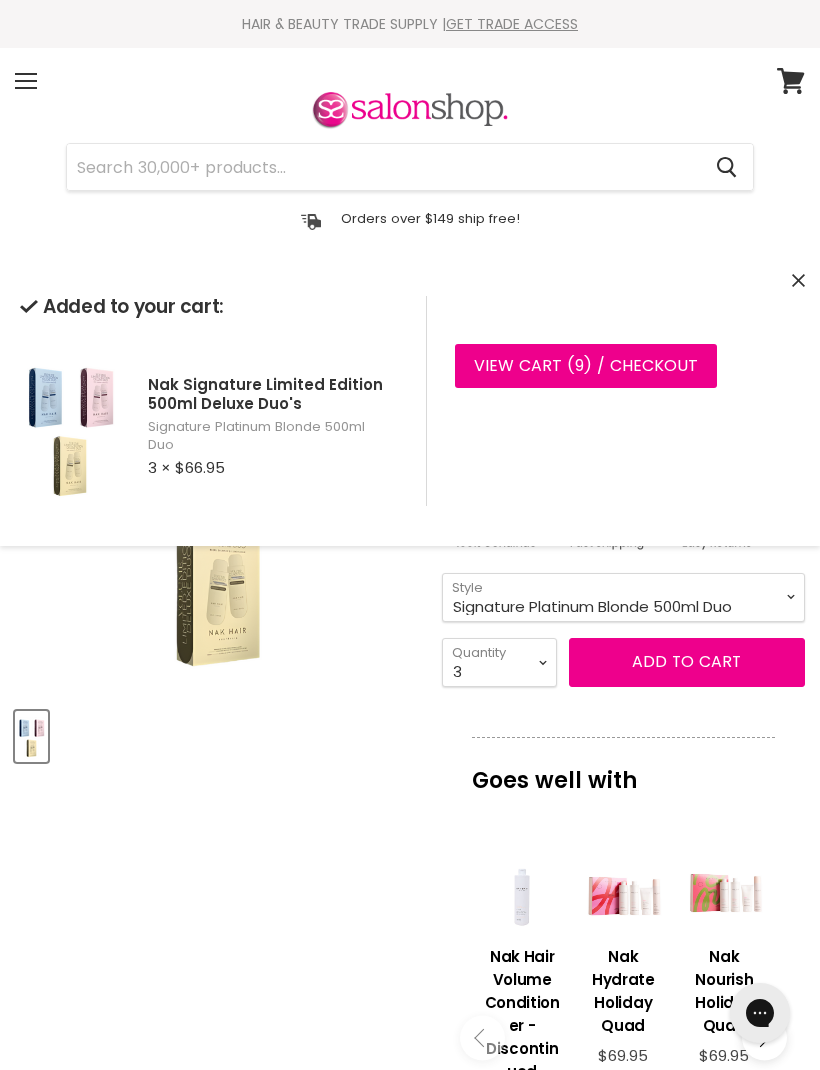 click at bounding box center [218, 733] 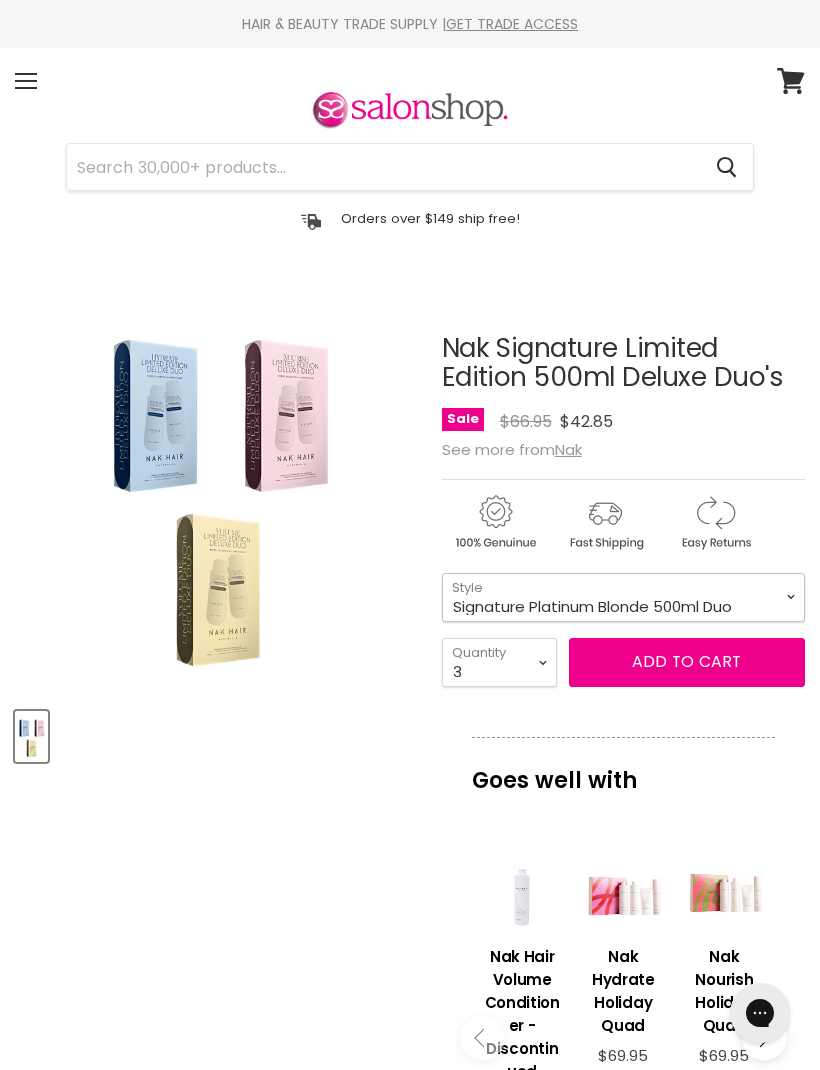 click on "Signature Hydrate 500ml Duo
Signature Curl 500ml Duo
Signature Structure Complex 500ml Duo
Signature Volume 500ml Duo
Signature Blonde Plus 500ml Duo
Signature Platinum Blonde 500ml Duo
Signature Nourish 500ml Duo" at bounding box center (623, 597) 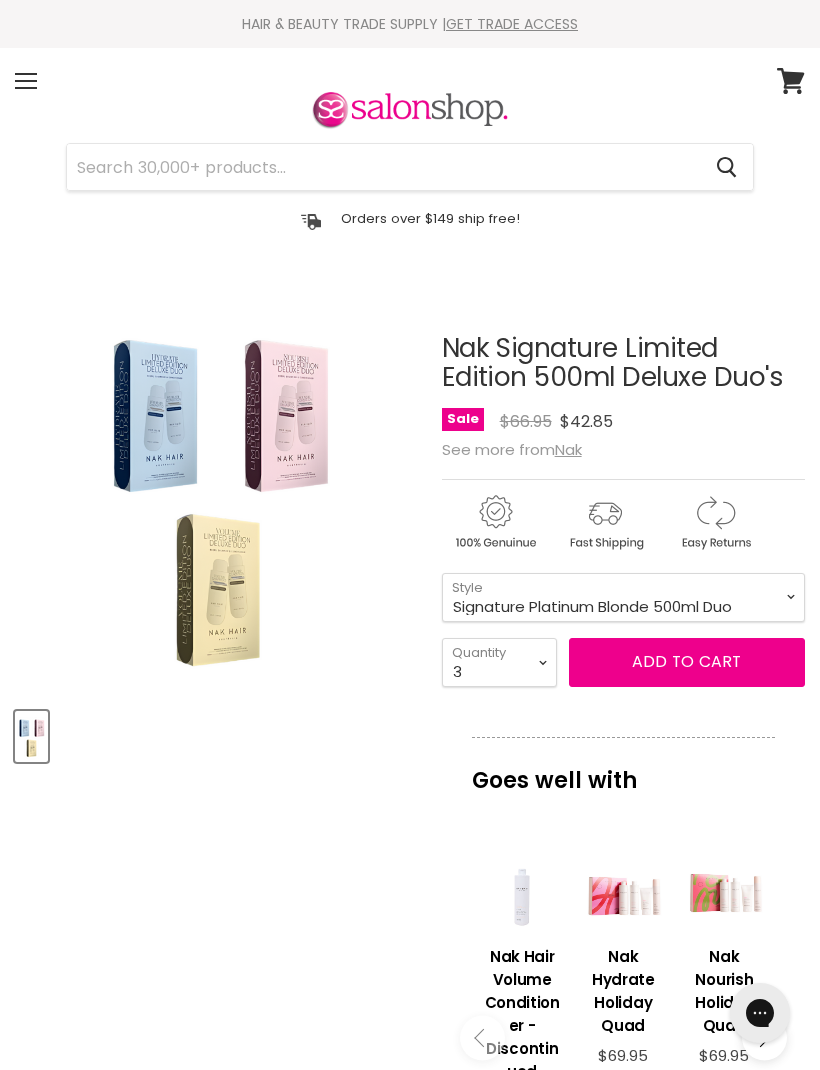 click 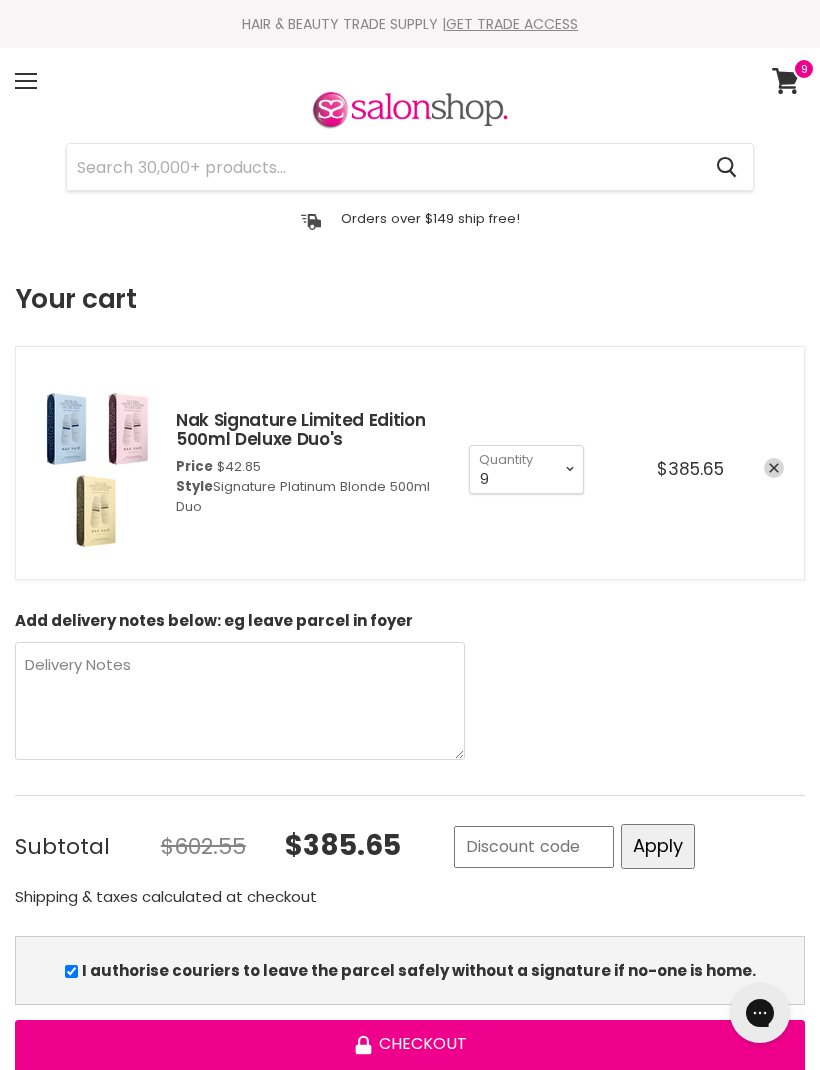 scroll, scrollTop: 0, scrollLeft: 0, axis: both 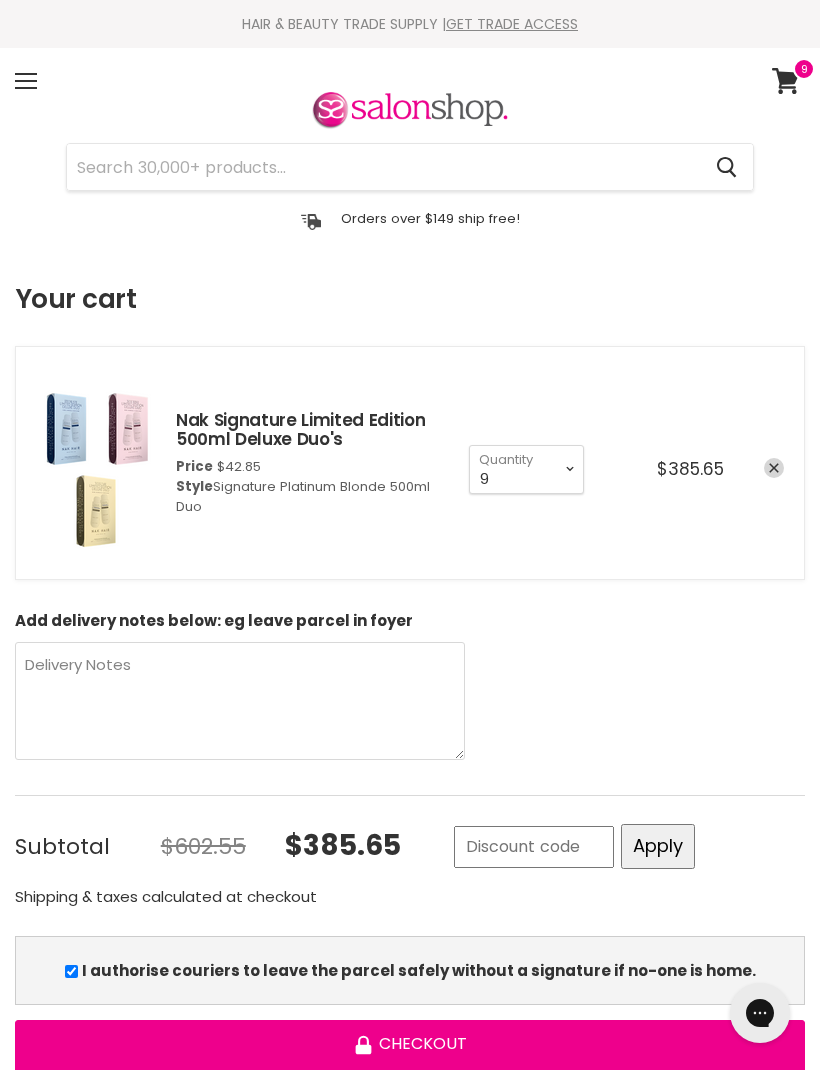 select on "3" 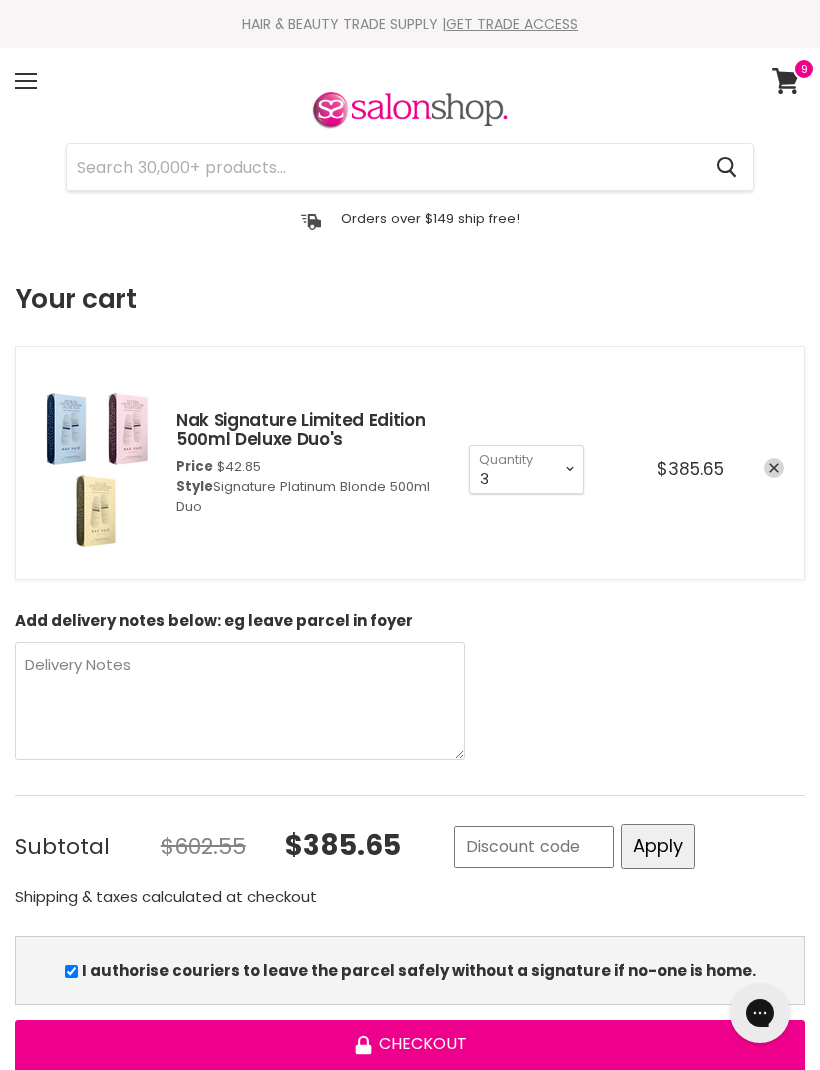 type on "3" 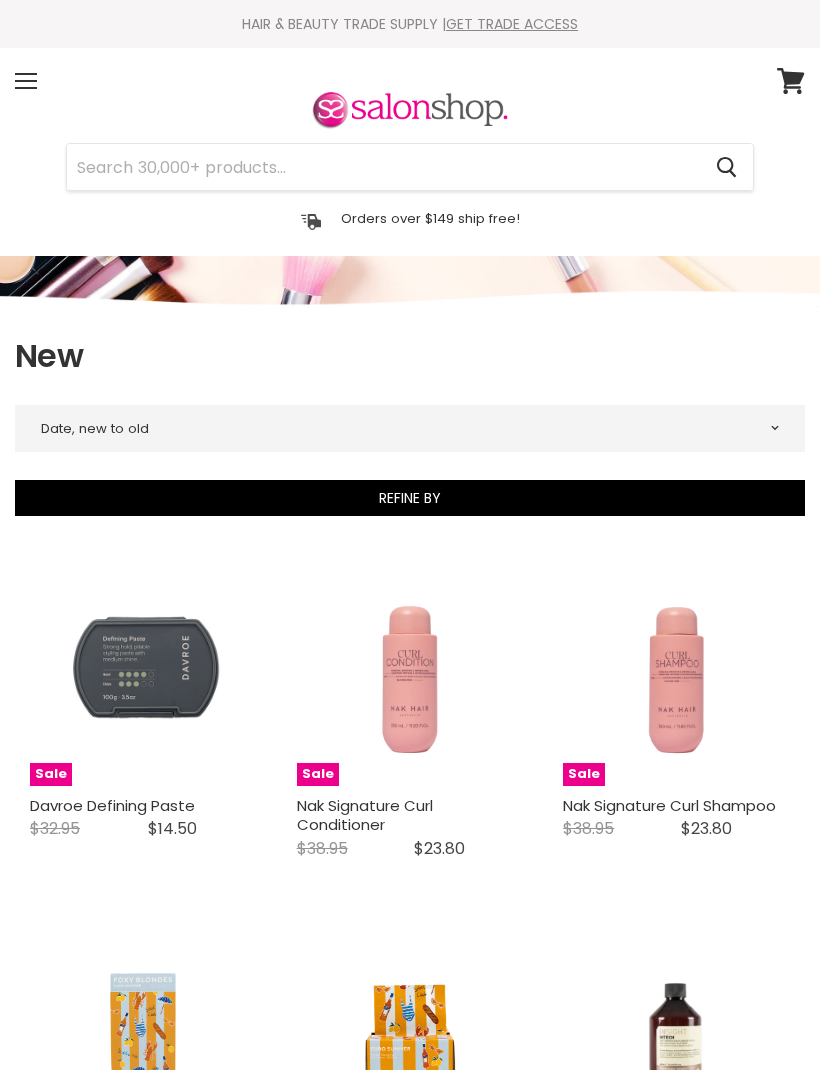 select on "created-descending" 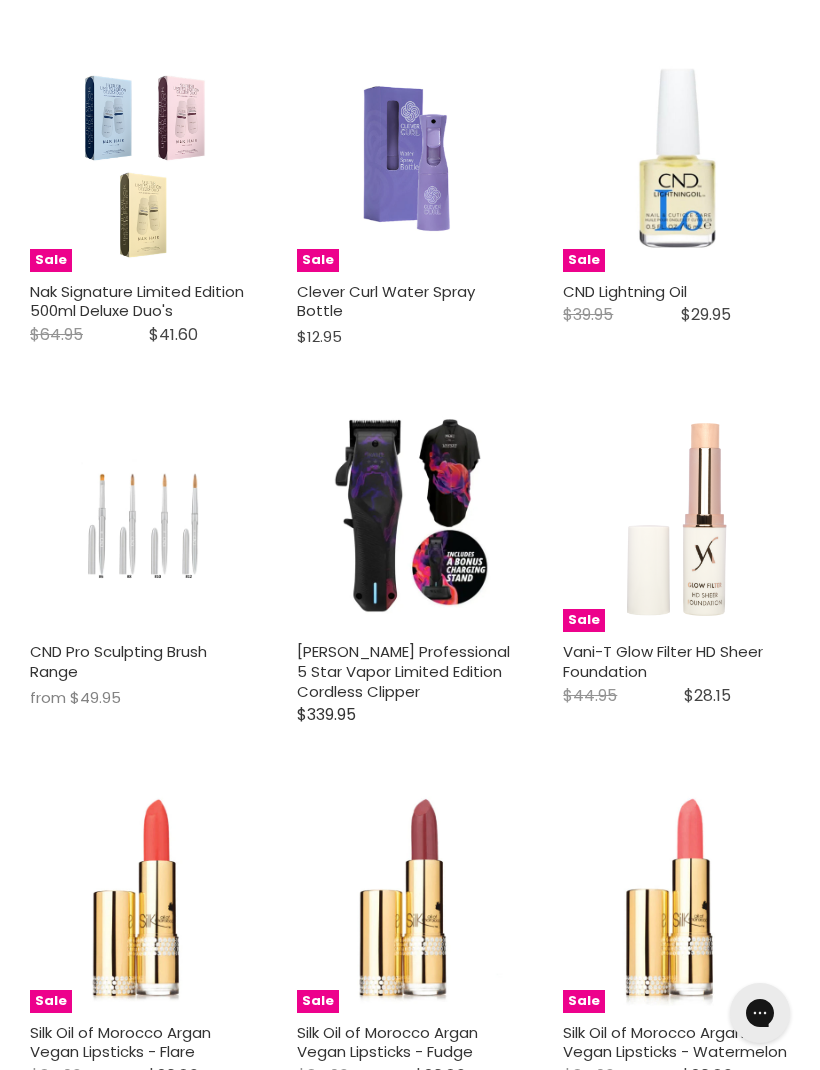 scroll, scrollTop: 0, scrollLeft: 0, axis: both 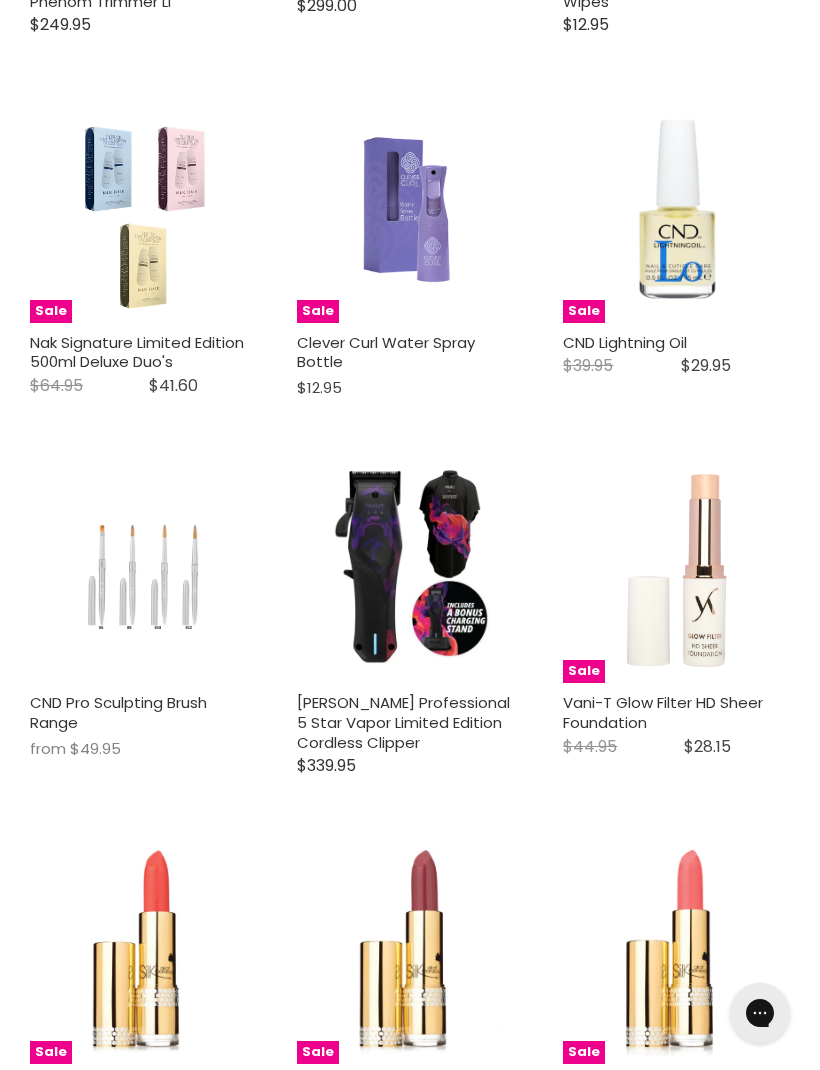 click on "Nak Signature Limited Edition 500ml Deluxe Duo's" at bounding box center (137, 352) 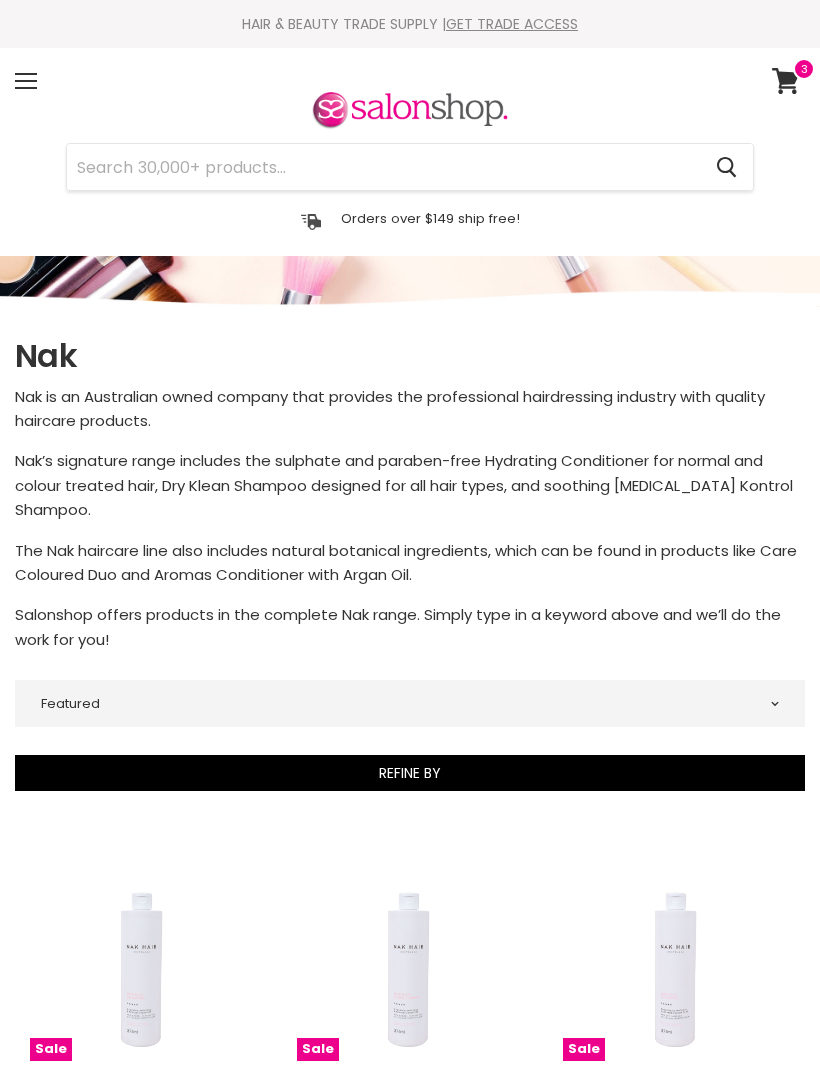 select on "manual" 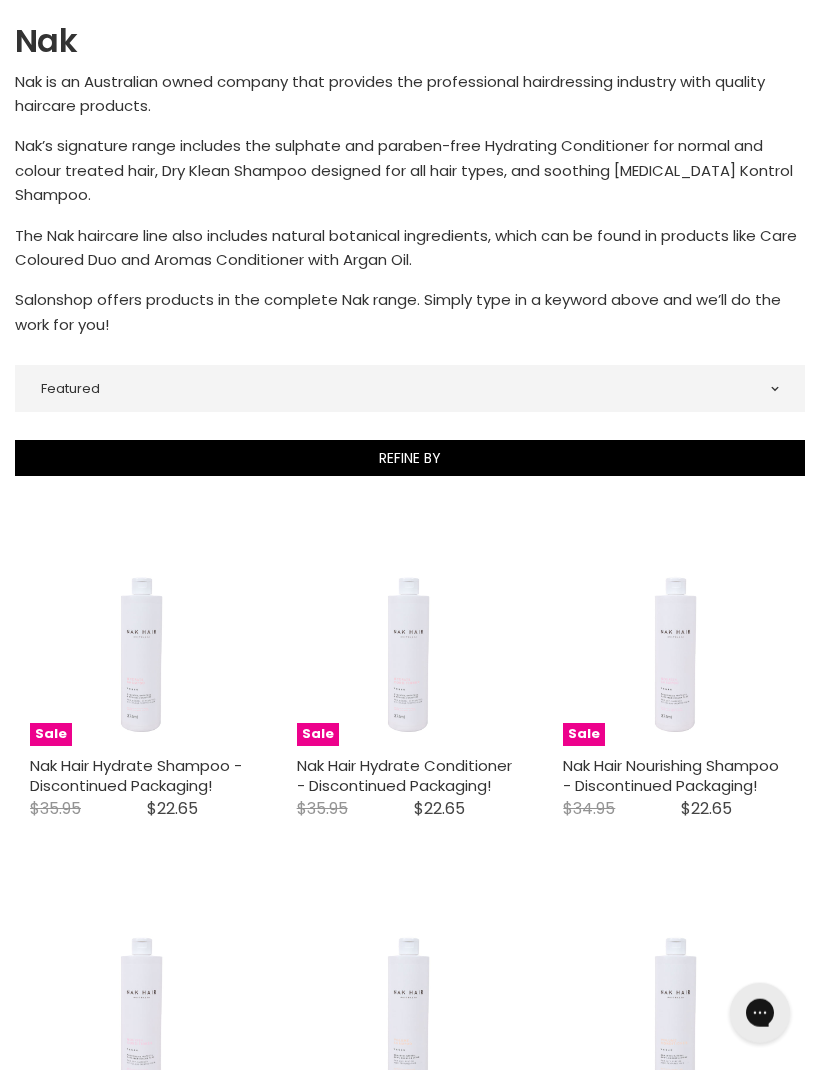 scroll, scrollTop: 0, scrollLeft: 0, axis: both 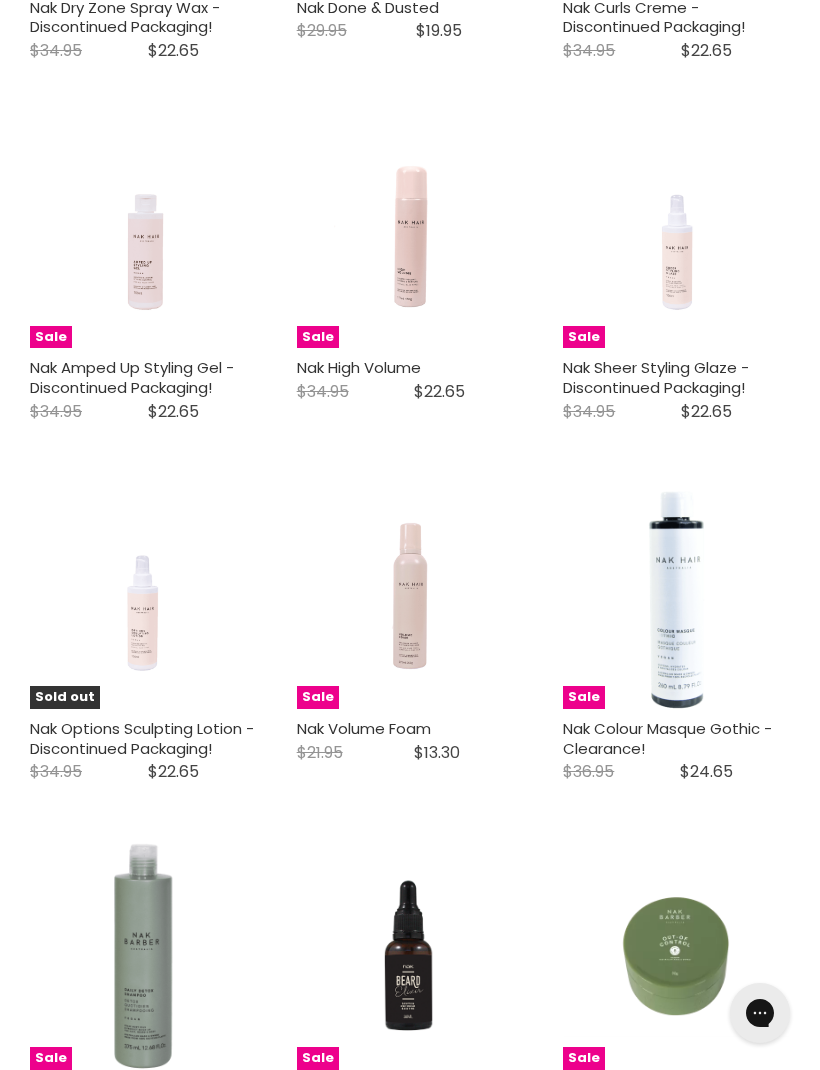 click on "Nak Amped Up Styling Gel - Discontinued Packaging!" at bounding box center [132, 377] 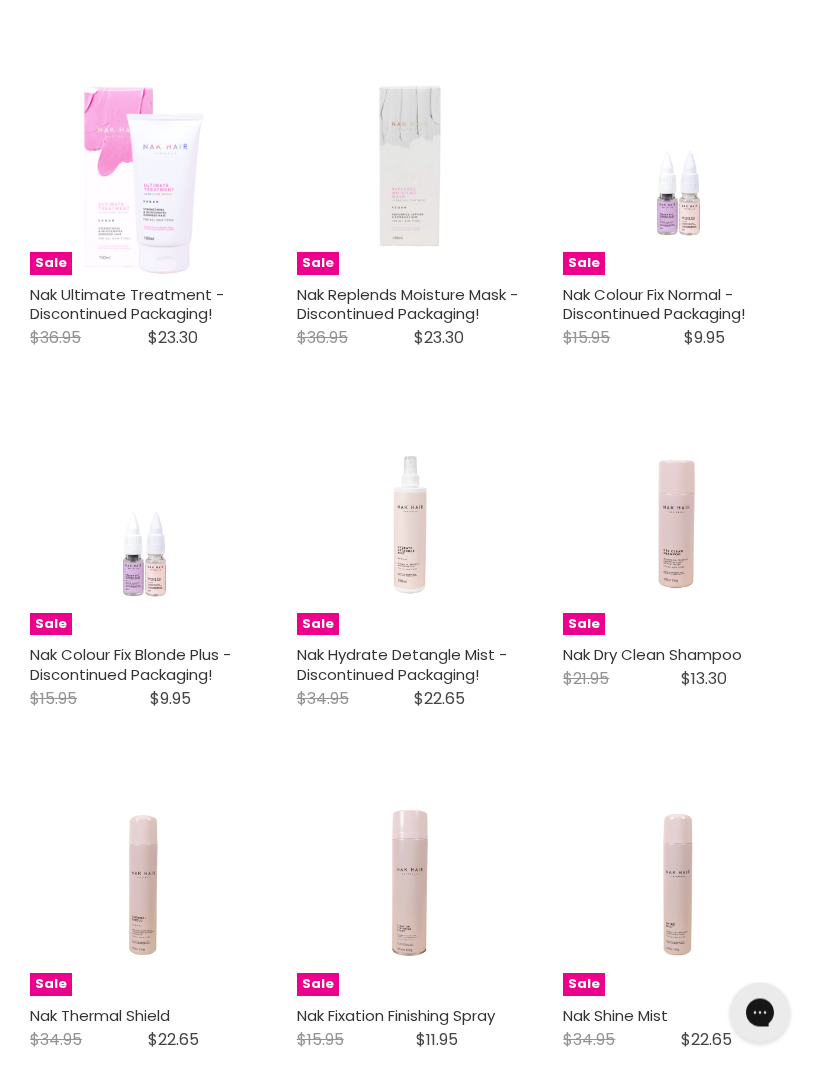 scroll, scrollTop: 3429, scrollLeft: 0, axis: vertical 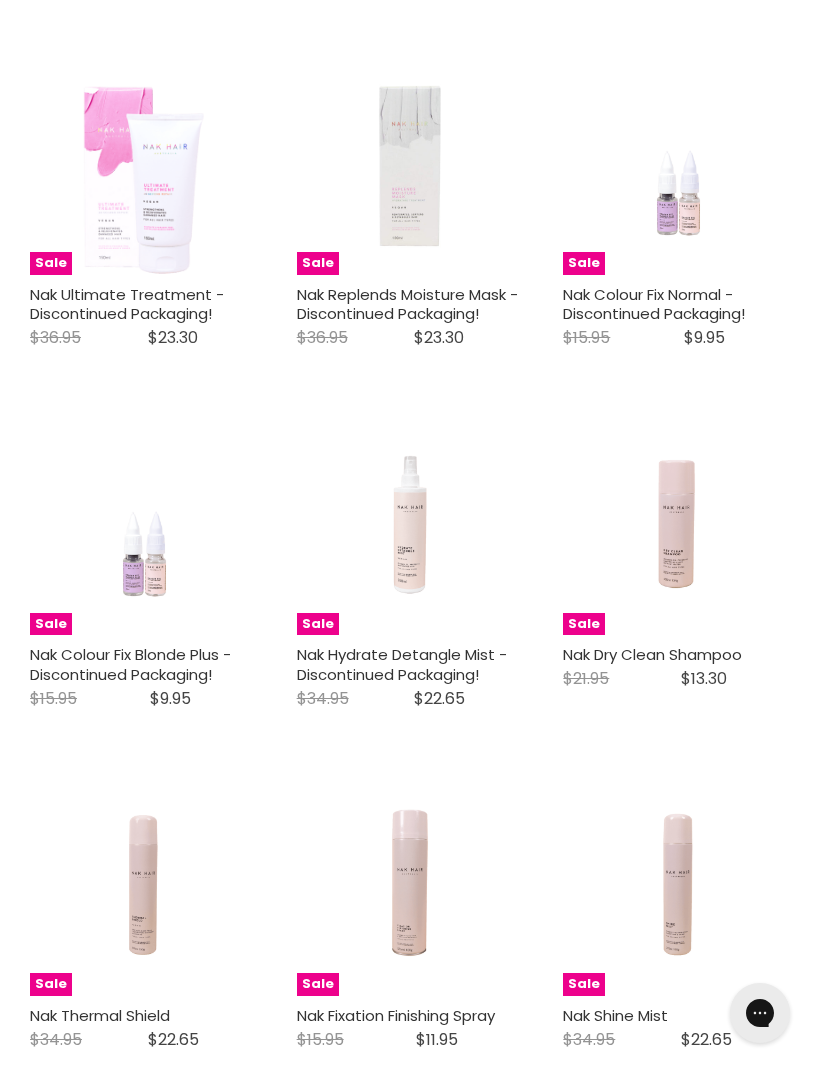 click on "Nak Dry Clean Shampoo" at bounding box center (652, 654) 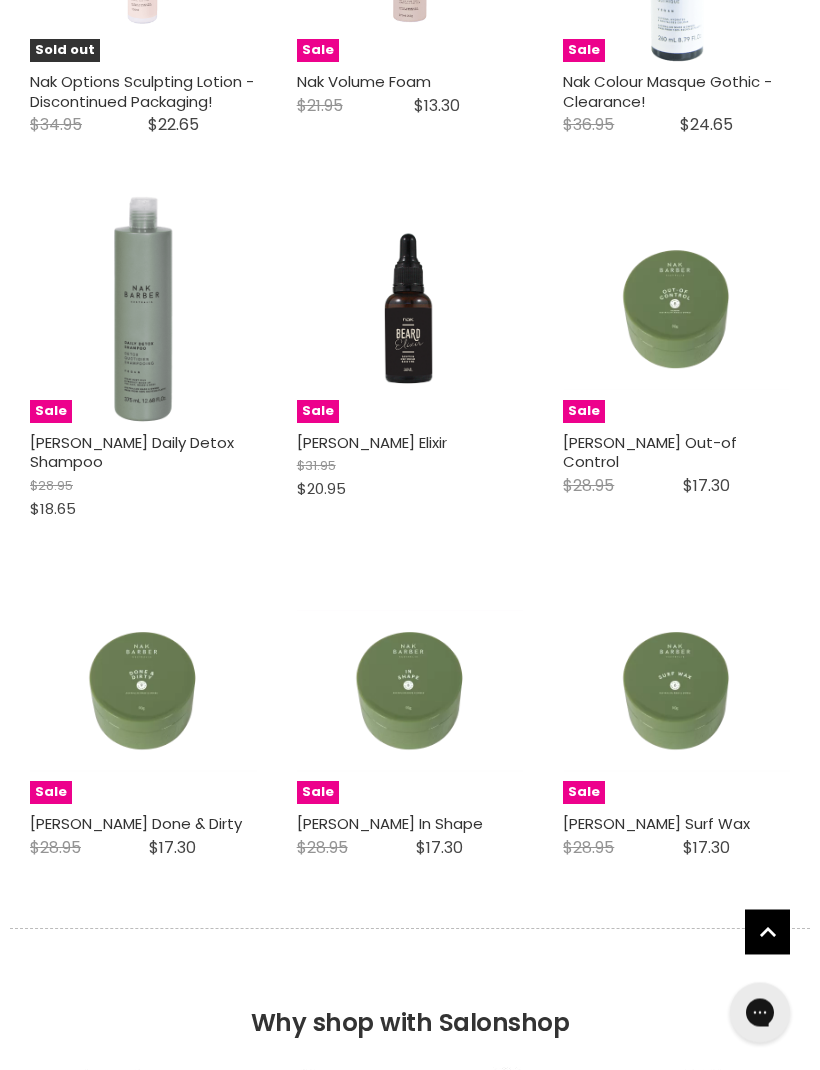 scroll, scrollTop: 5787, scrollLeft: 0, axis: vertical 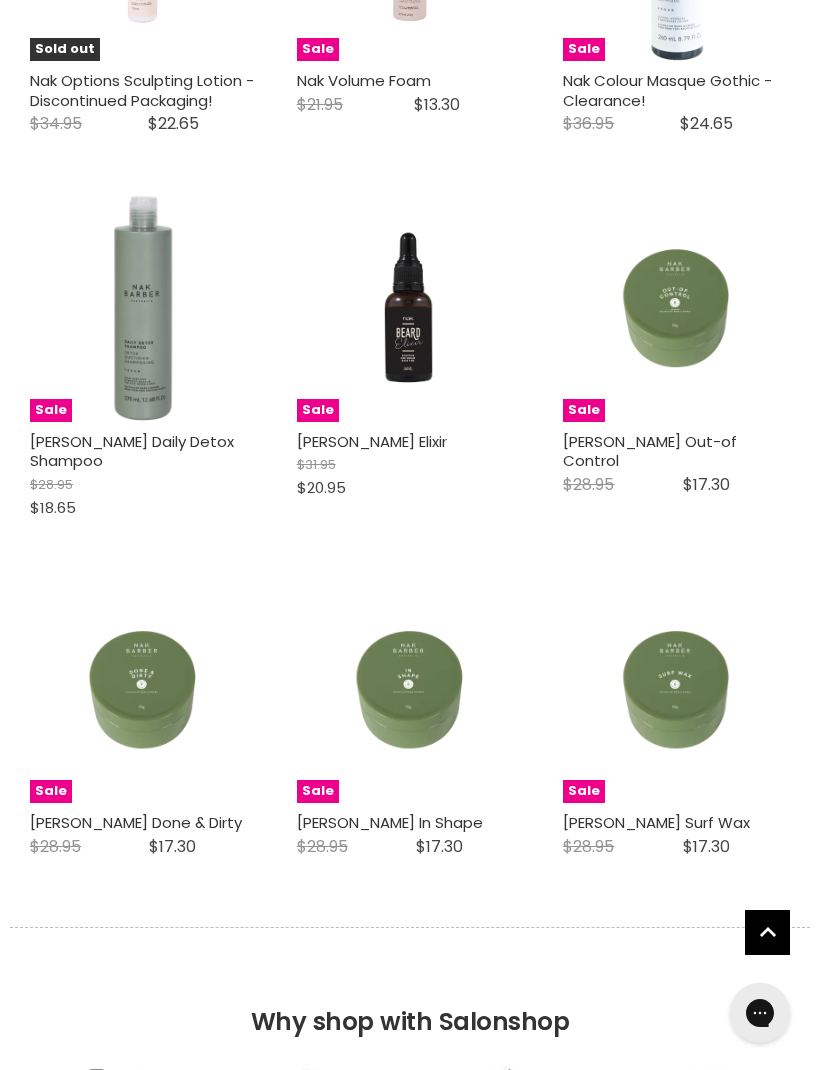 click on "$17.30" at bounding box center [706, 484] 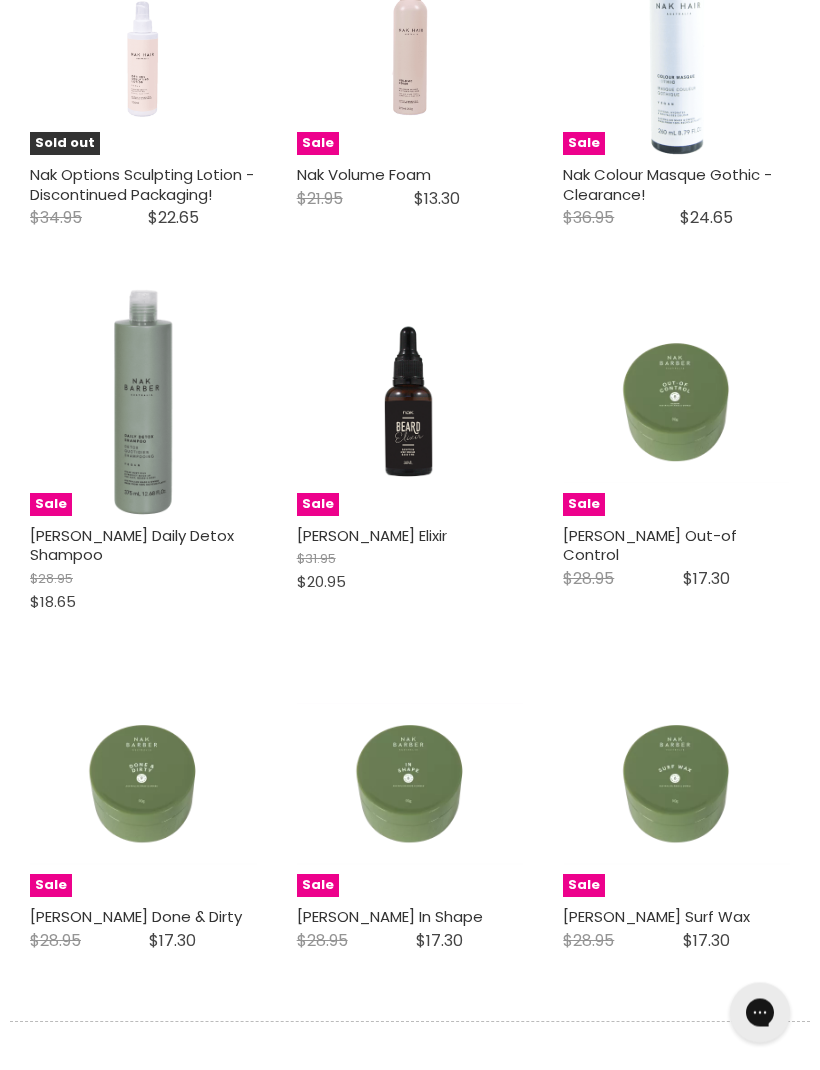 scroll, scrollTop: 5761, scrollLeft: 0, axis: vertical 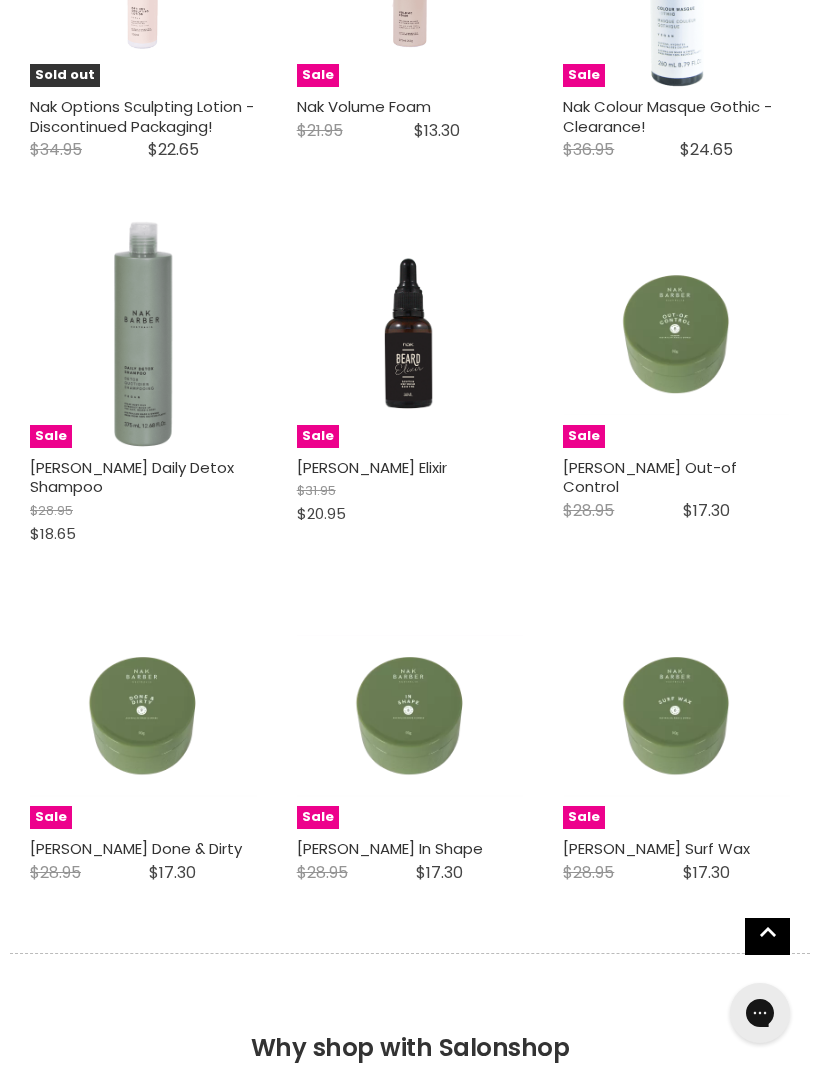 click on "Nak Barber Done & Dirty" at bounding box center [136, 848] 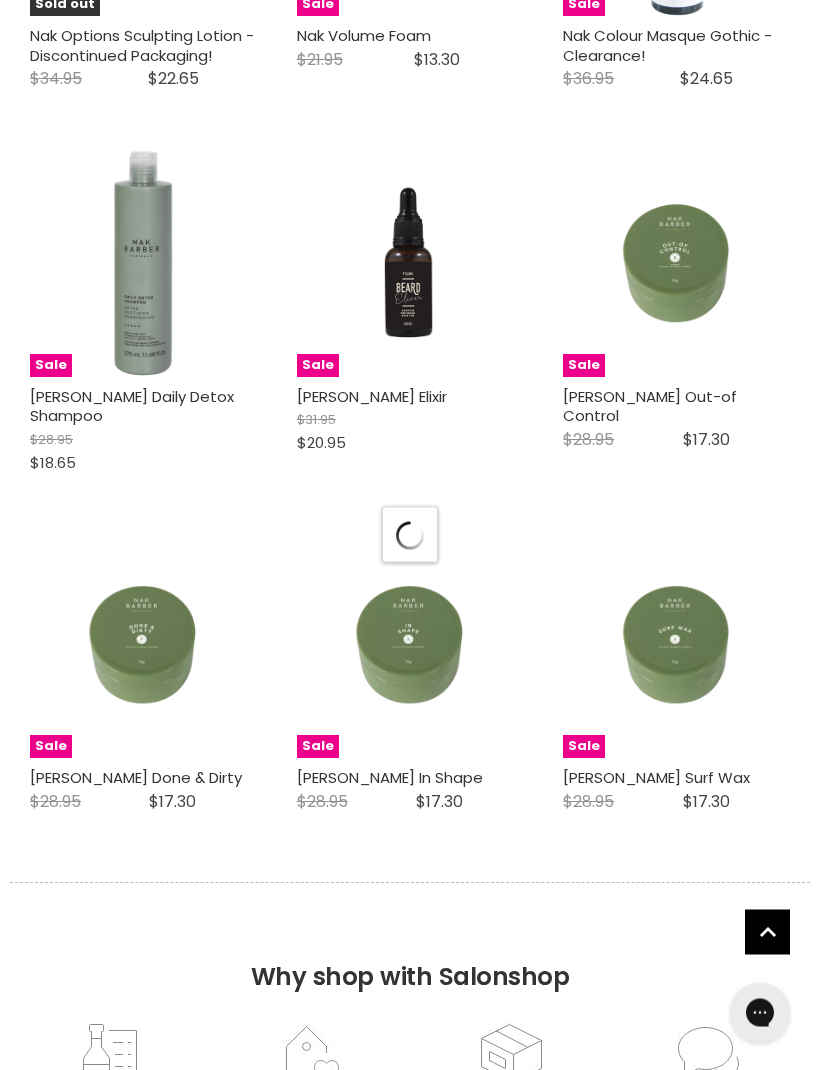 select on "manual" 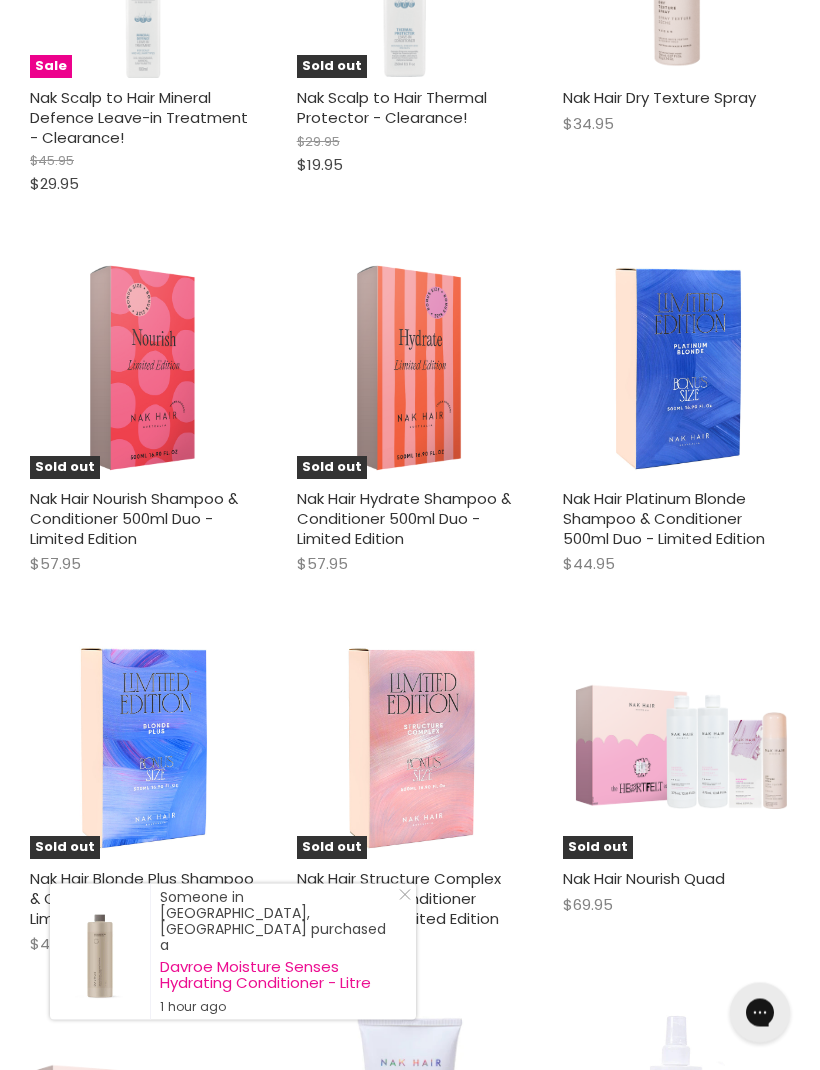 scroll, scrollTop: 8593, scrollLeft: 0, axis: vertical 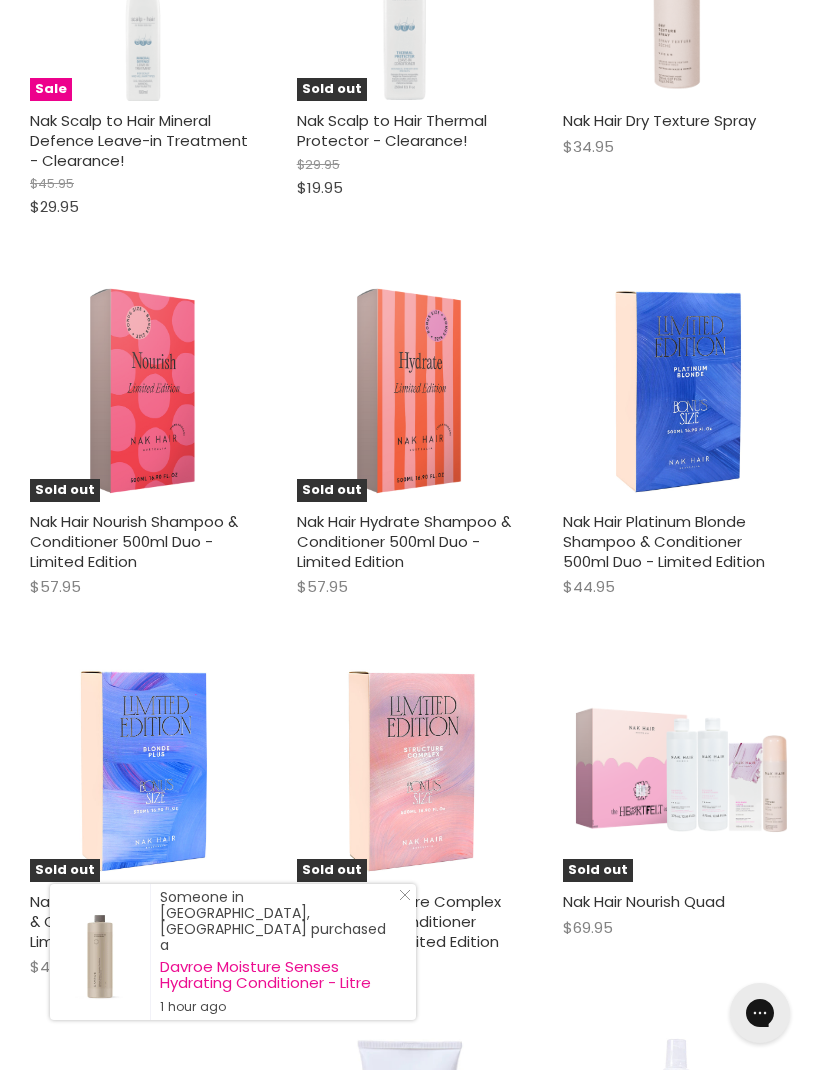 click on "Nak Hair Platinum Blonde Shampoo & Conditioner 500ml Duo - Limited Edition" at bounding box center [664, 541] 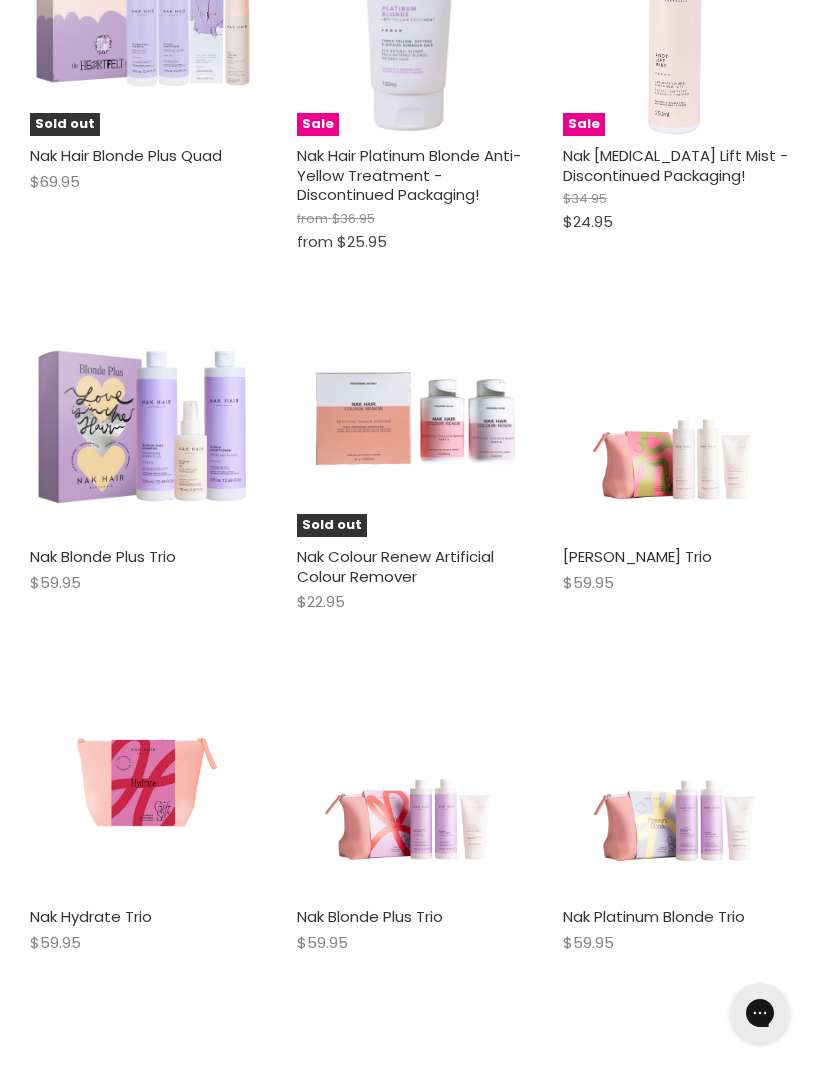 scroll, scrollTop: 9851, scrollLeft: 0, axis: vertical 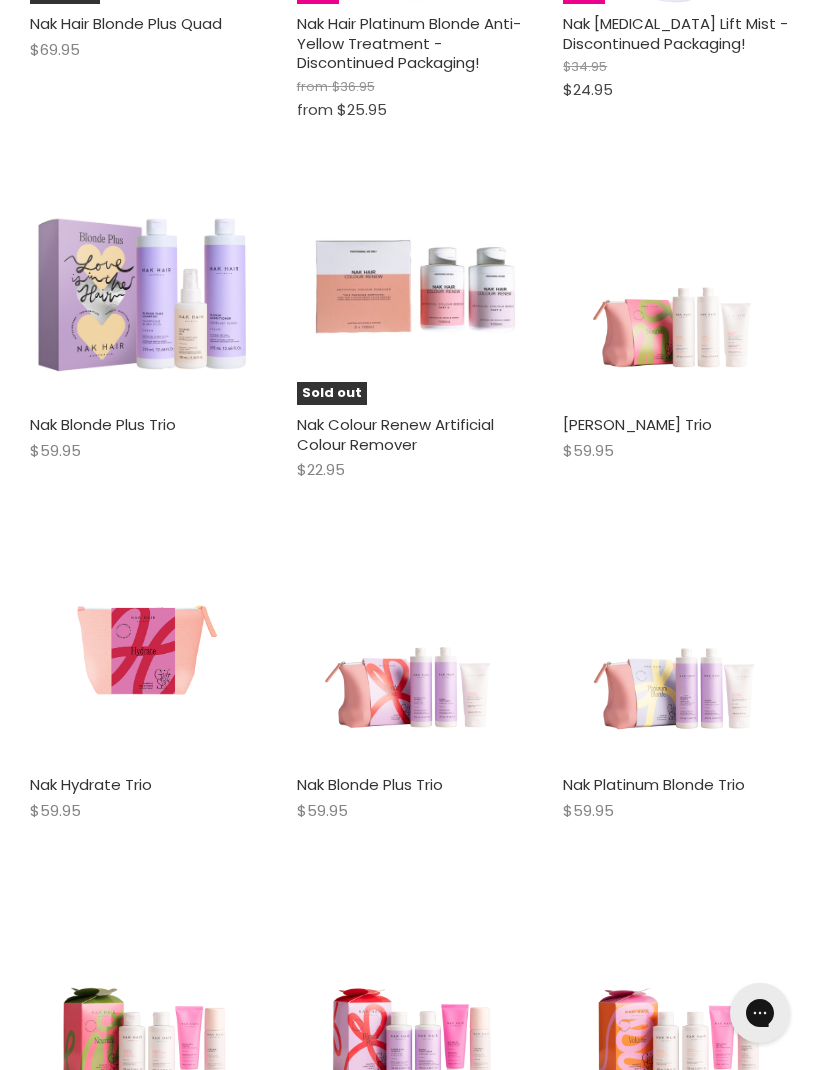 click on "Nak Platinum Blonde Trio" at bounding box center [654, 784] 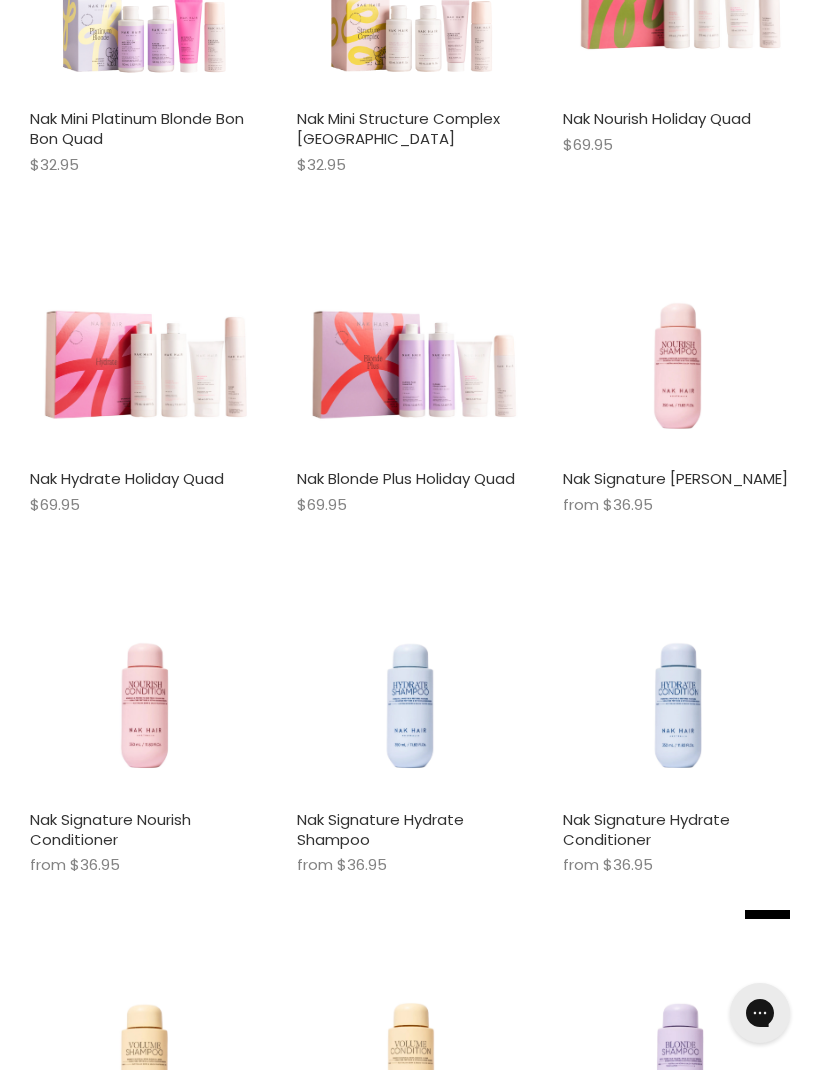 scroll, scrollTop: 11256, scrollLeft: 0, axis: vertical 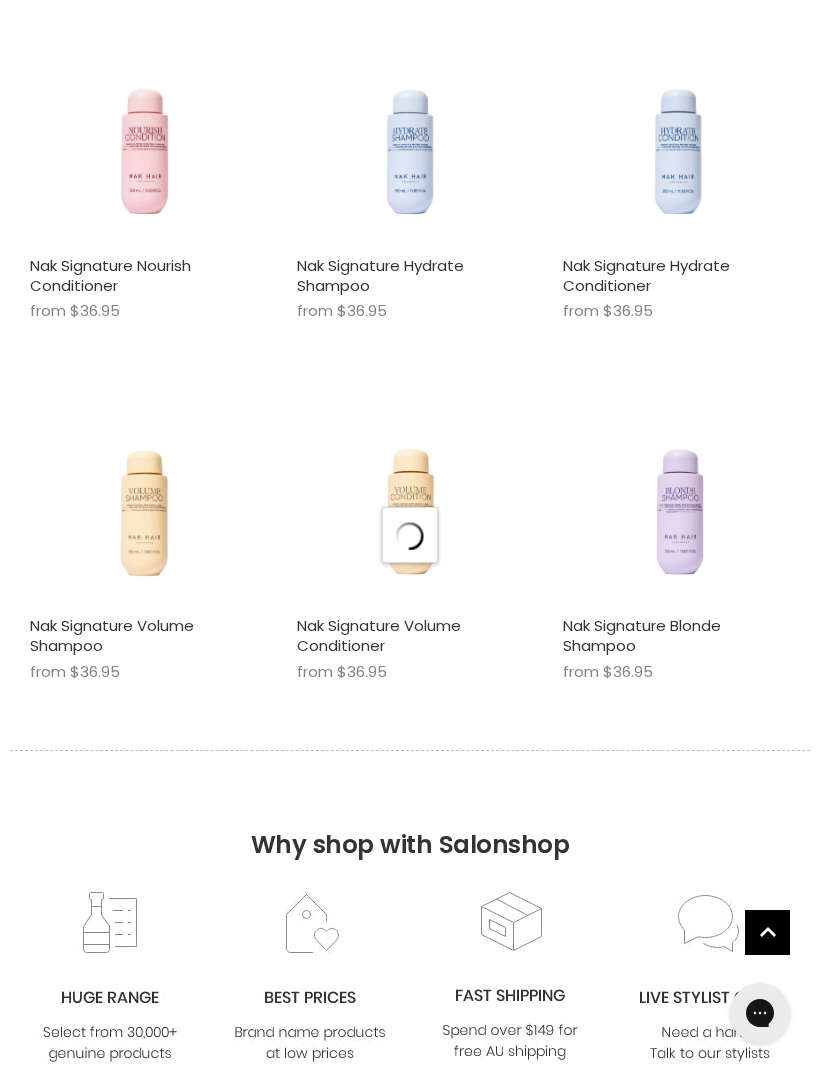 select on "manual" 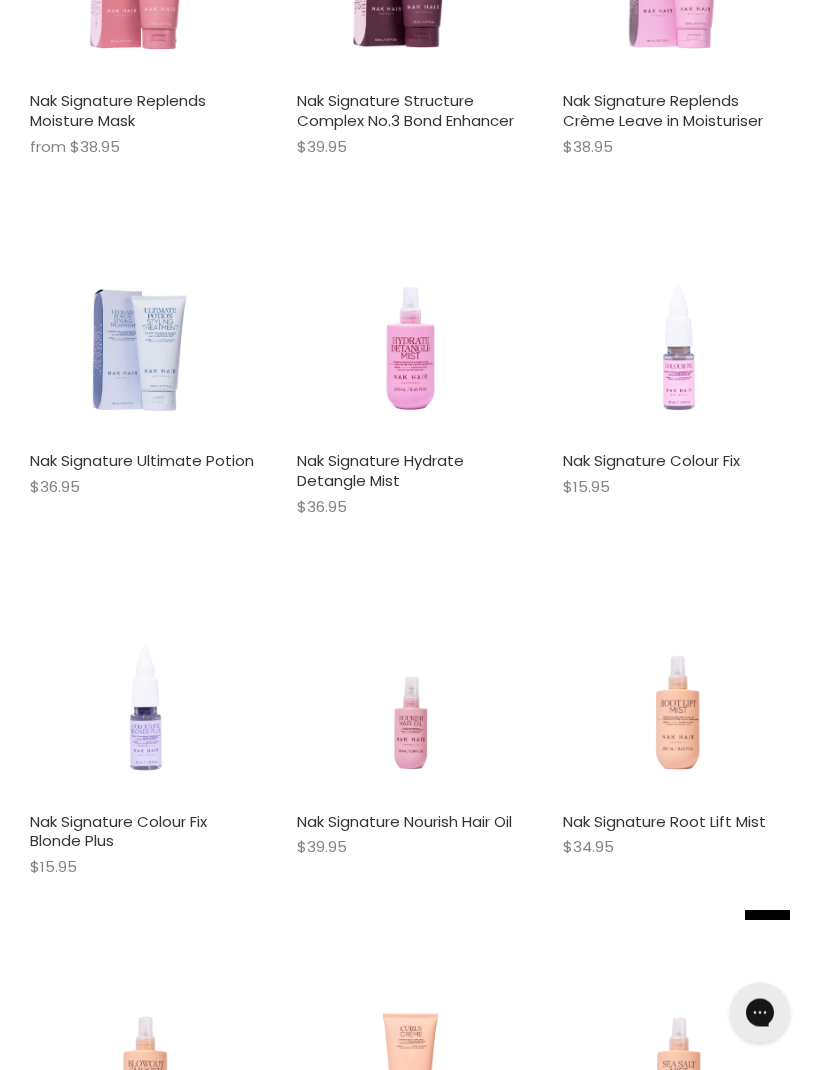 scroll, scrollTop: 13758, scrollLeft: 0, axis: vertical 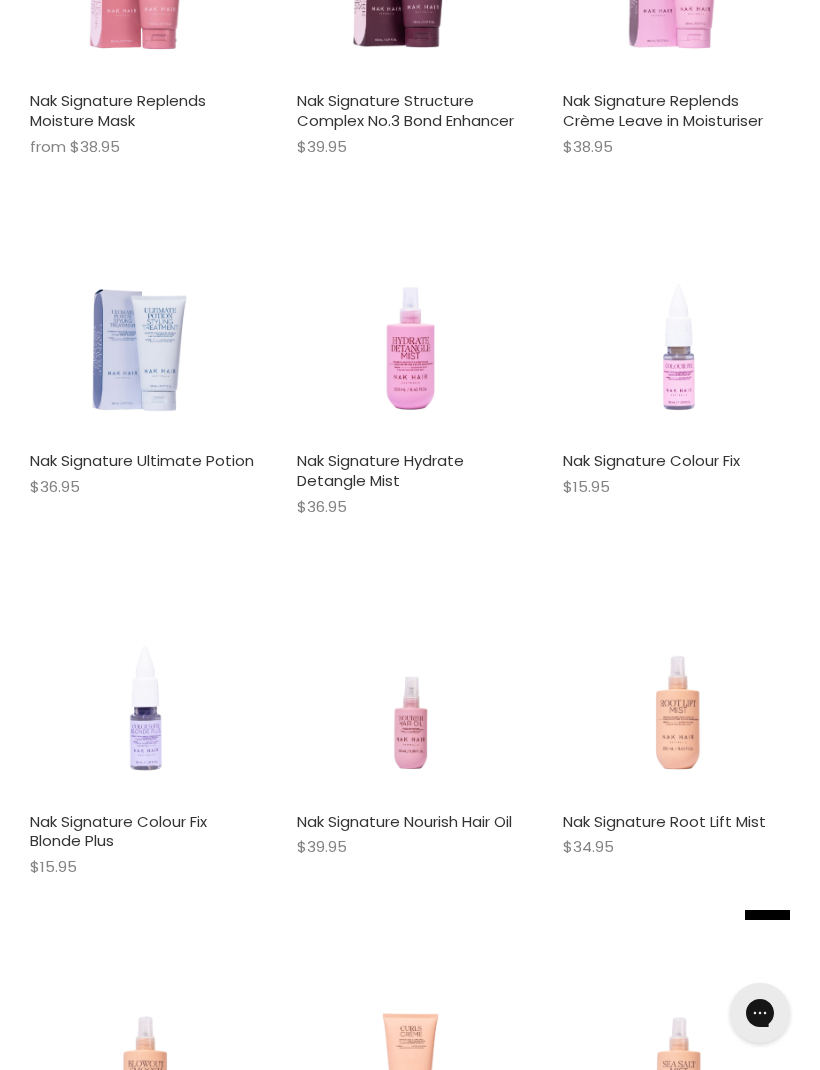 click on "Nak Signature Hydrate Detangle Mist" at bounding box center (380, 470) 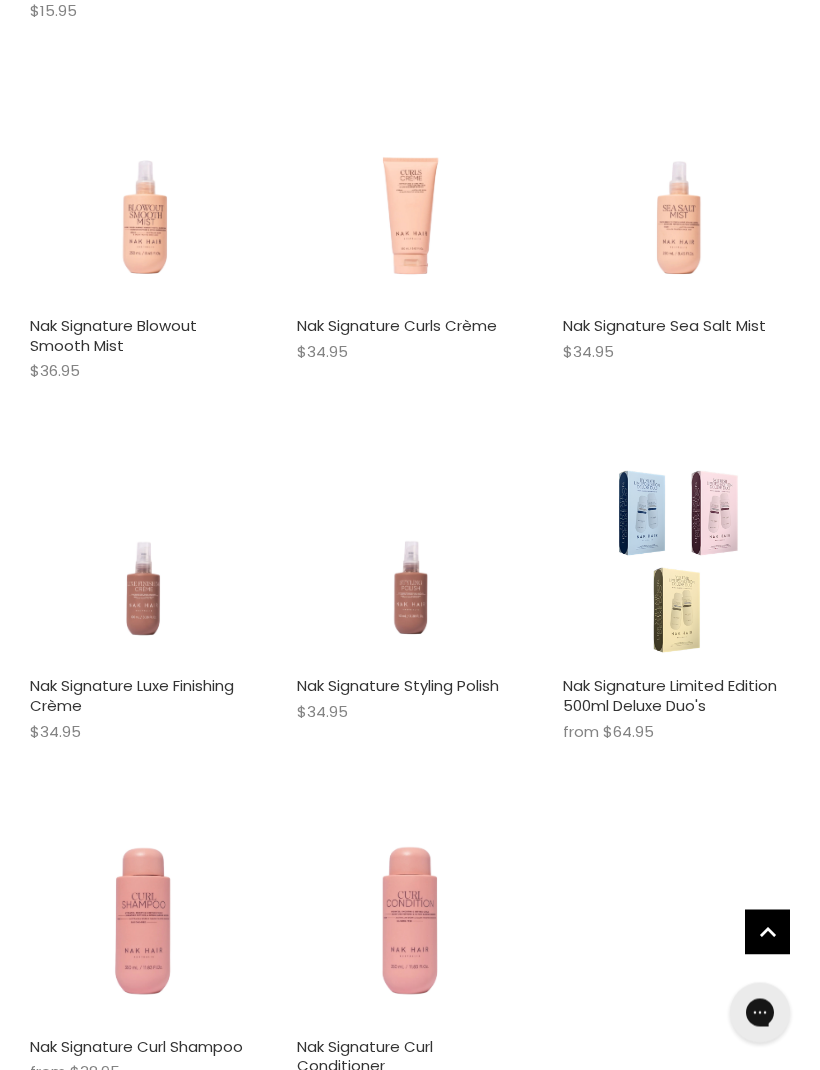 scroll, scrollTop: 14578, scrollLeft: 0, axis: vertical 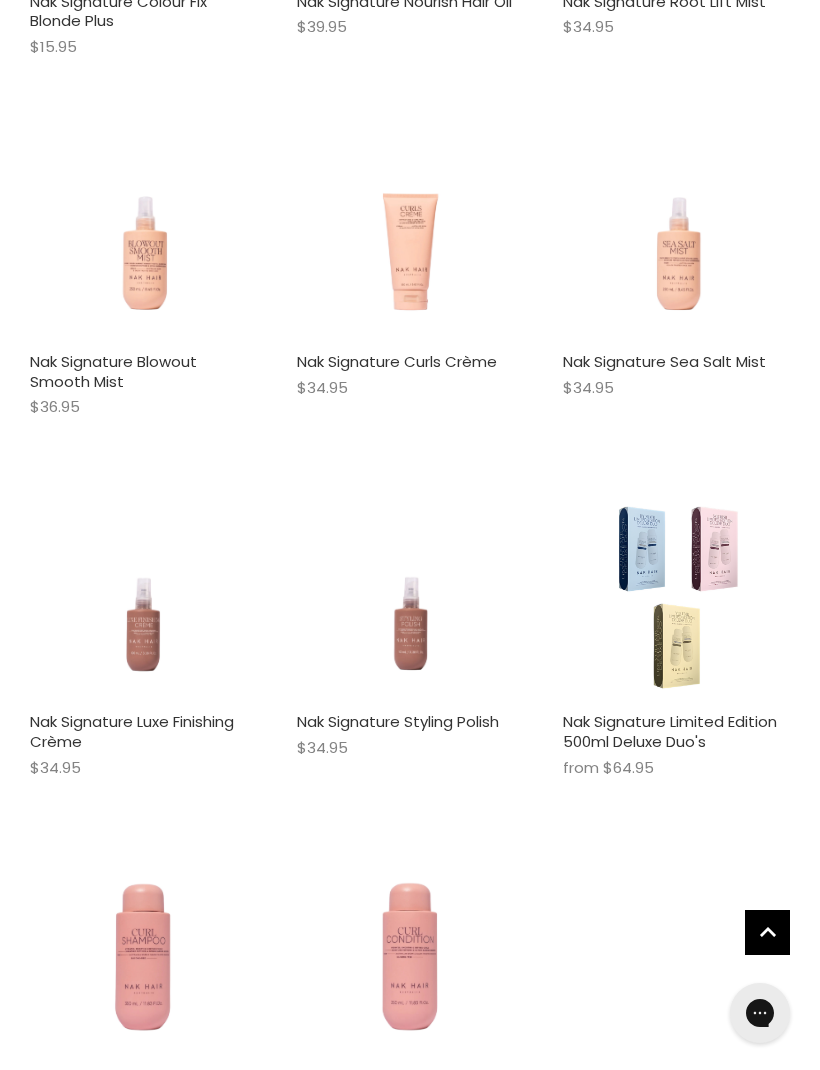 click on "Nak Signature Limited Edition 500ml Deluxe Duo's" at bounding box center (670, 731) 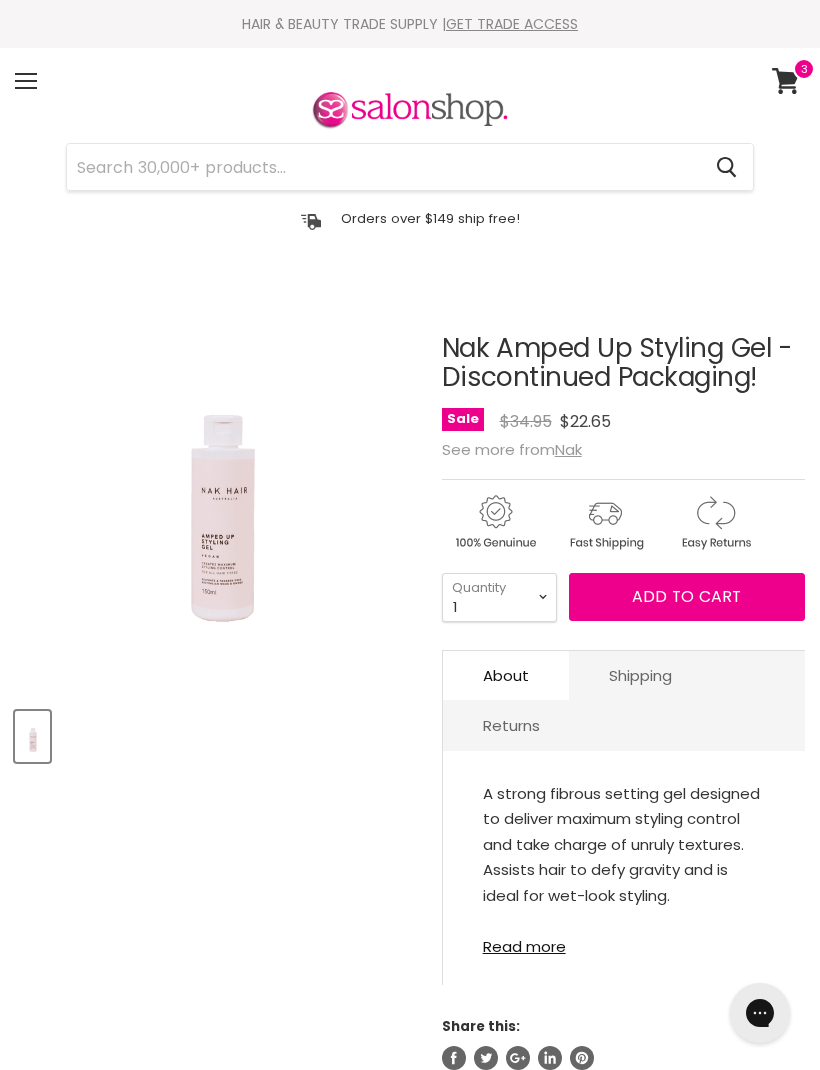 scroll, scrollTop: 0, scrollLeft: 0, axis: both 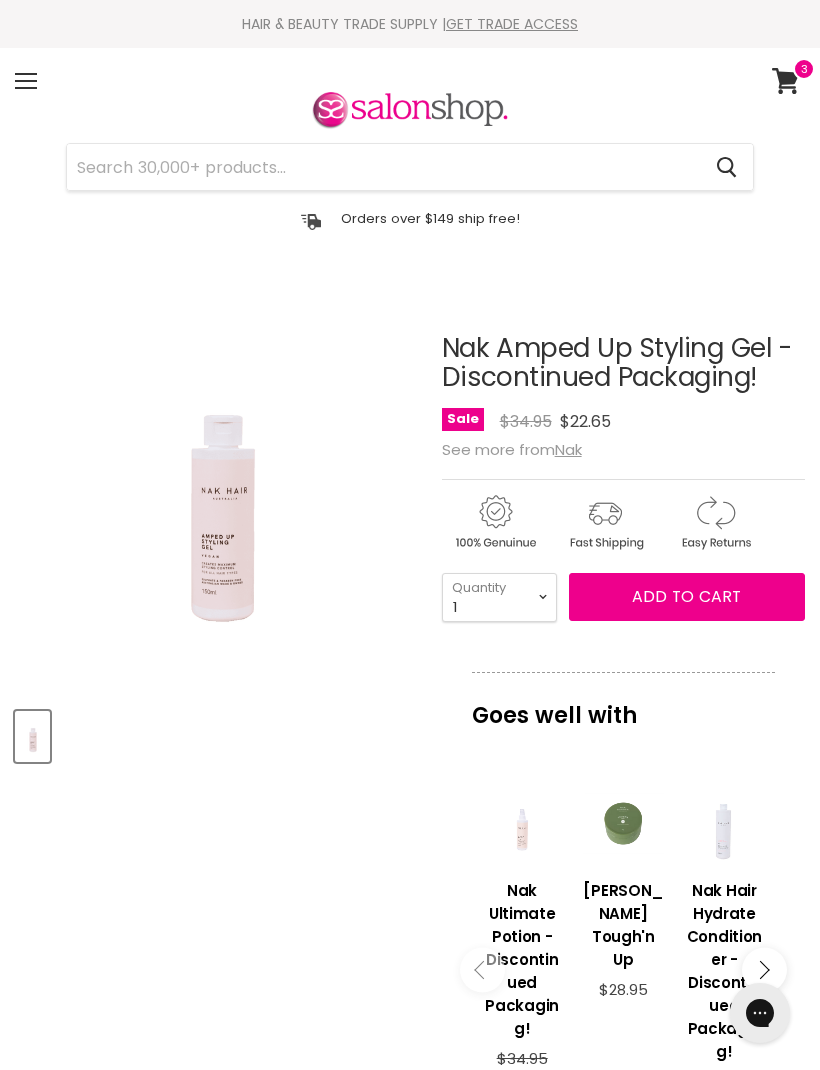 select on "3" 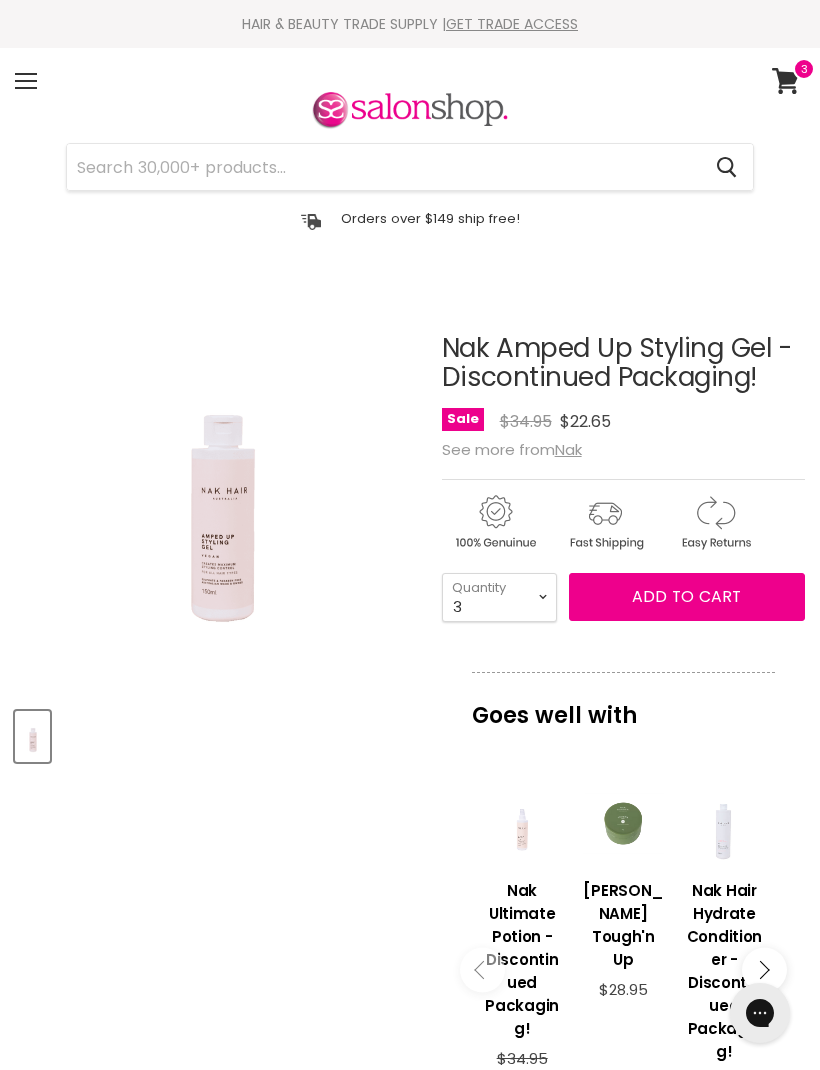 type on "3" 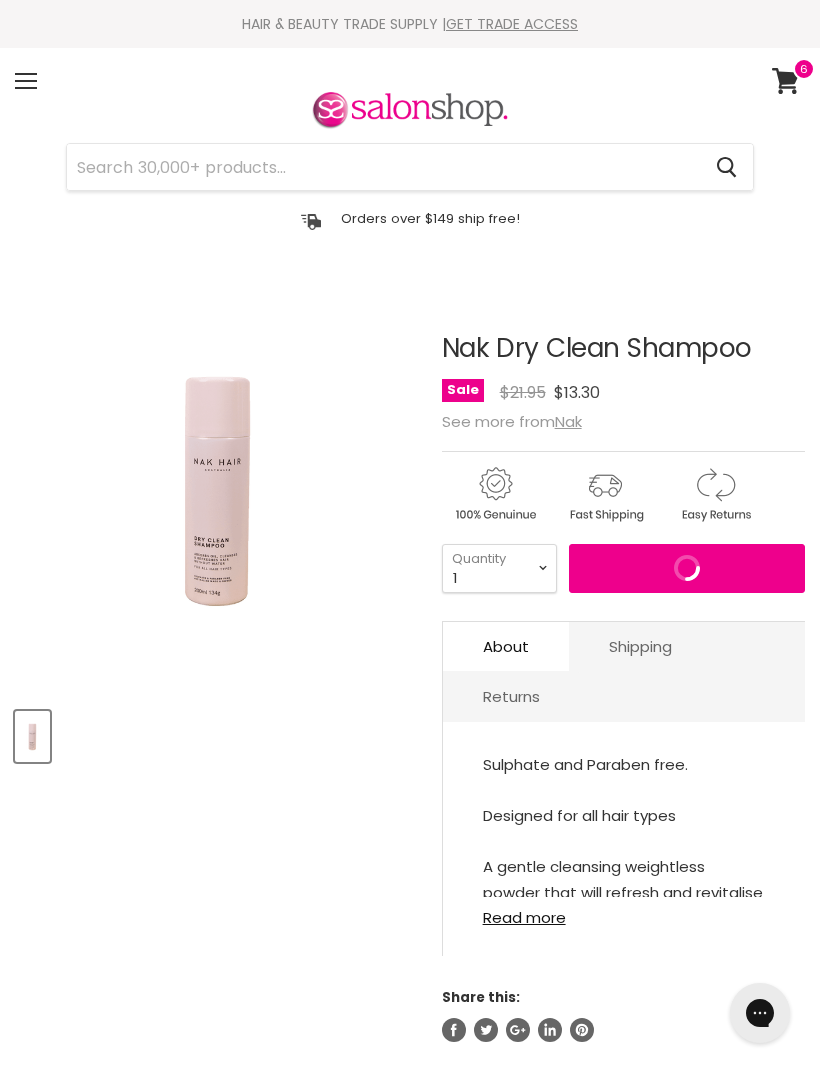 scroll, scrollTop: 0, scrollLeft: 0, axis: both 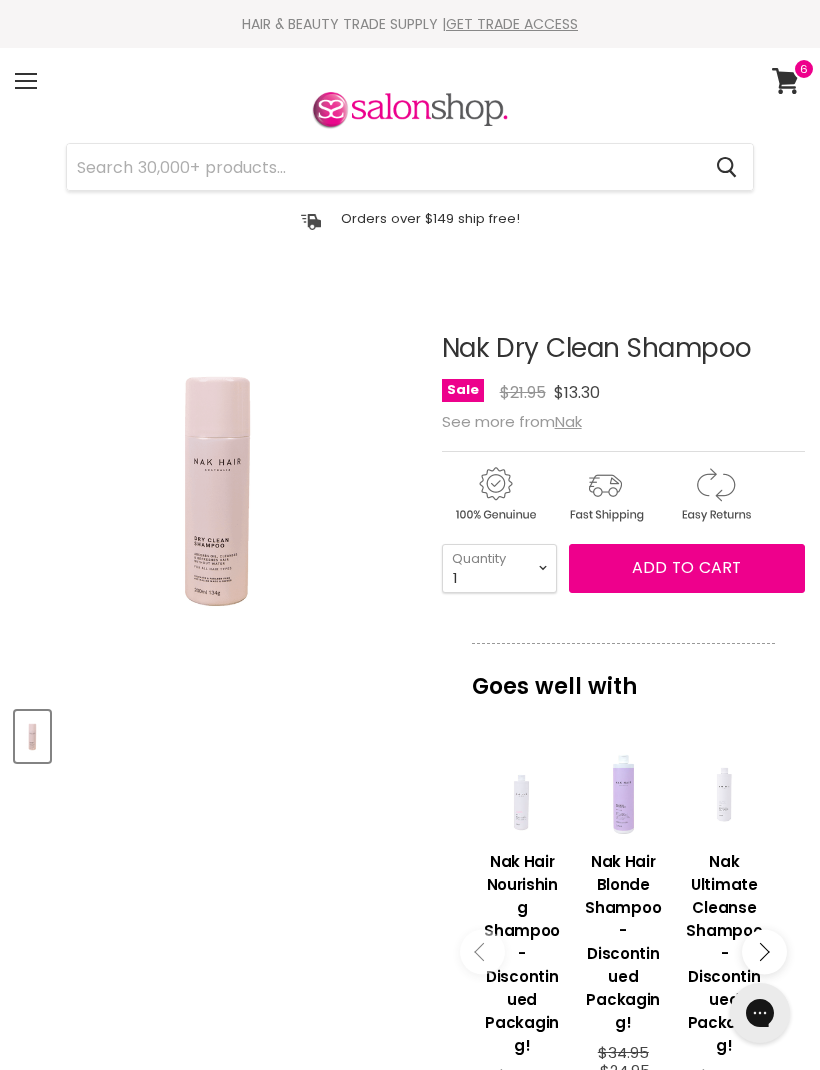 click at bounding box center [218, 733] 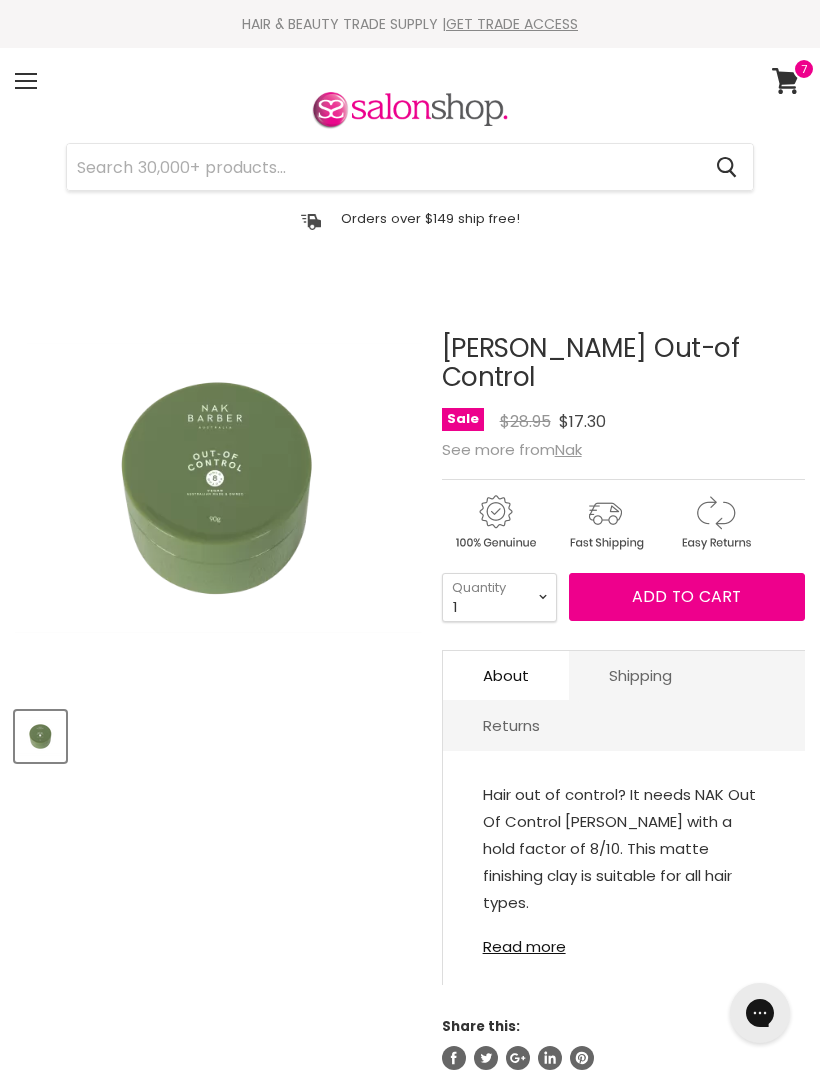 scroll, scrollTop: 0, scrollLeft: 0, axis: both 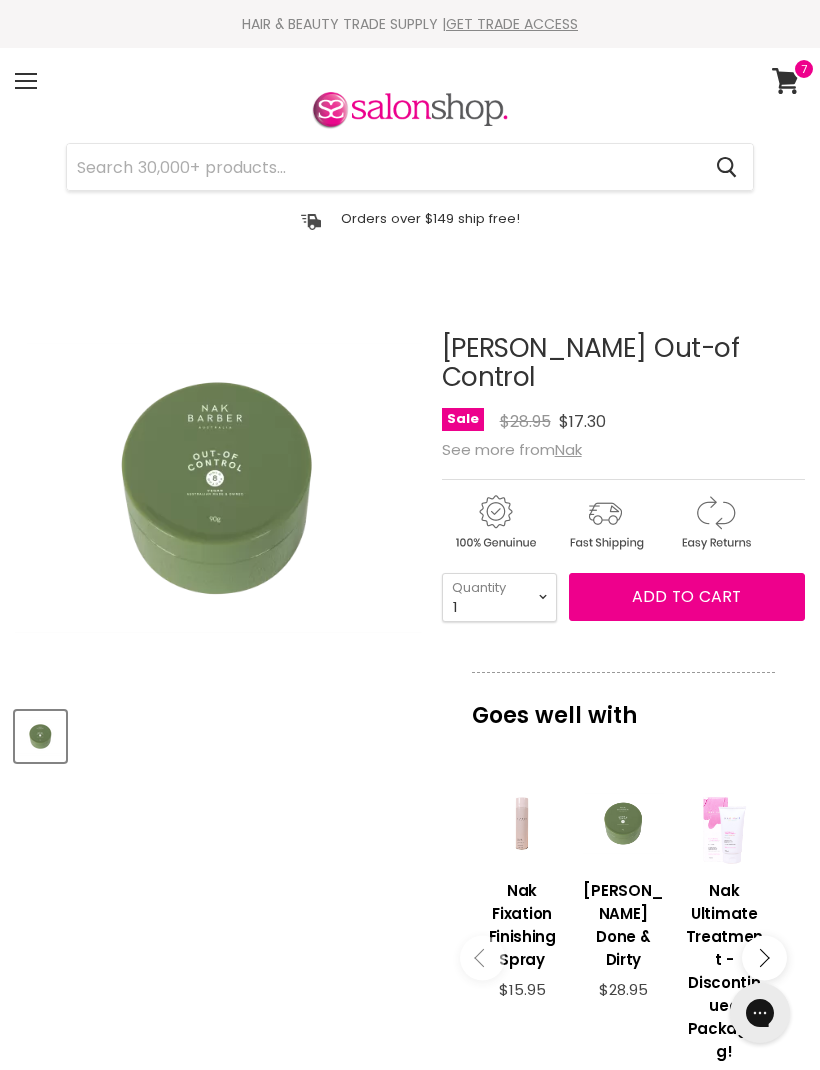 select on "2" 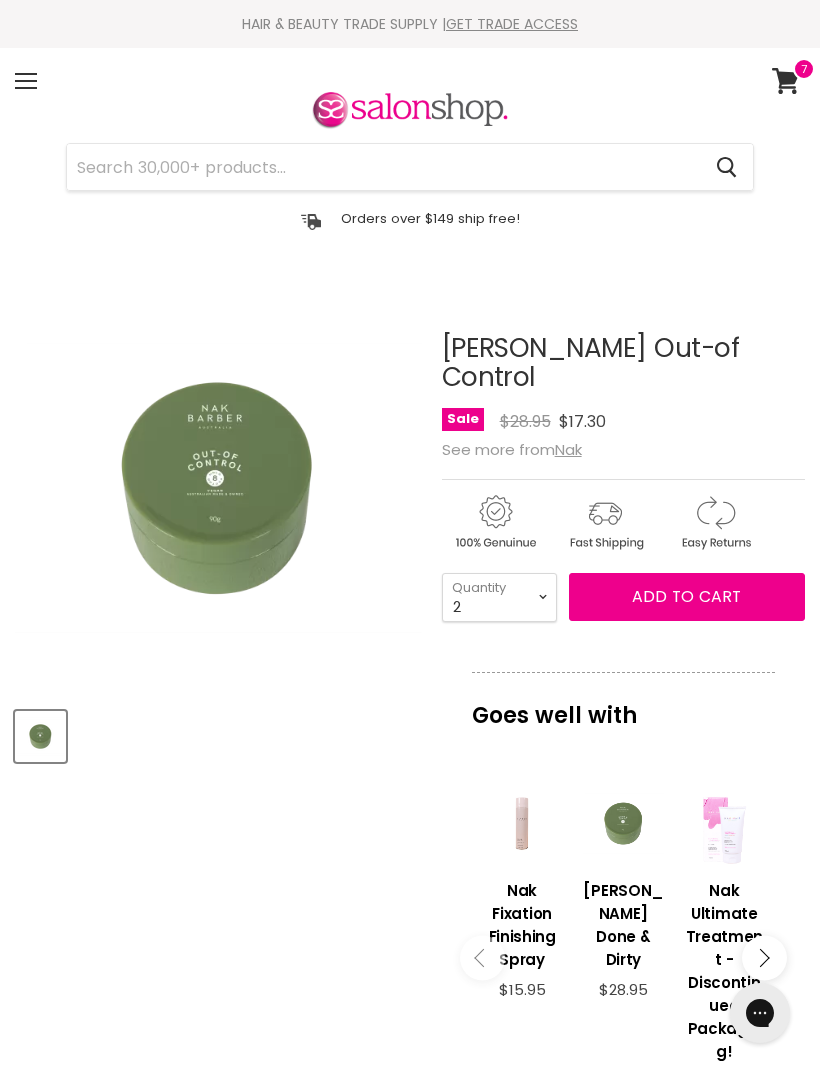 type on "2" 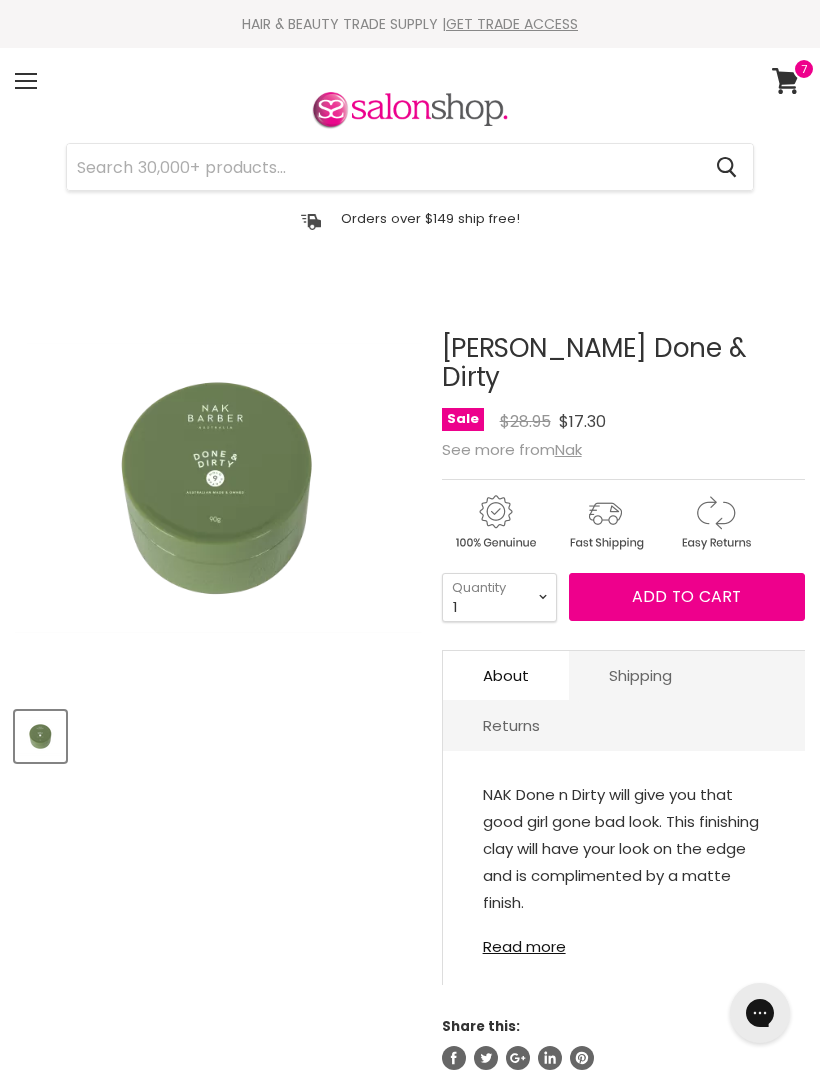 scroll, scrollTop: 0, scrollLeft: 0, axis: both 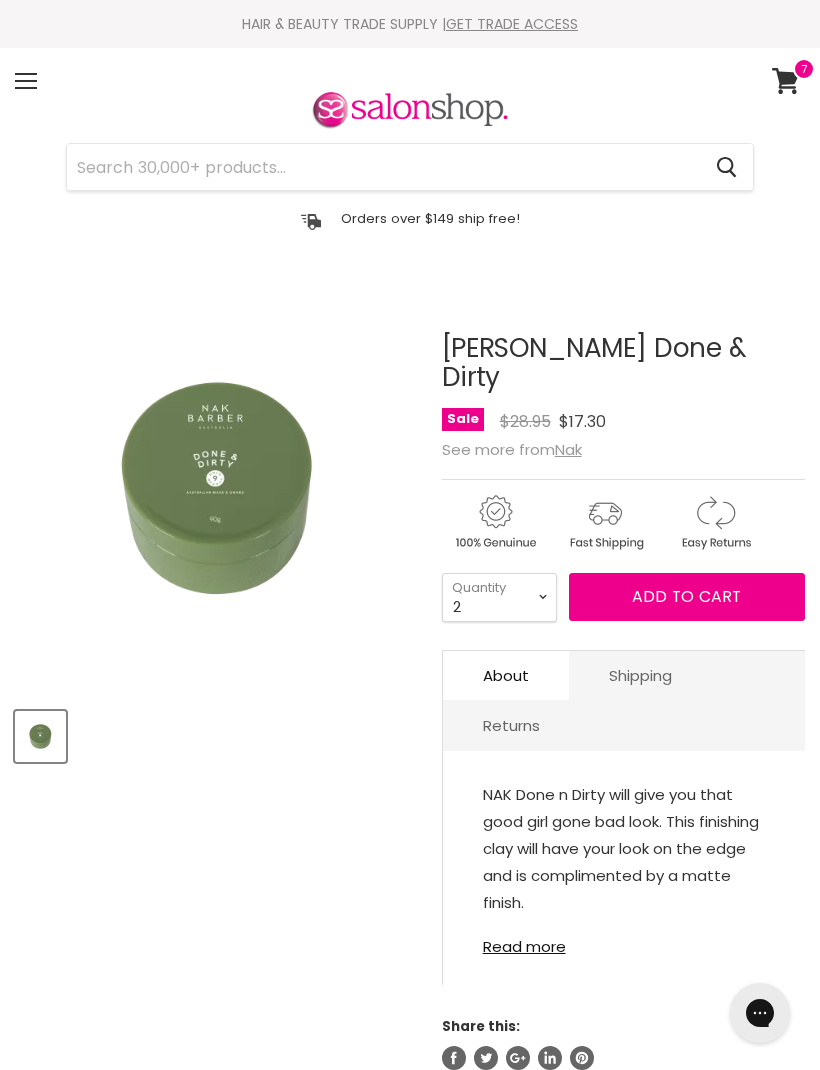 type on "2" 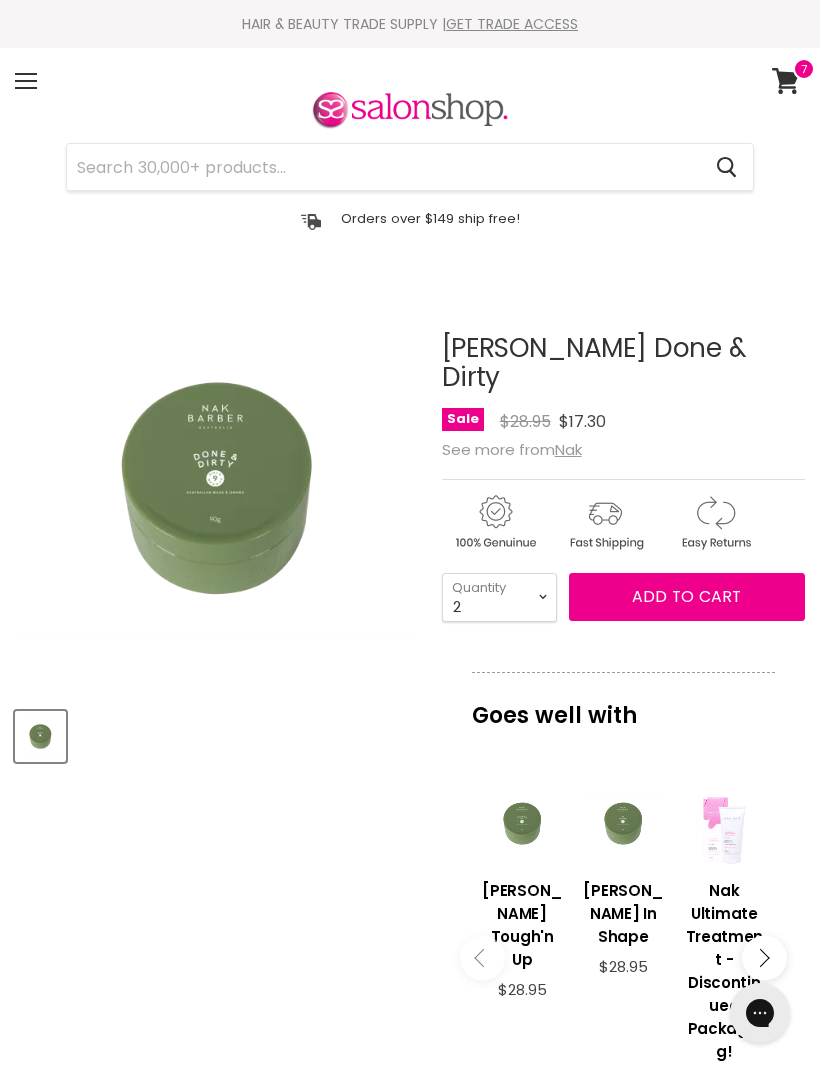 click on "Add to cart" at bounding box center (686, 596) 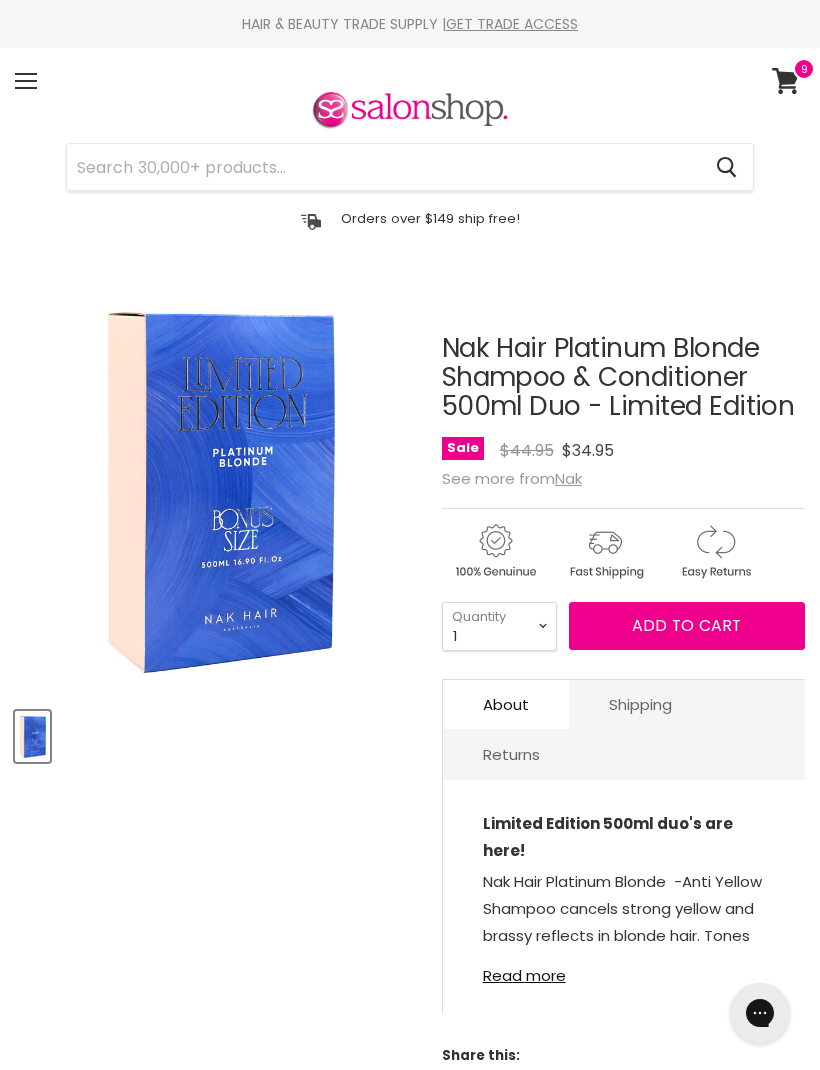 scroll, scrollTop: 0, scrollLeft: 0, axis: both 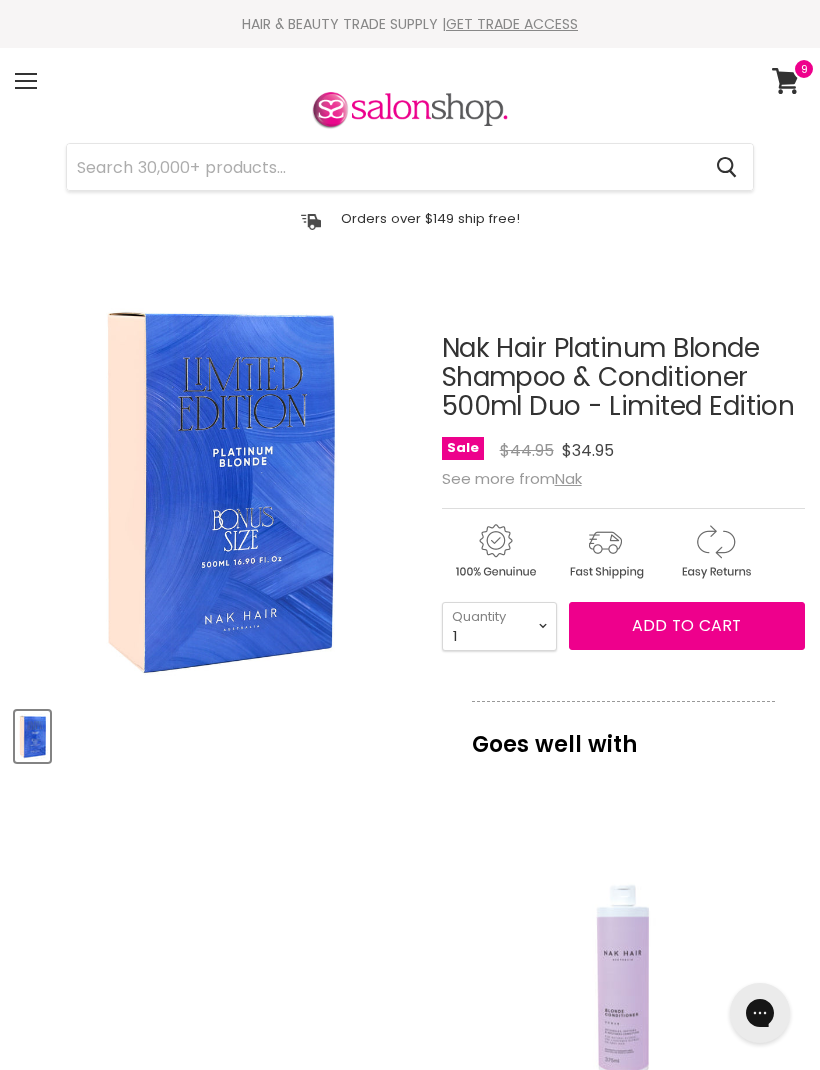 select on "2" 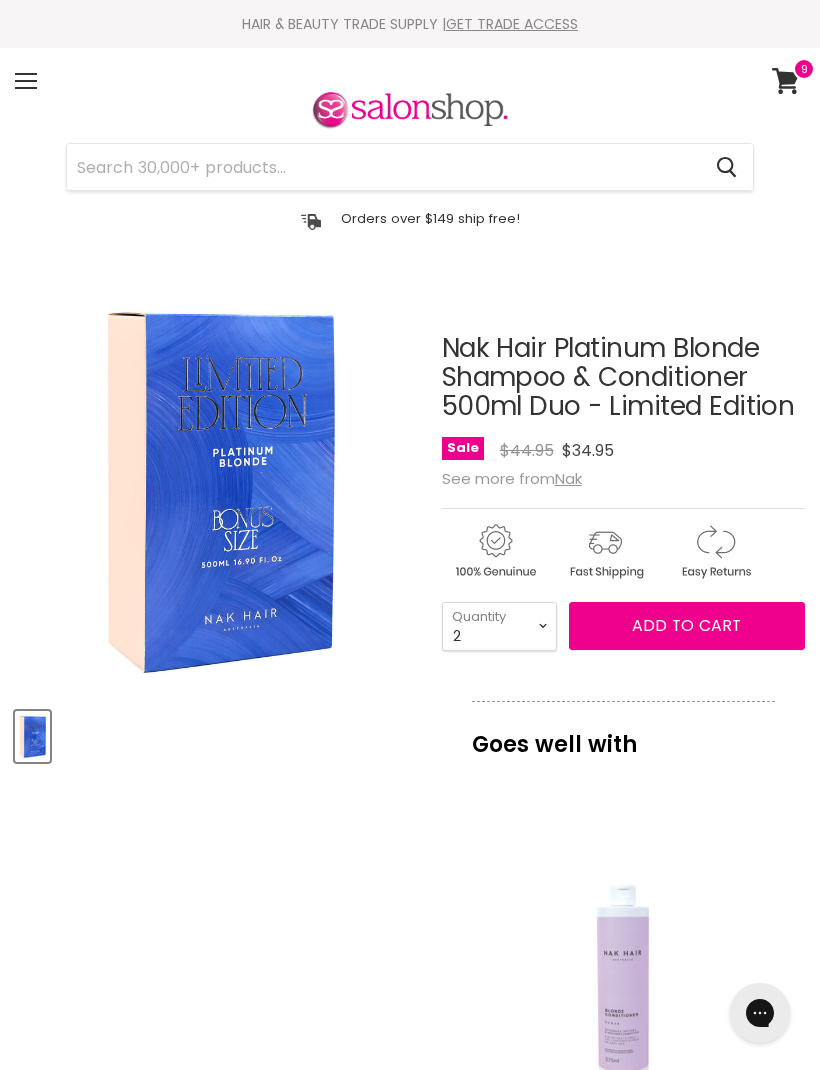 type on "2" 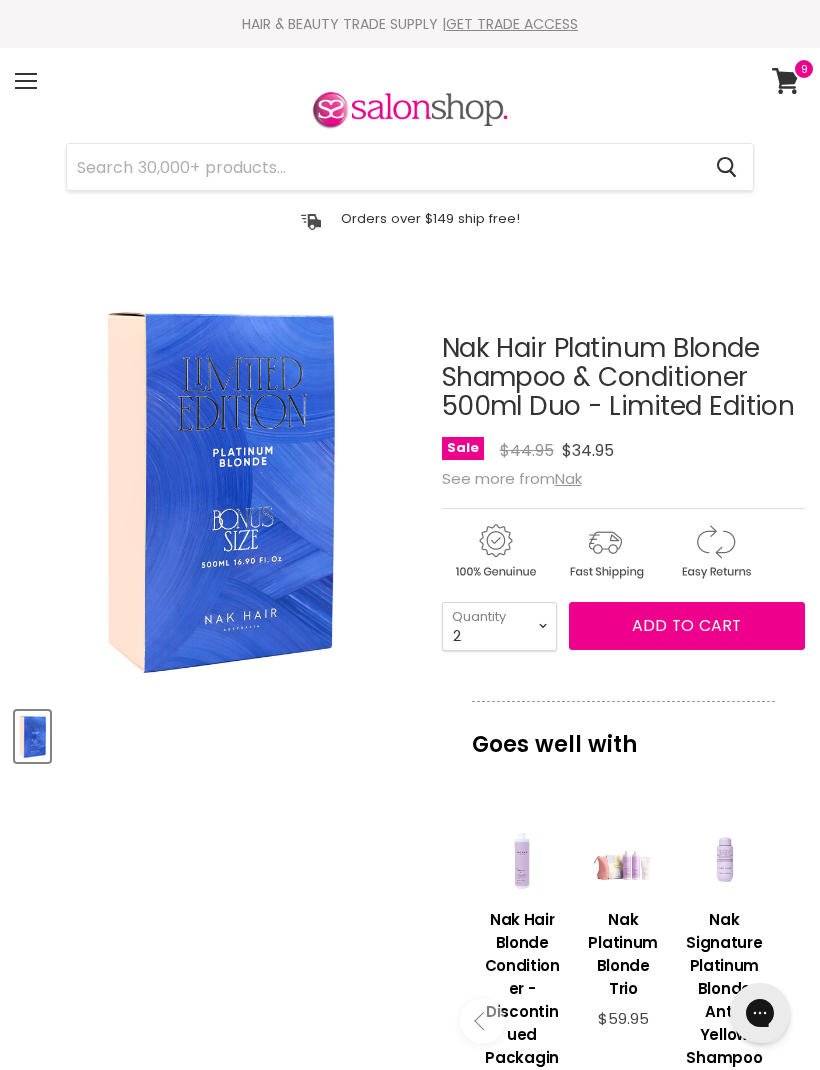 click on "Add to cart" at bounding box center [686, 625] 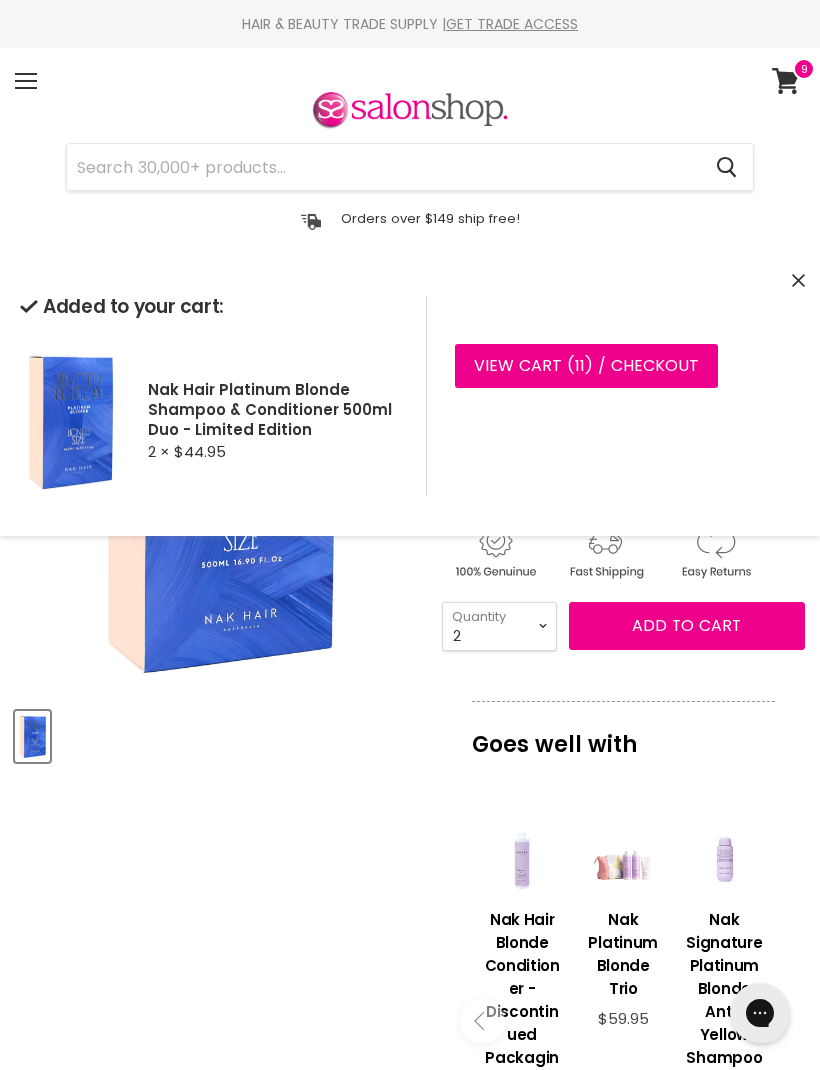 click on "Click or scroll to zoom
Tap or pinch to zoom
Nak Hair Platinum Blonde Shampoo & Conditioner 500ml Duo - Limited Edition" at bounding box center [410, 994] 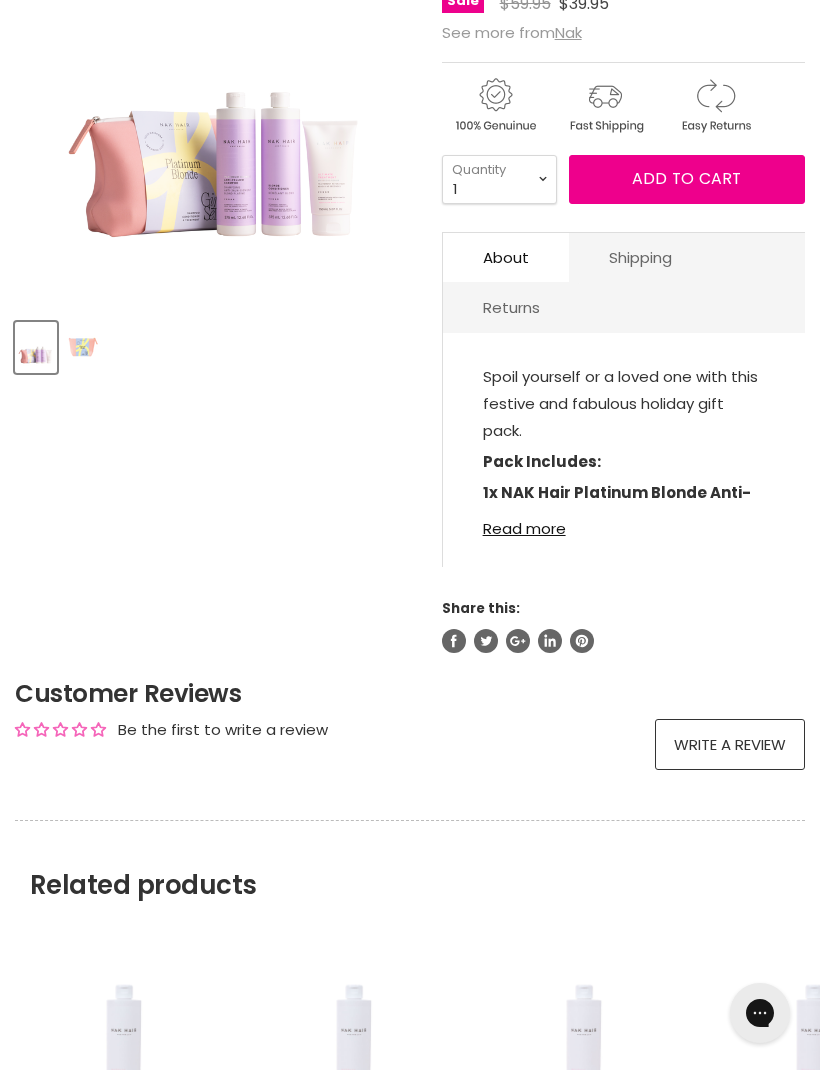 scroll, scrollTop: 0, scrollLeft: 0, axis: both 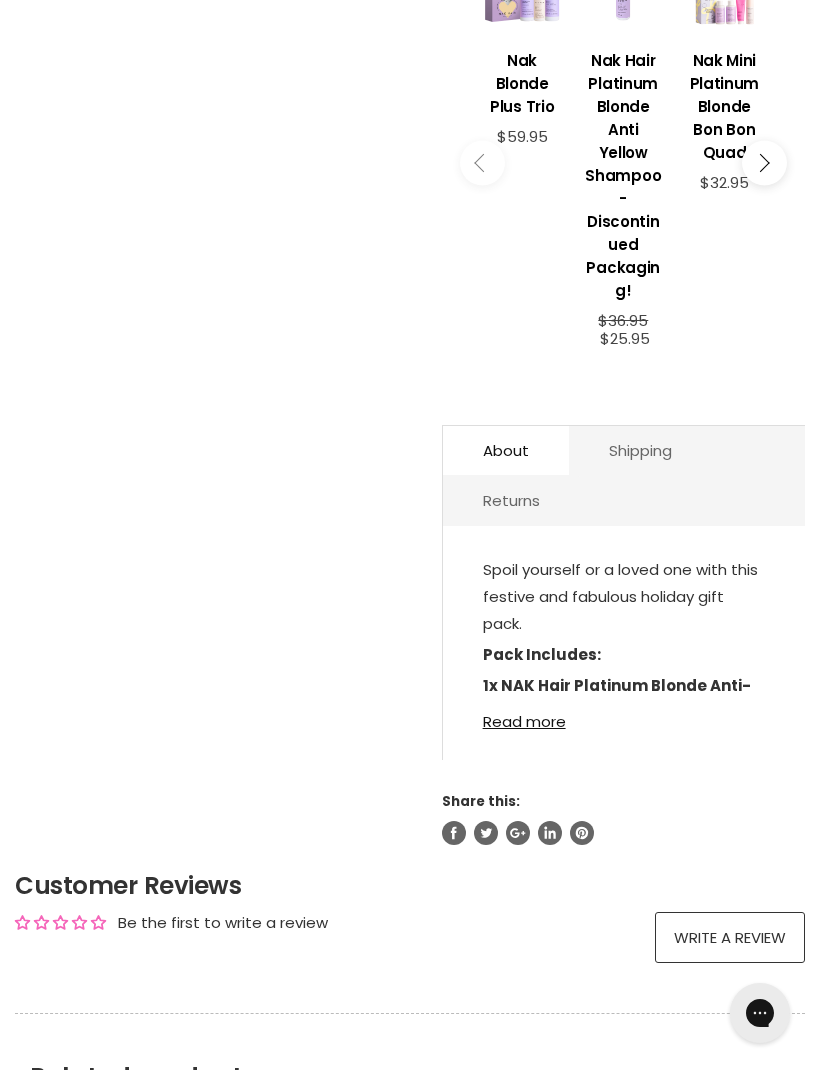 click on "Read more" at bounding box center [624, 715] 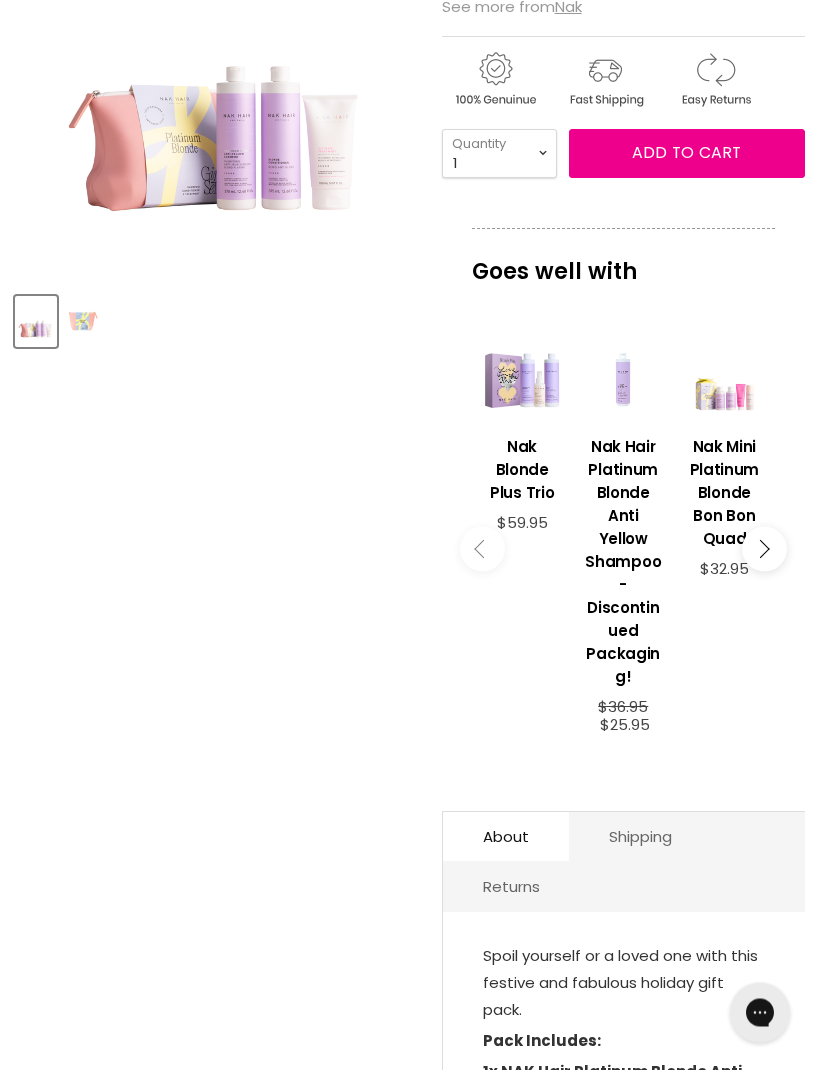 scroll, scrollTop: 76, scrollLeft: 0, axis: vertical 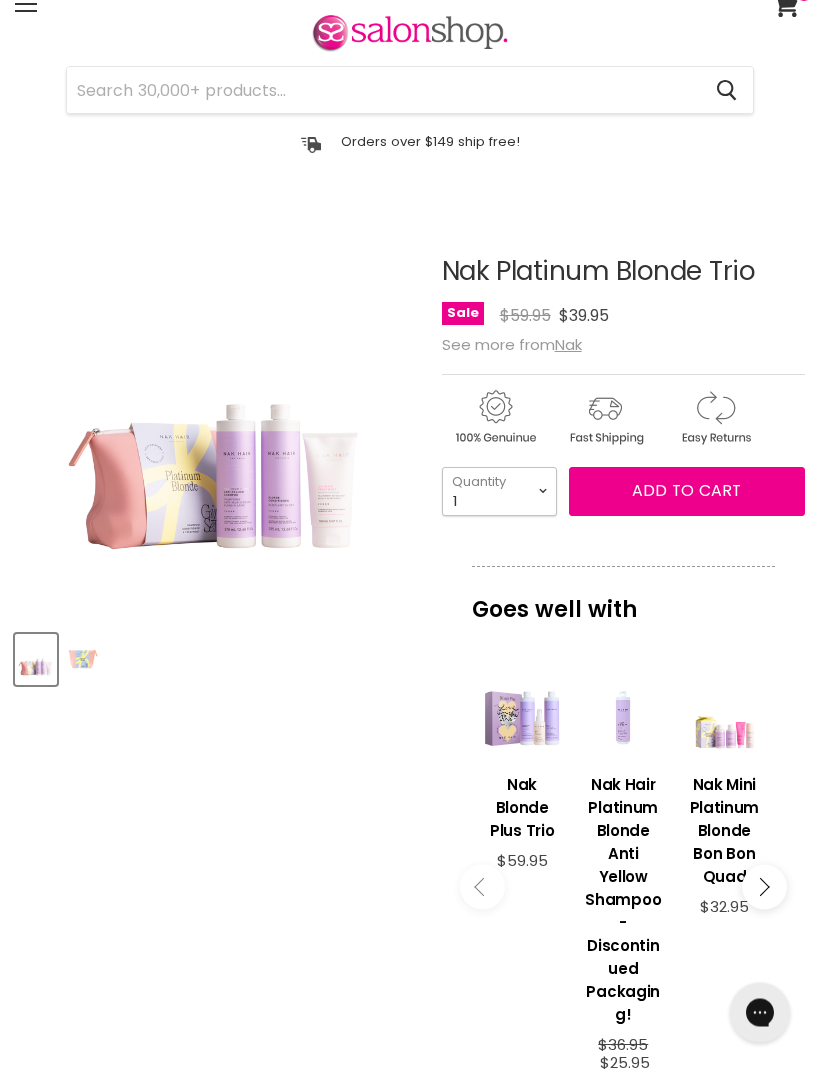 click on "1
2
3
4
5
6
7
8
9
10+" at bounding box center [499, 492] 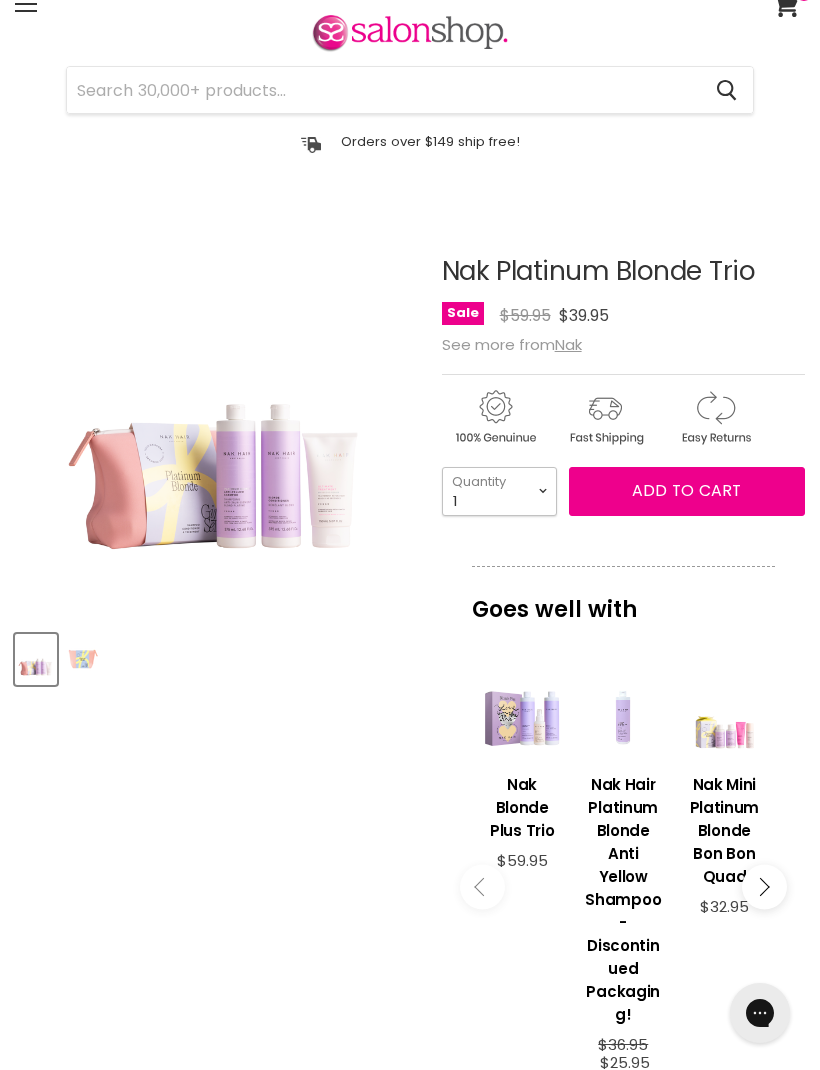 select on "3" 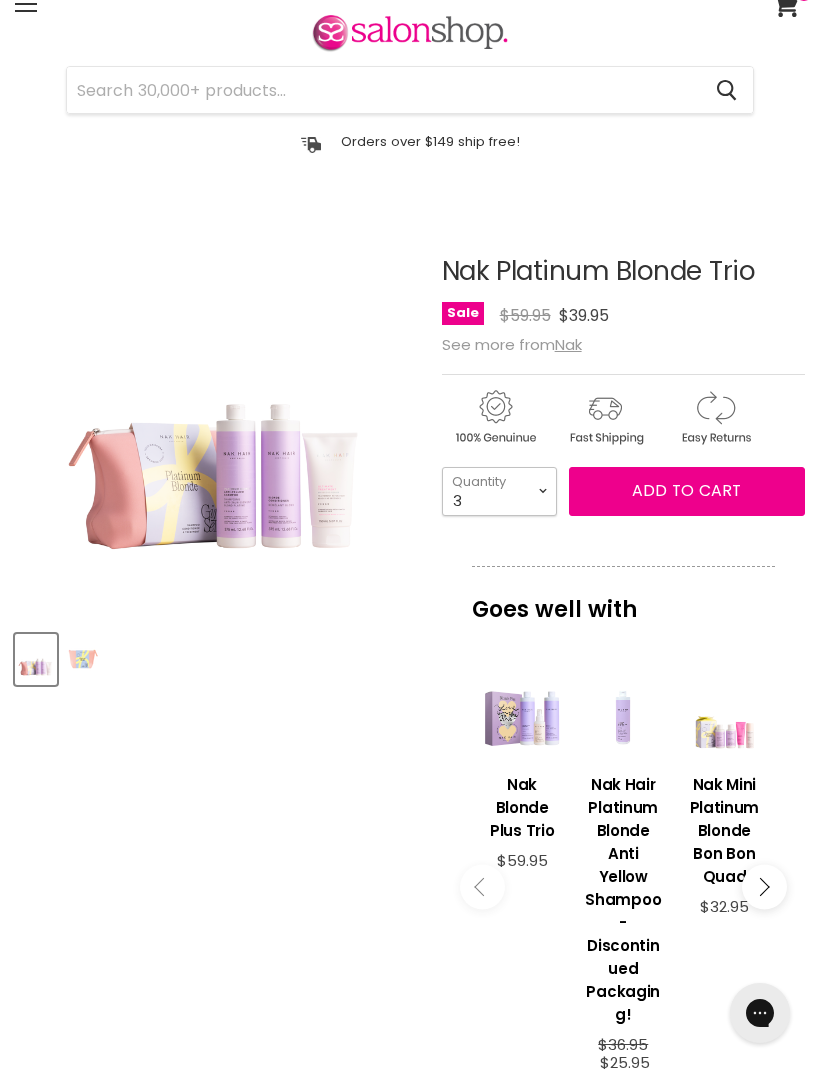 type on "3" 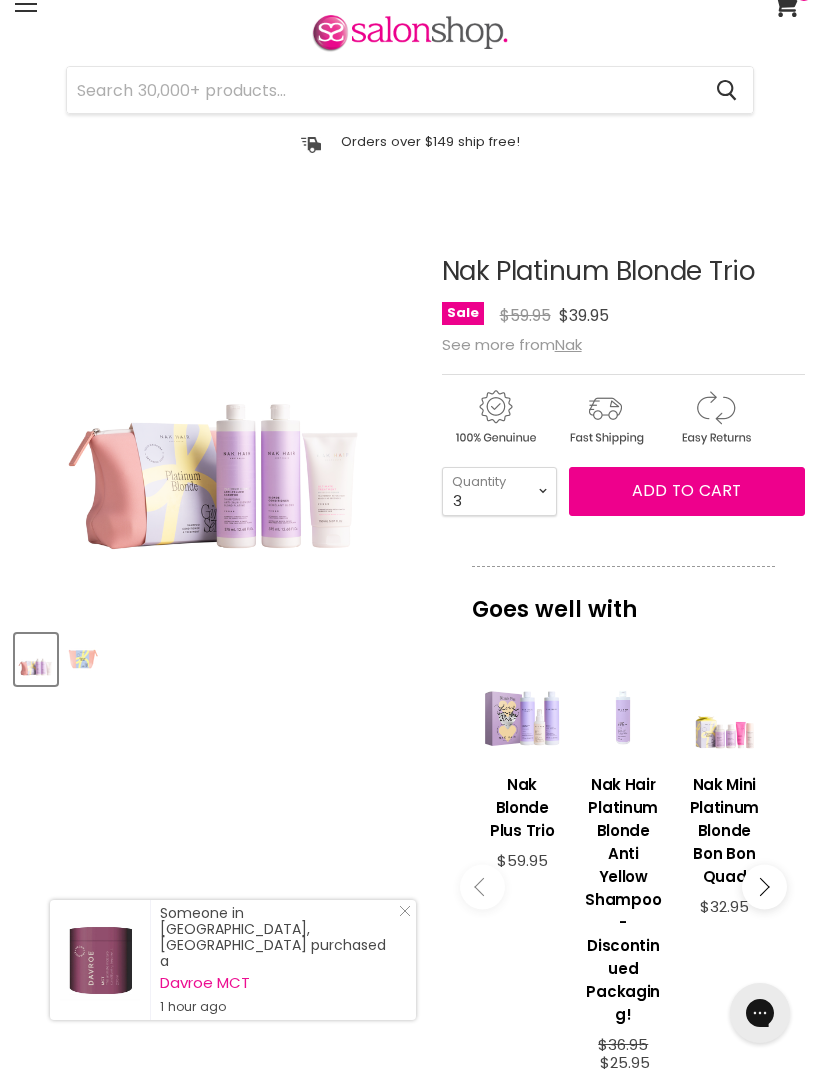 click on "Add to cart" at bounding box center [686, 490] 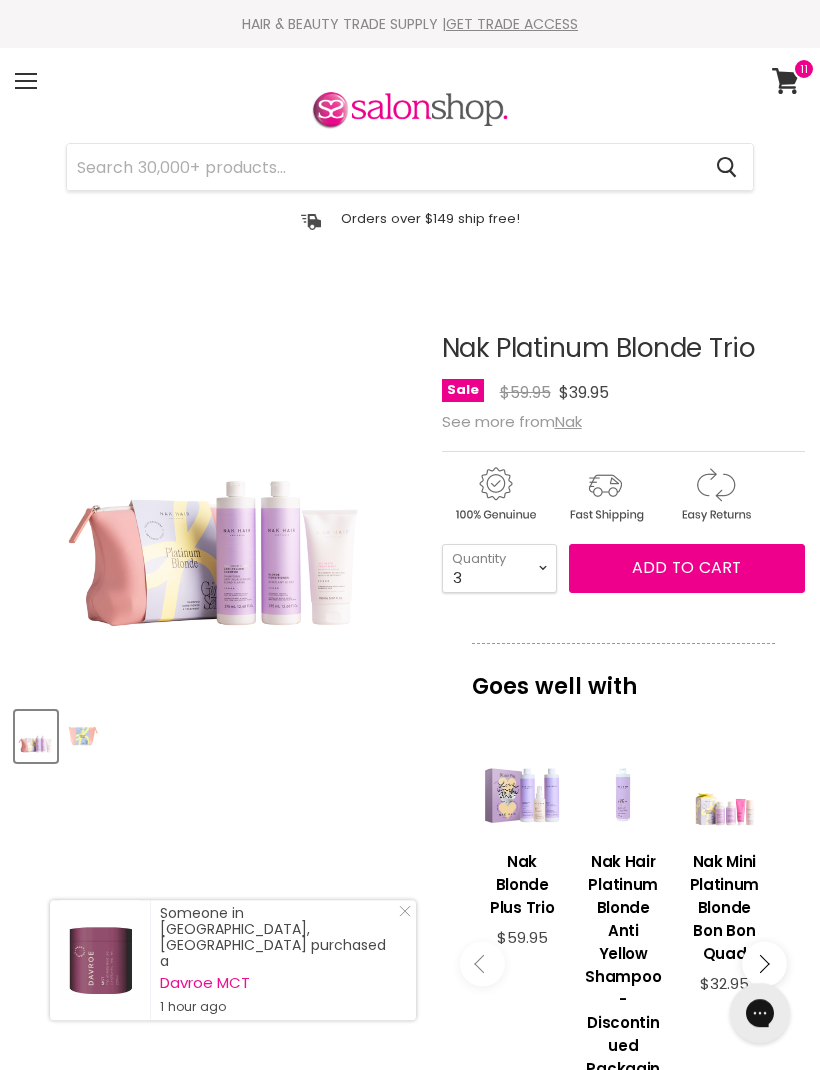 scroll, scrollTop: 284, scrollLeft: 0, axis: vertical 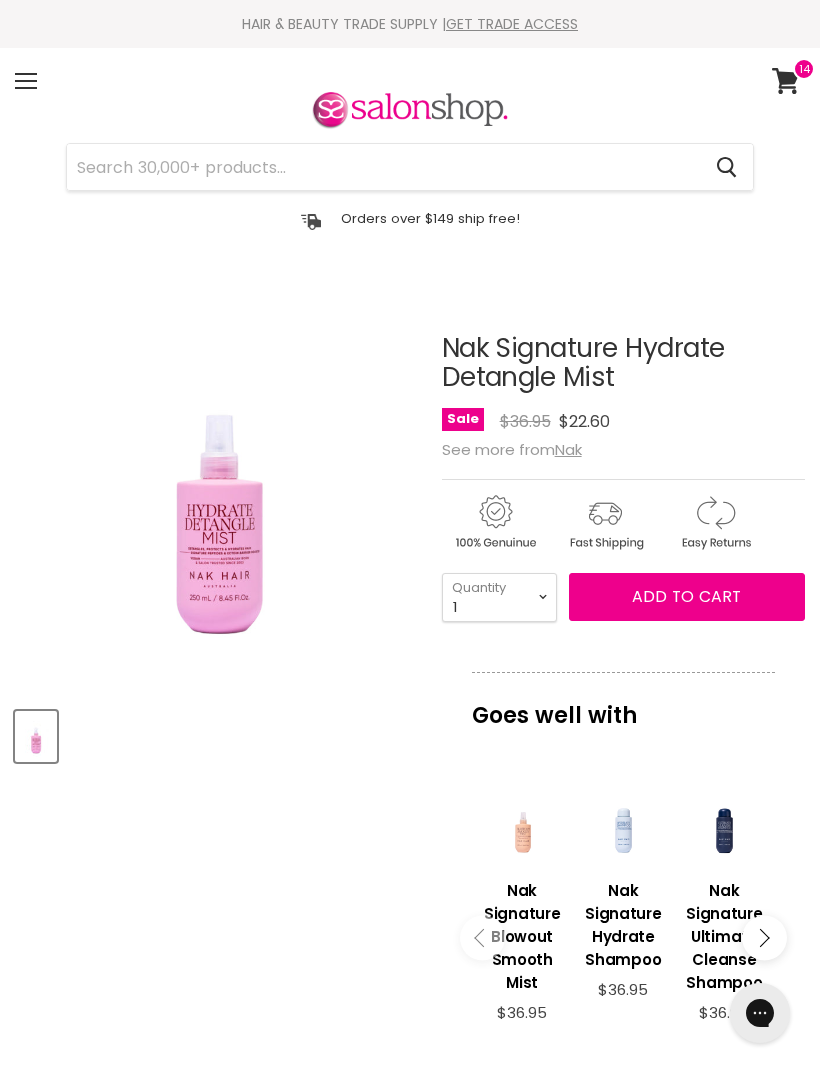 select on "3" 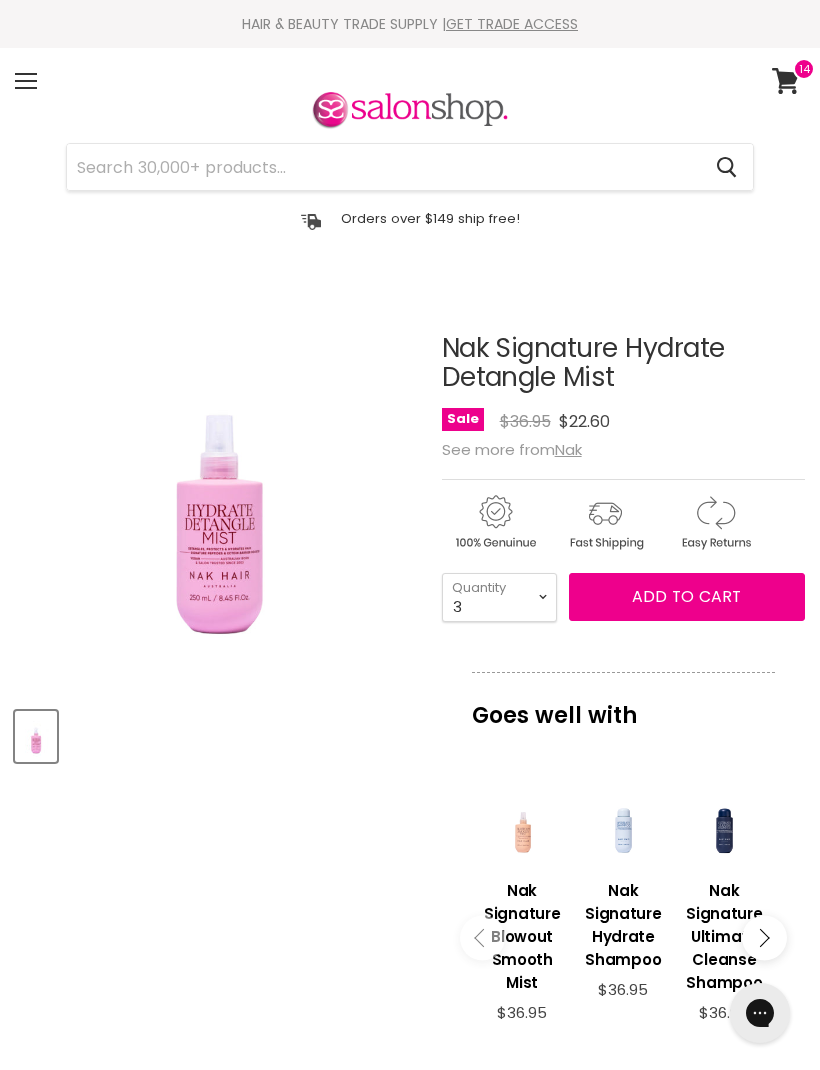 type on "3" 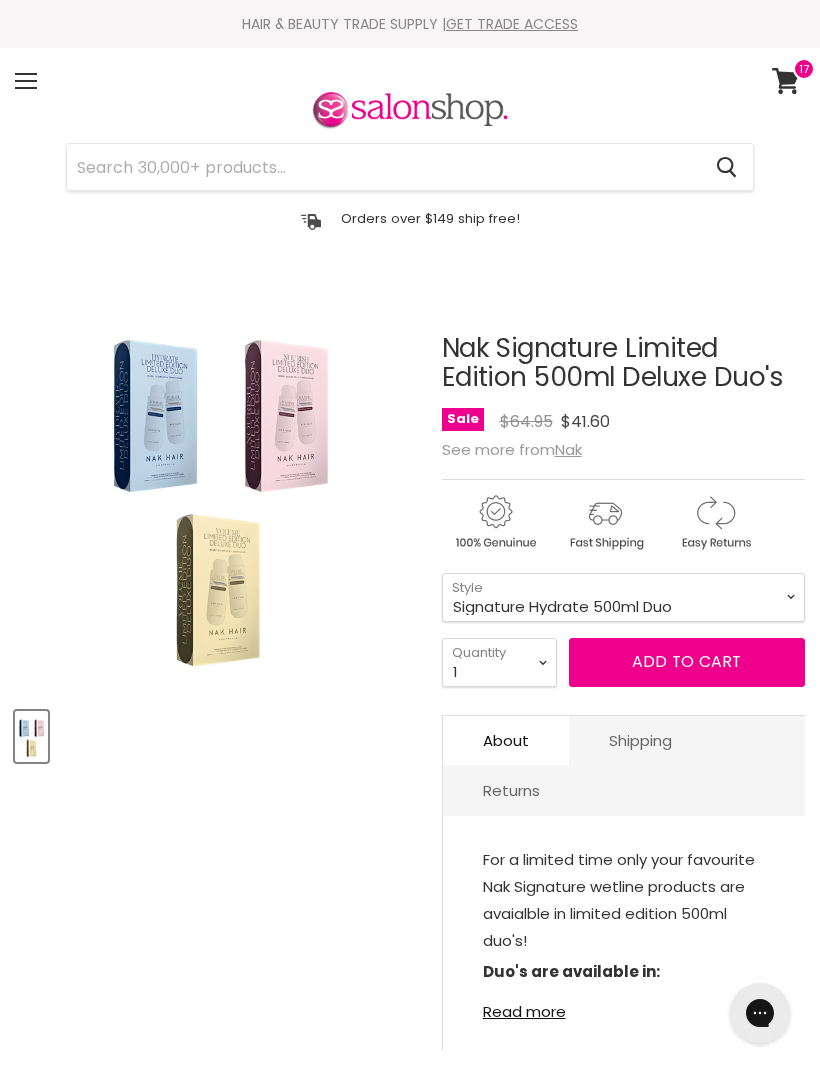 scroll, scrollTop: 0, scrollLeft: 0, axis: both 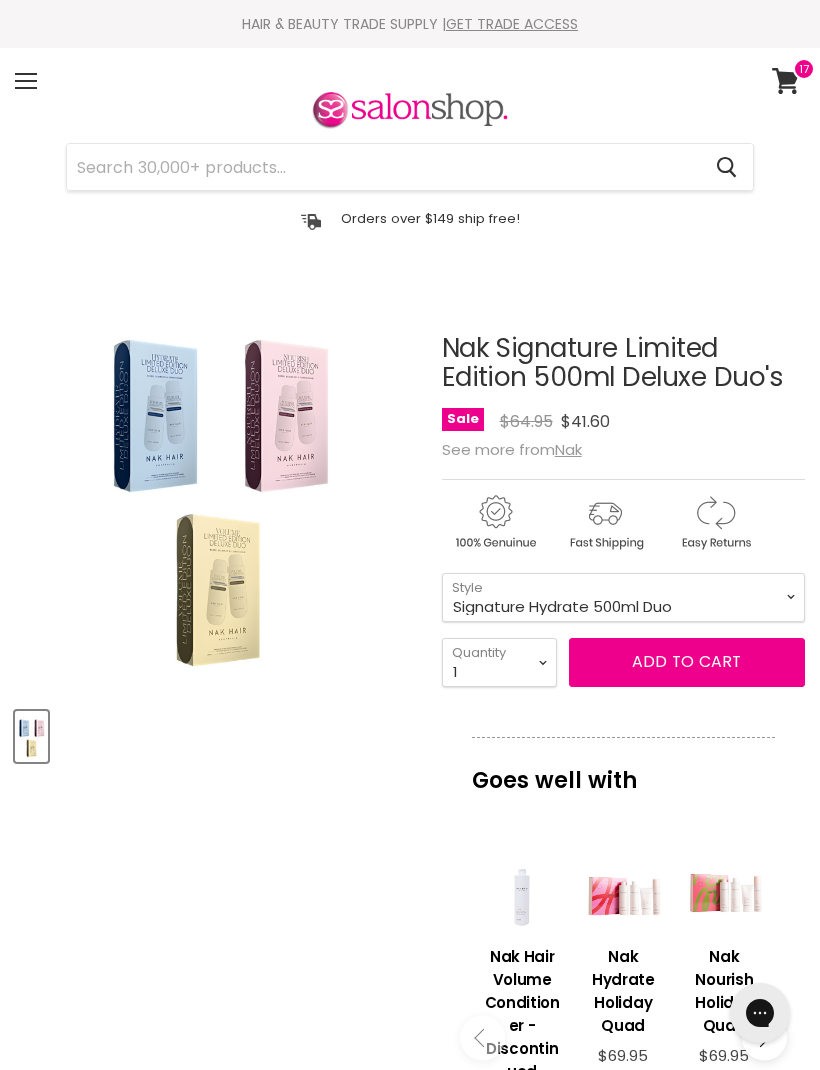 click on "Menu" at bounding box center [26, 81] 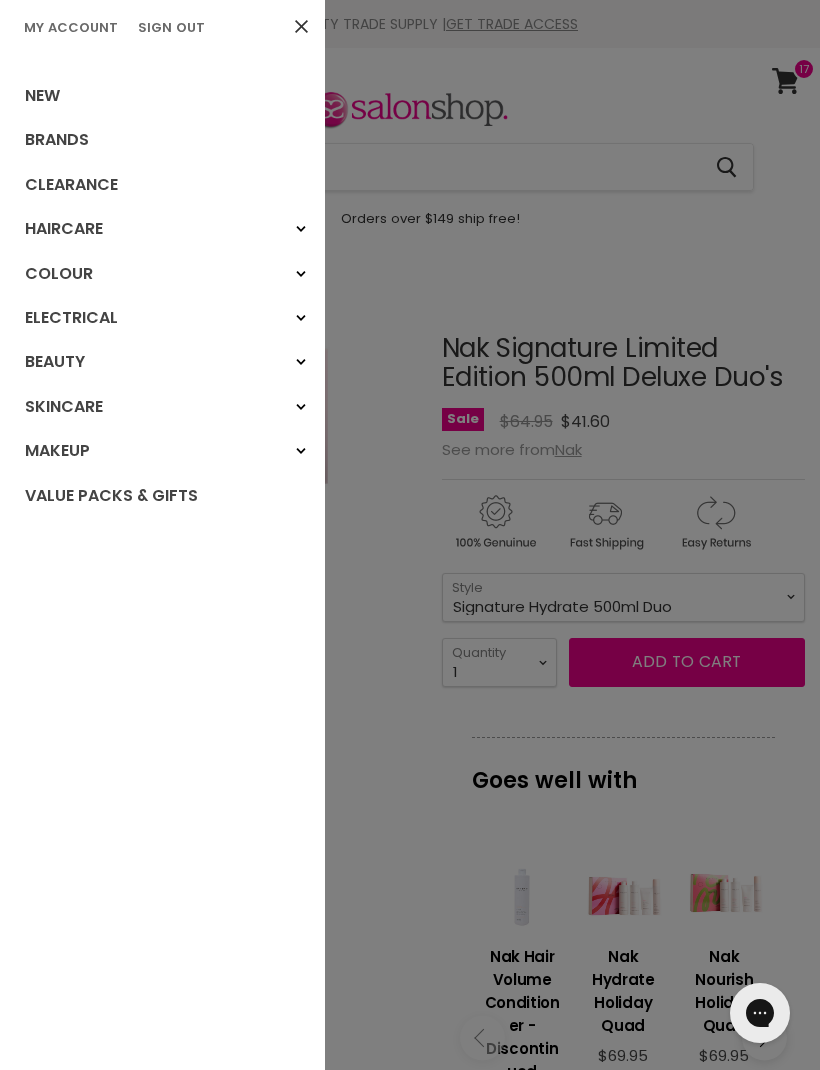 click on "Clearance" at bounding box center [162, 185] 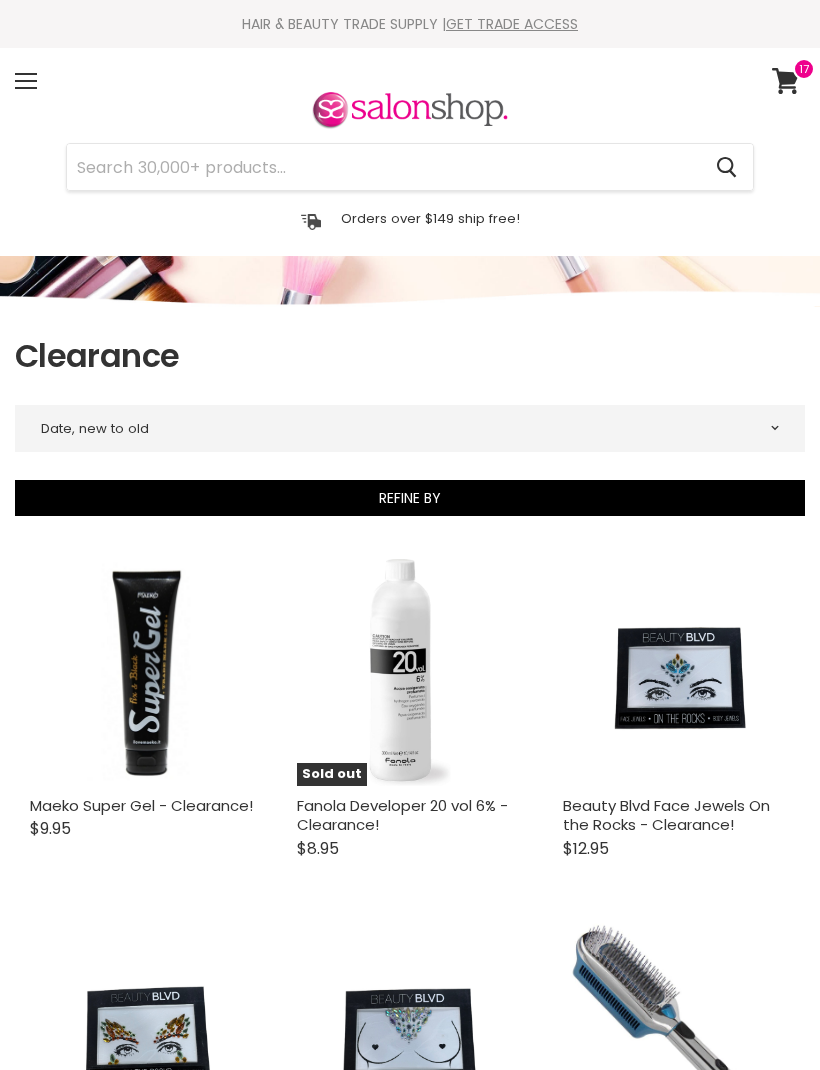 select on "created-descending" 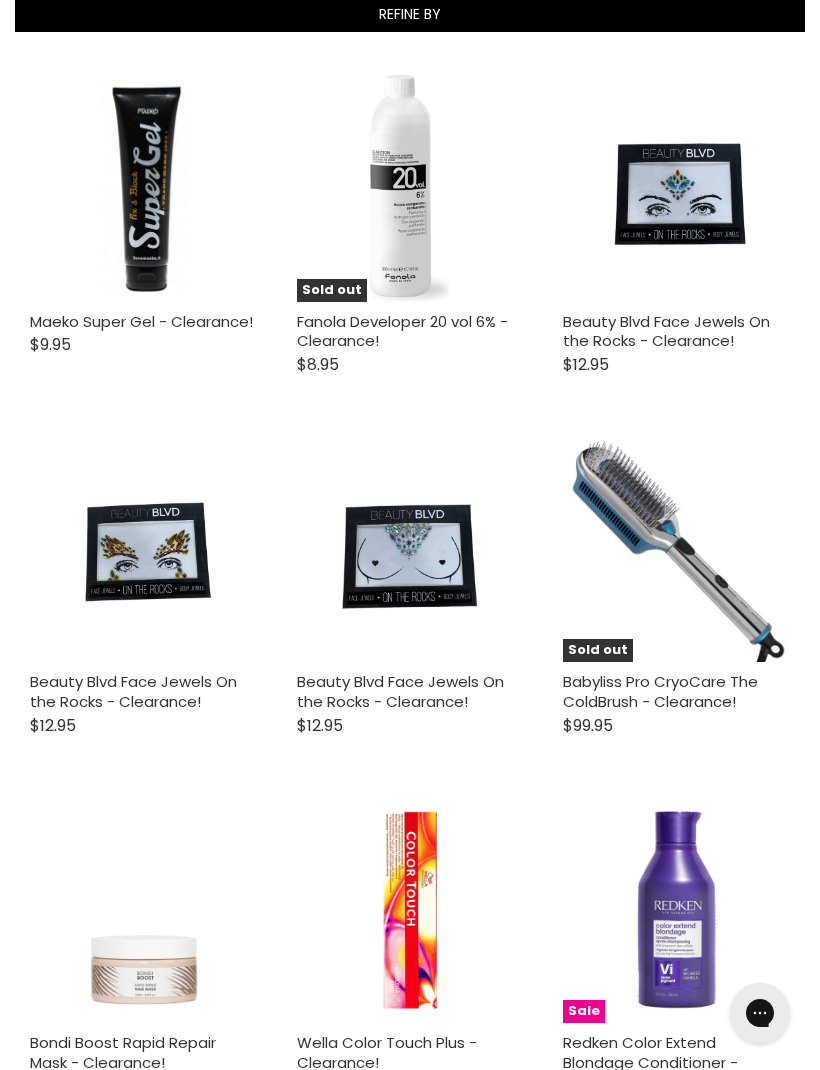 scroll, scrollTop: 0, scrollLeft: 0, axis: both 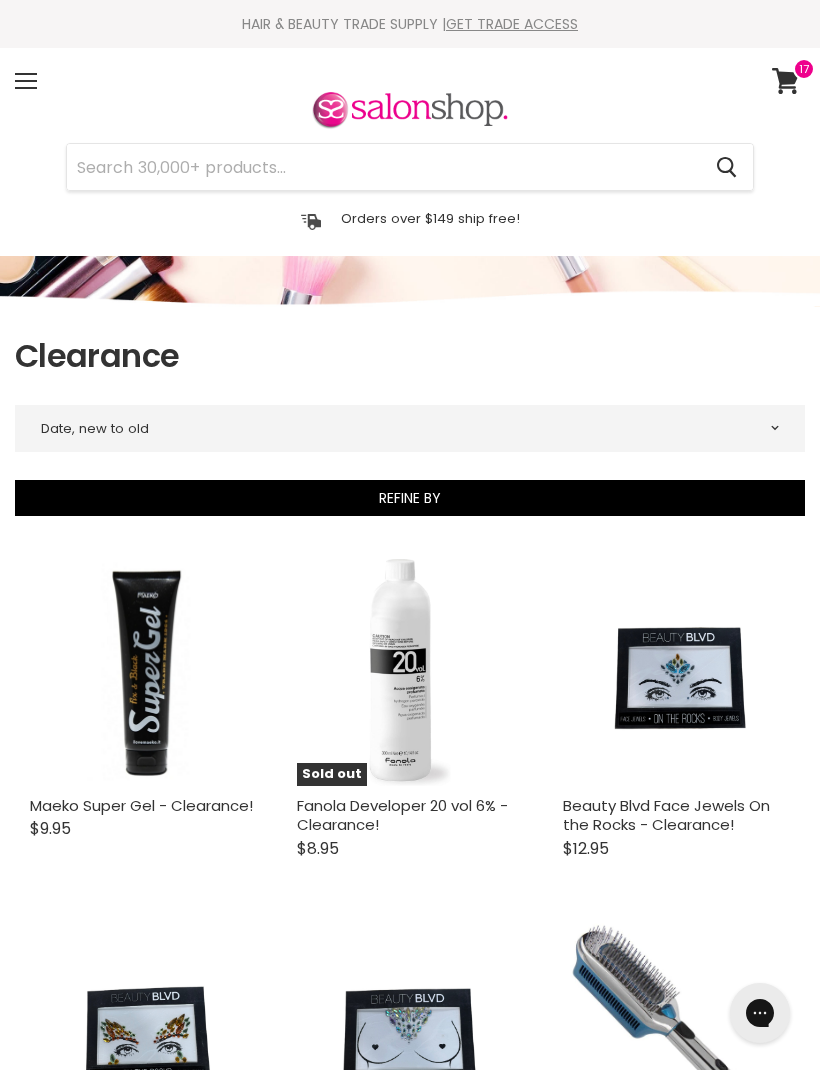 click on "Menu" at bounding box center [26, 81] 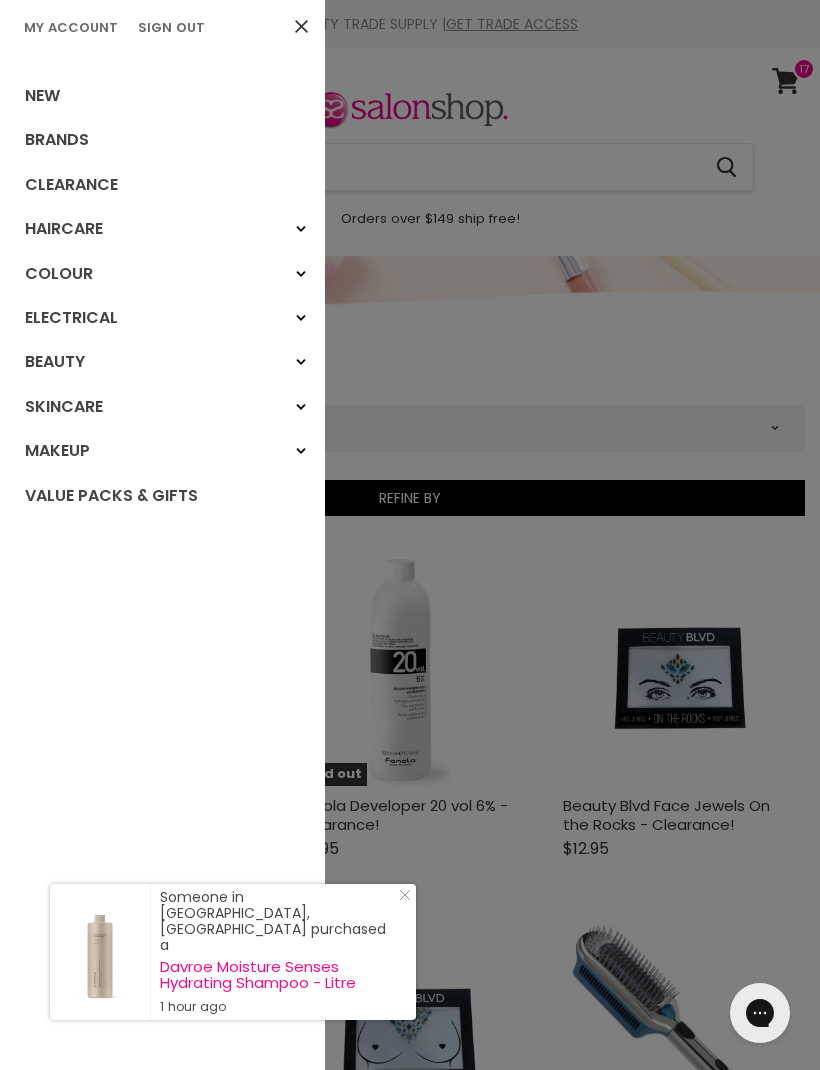 click on "Brands" at bounding box center [162, 140] 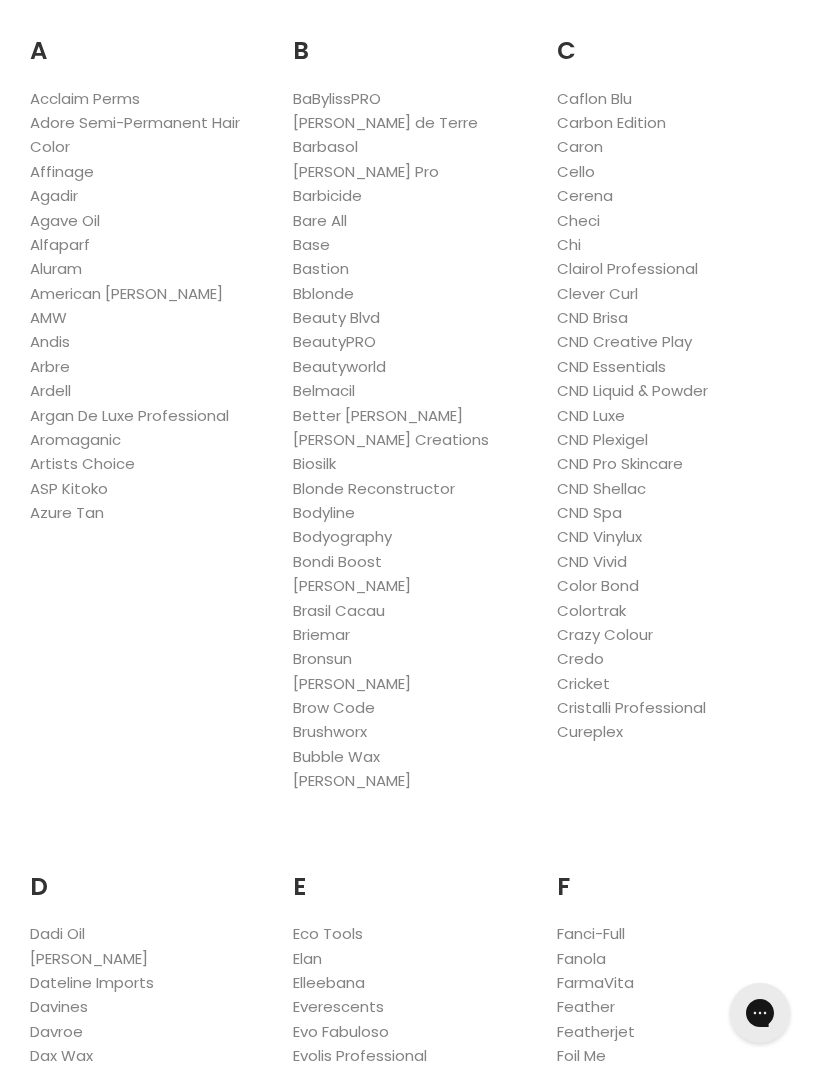 scroll, scrollTop: 0, scrollLeft: 0, axis: both 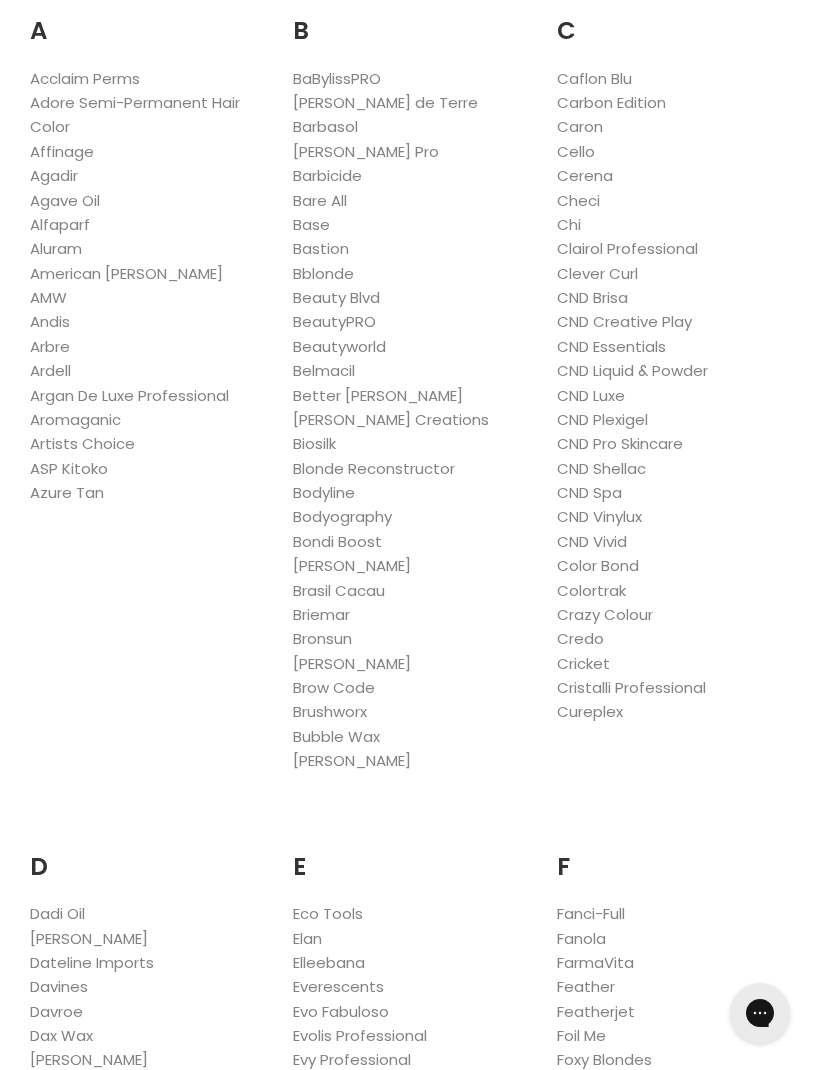 click on "Affinage" at bounding box center (62, 151) 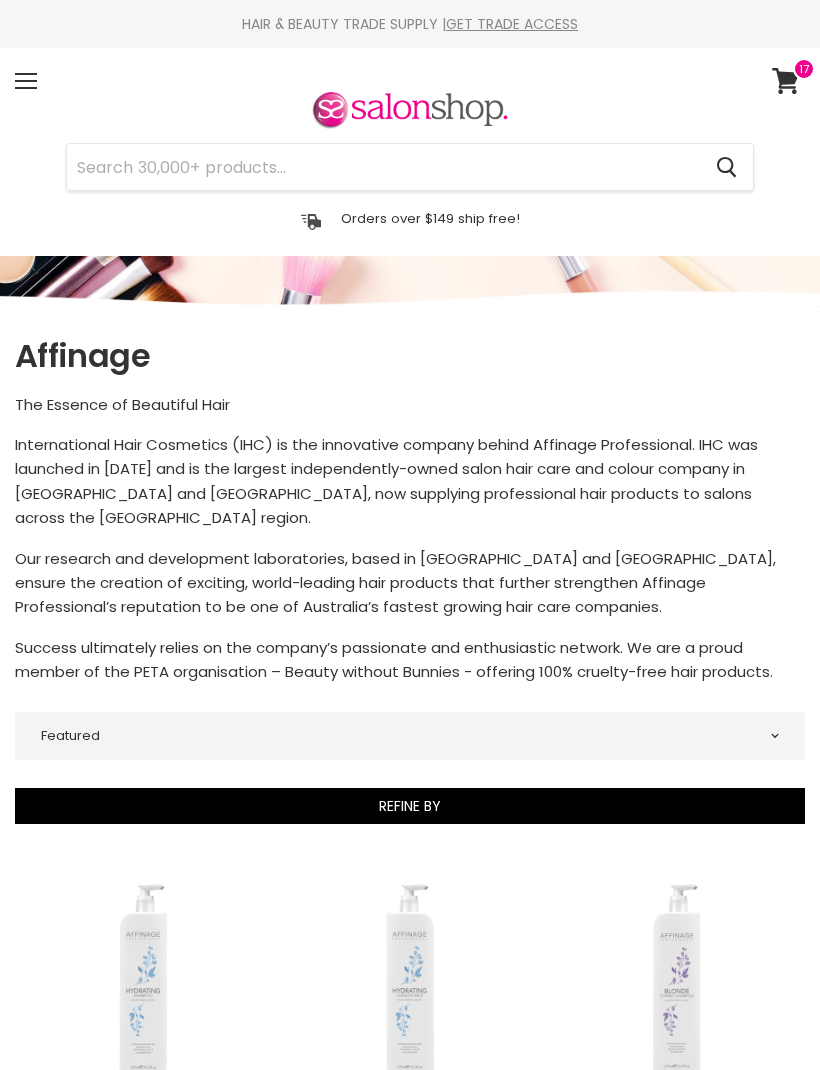 select on "manual" 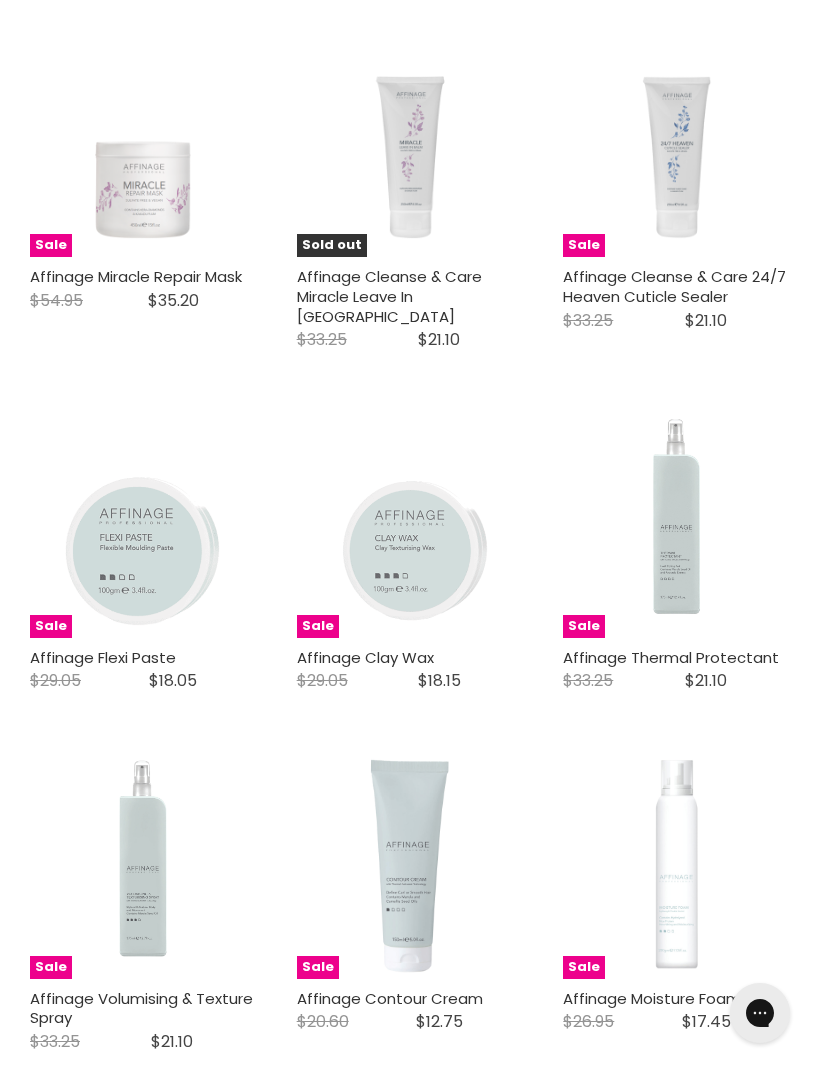 scroll, scrollTop: 0, scrollLeft: 0, axis: both 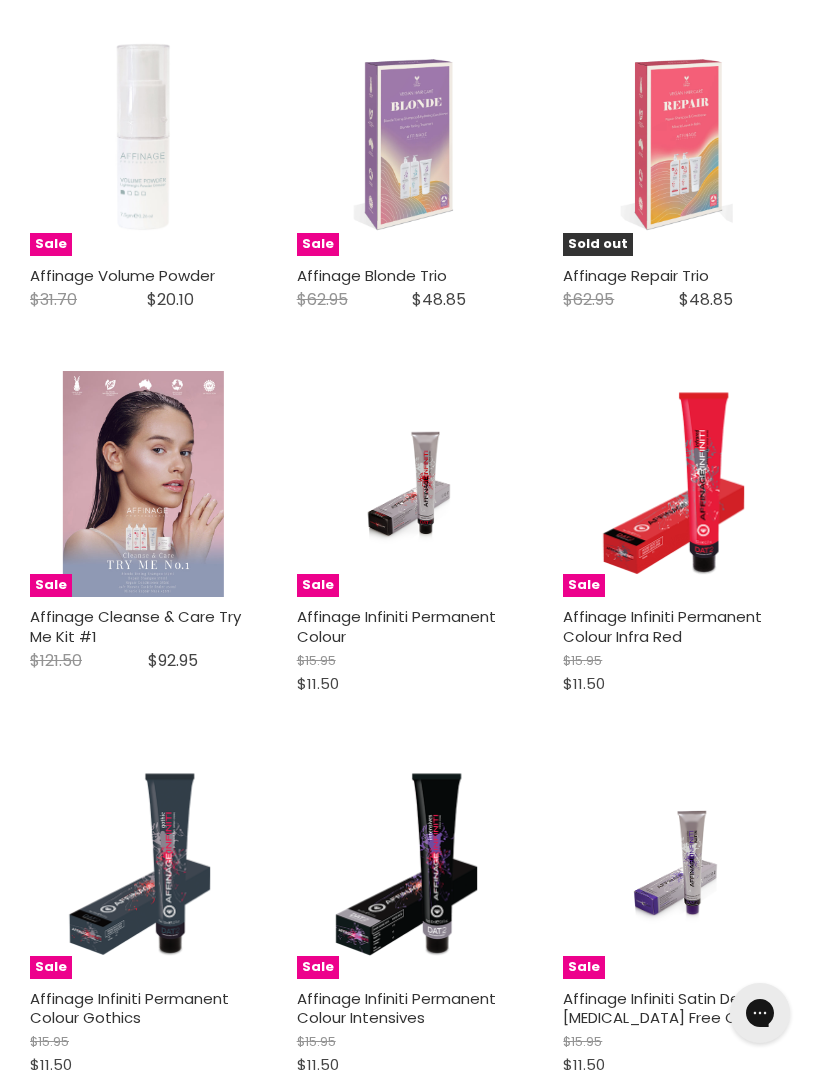 click on "Affinage Infiniti Permanent Colour Infra Red" at bounding box center [662, 626] 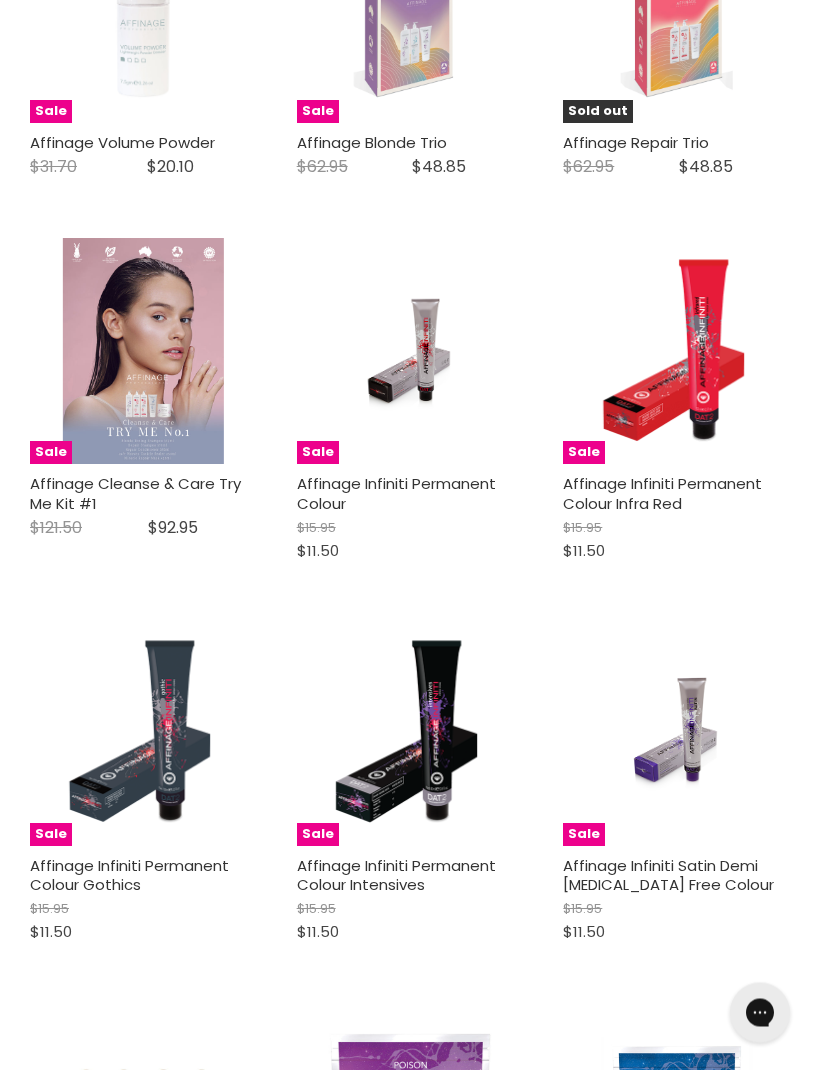 scroll, scrollTop: 3768, scrollLeft: 0, axis: vertical 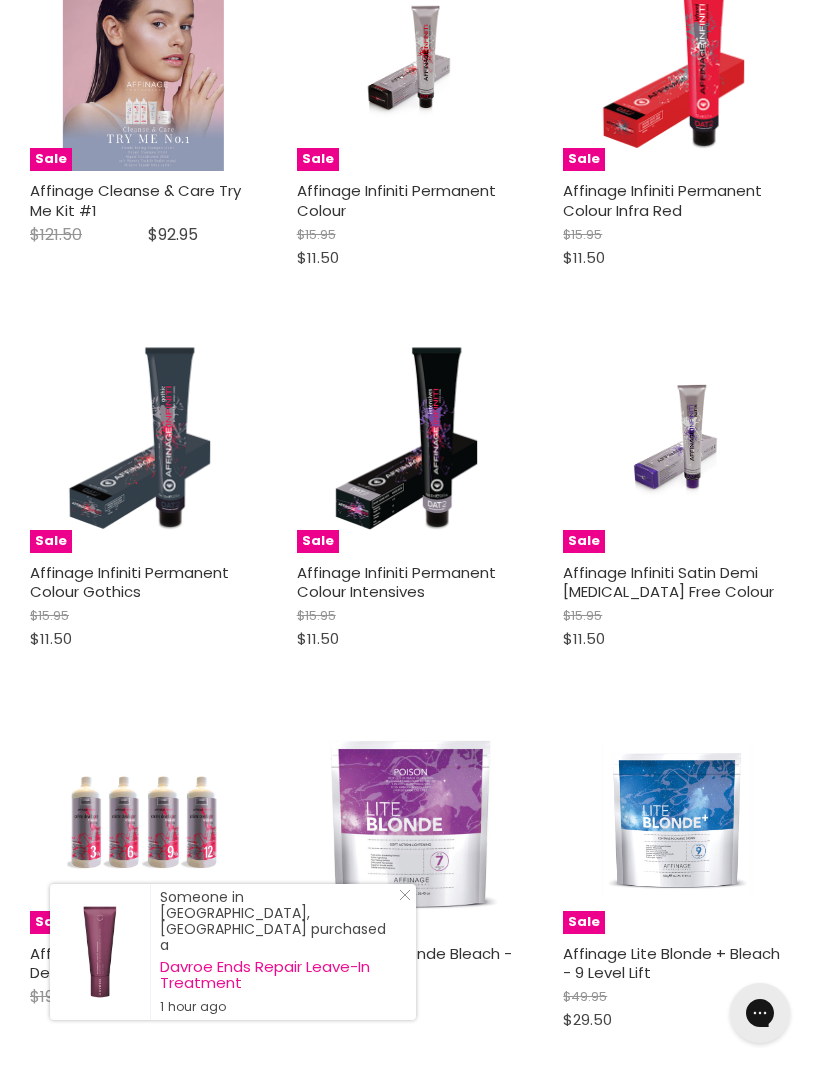 click on "Affinage Infiniti Permanent Colour Gothics" at bounding box center [129, 582] 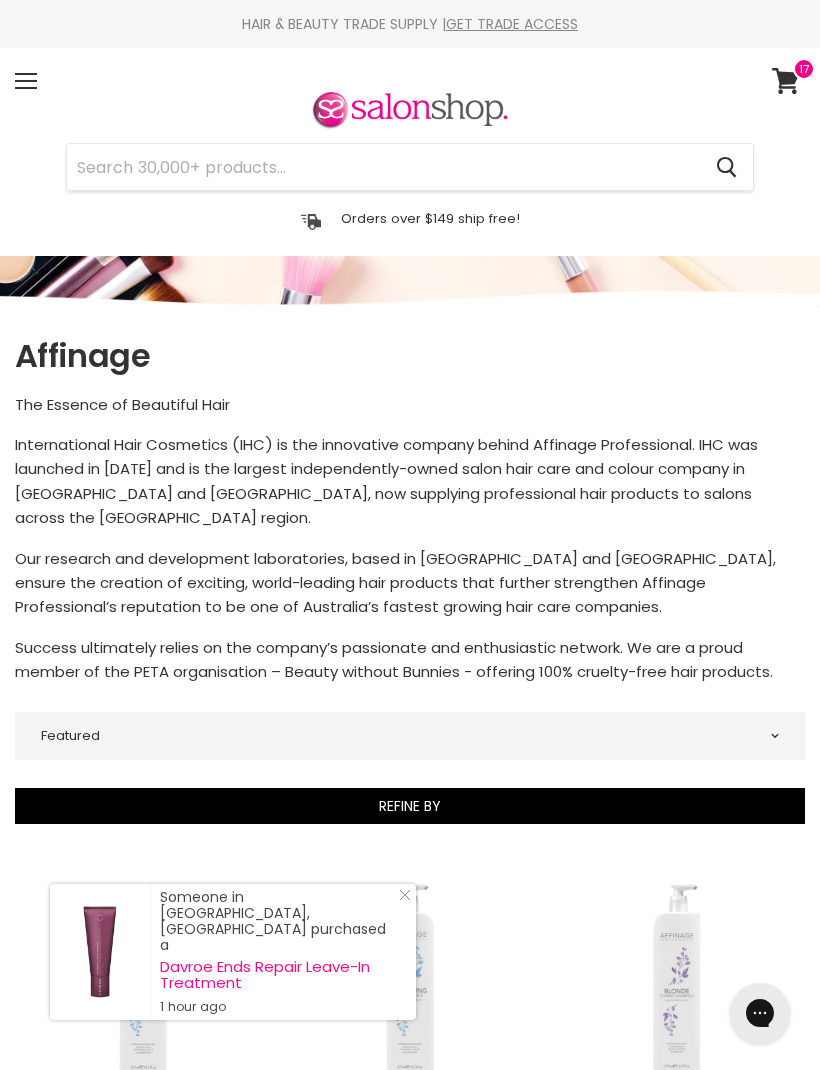click on "Menu" at bounding box center [26, 81] 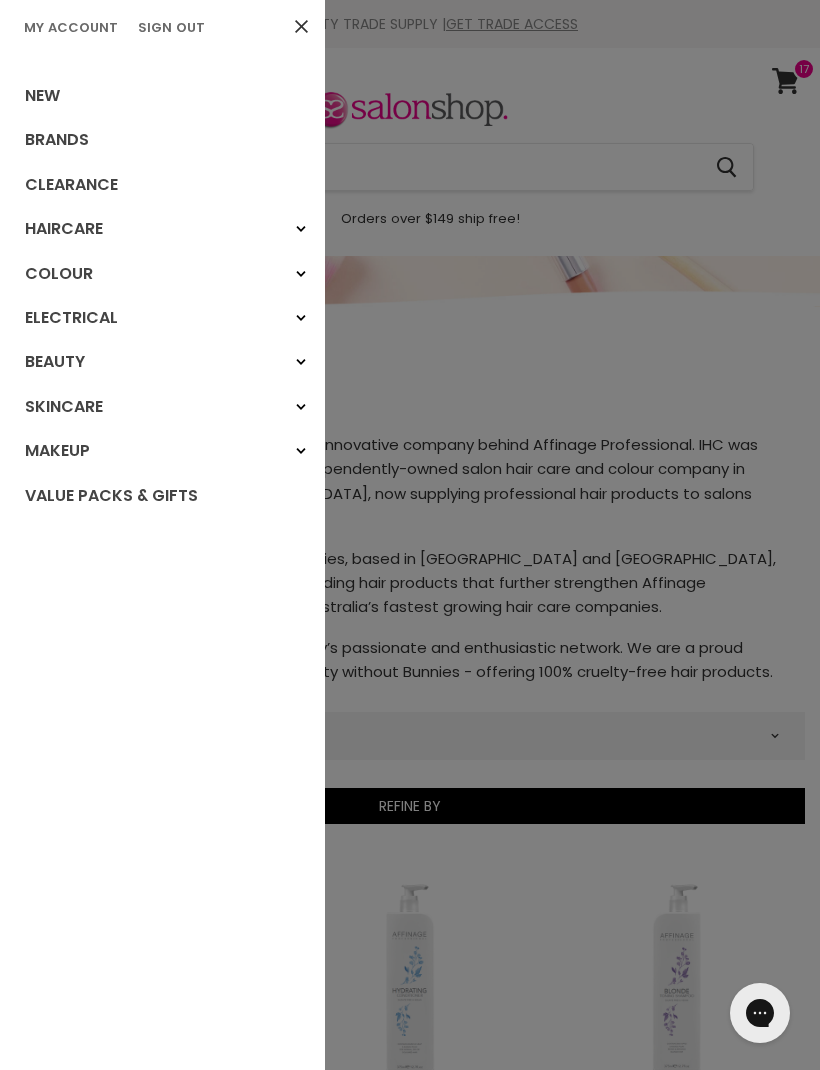 click on "Brands" at bounding box center [162, 140] 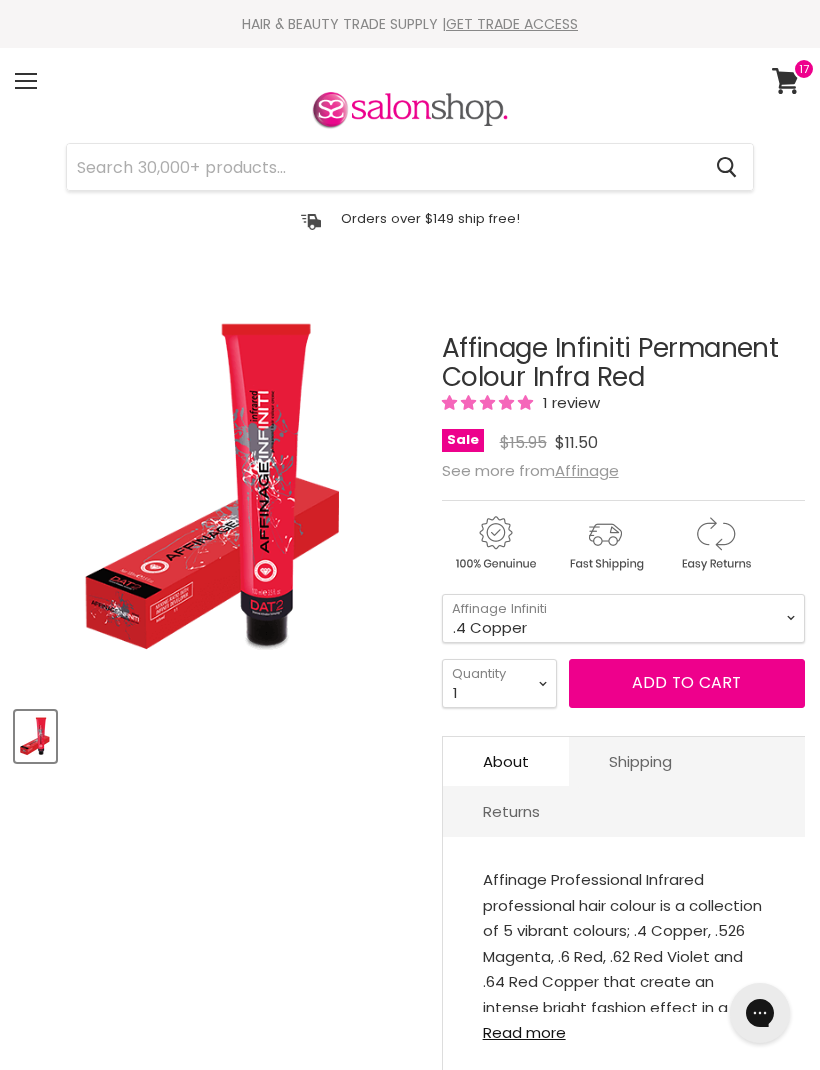 scroll, scrollTop: 0, scrollLeft: 0, axis: both 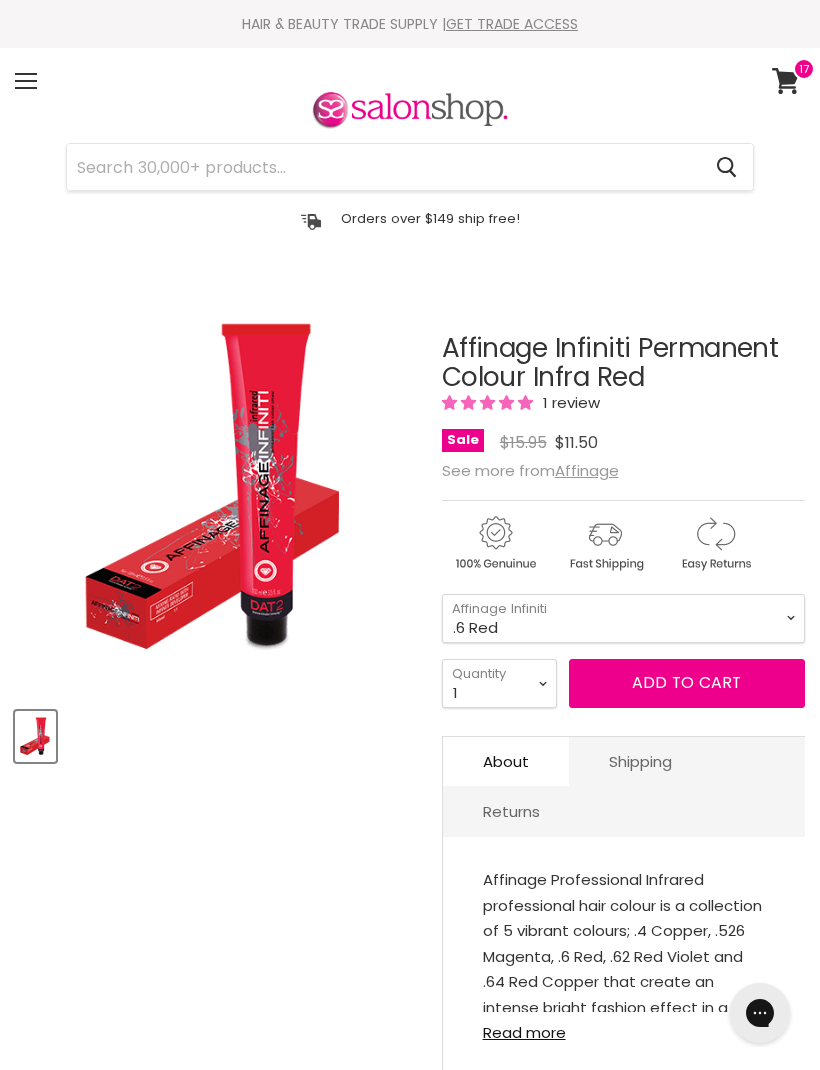 select on ".6 Red" 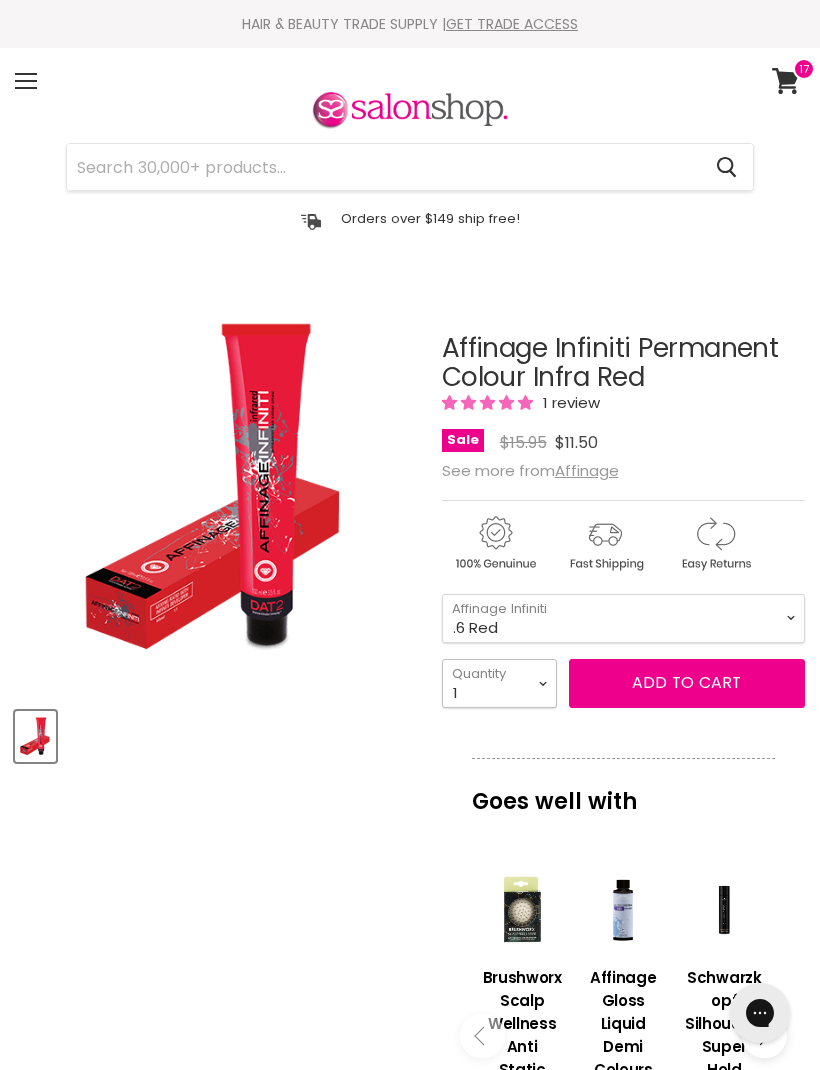 click on "1
2
3
4
5
6
7
8
9
10+" at bounding box center [499, 683] 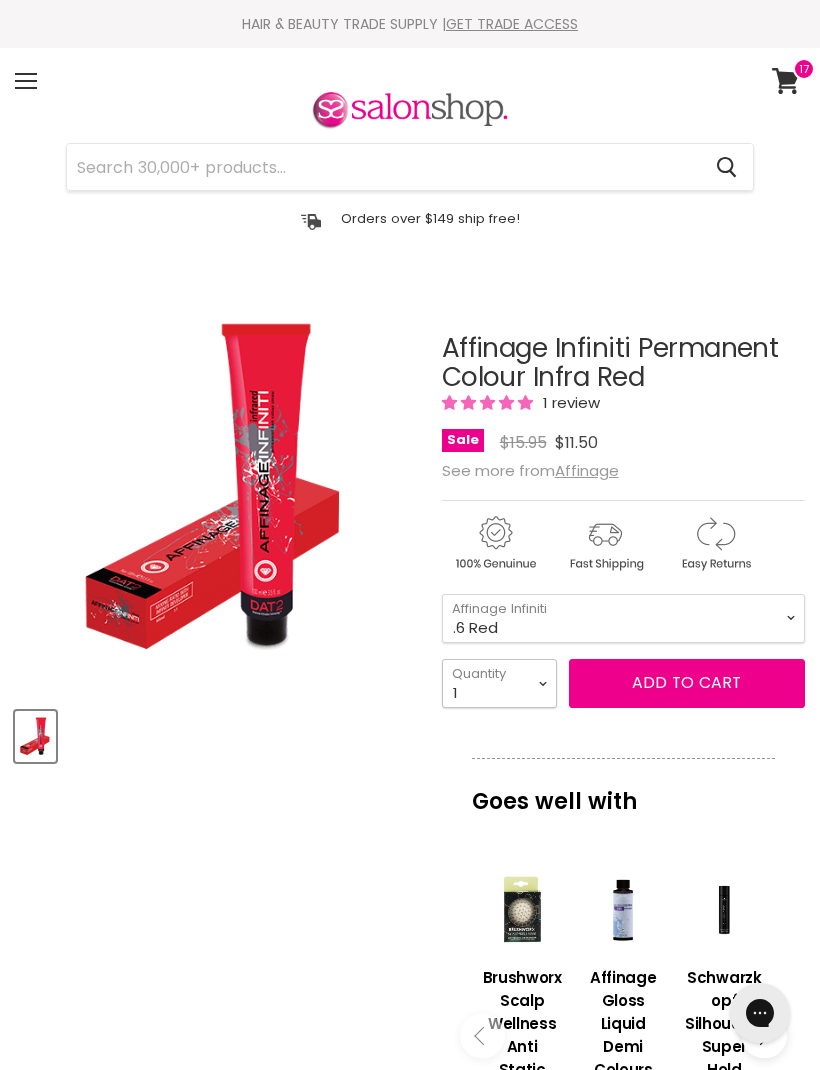 select on "3" 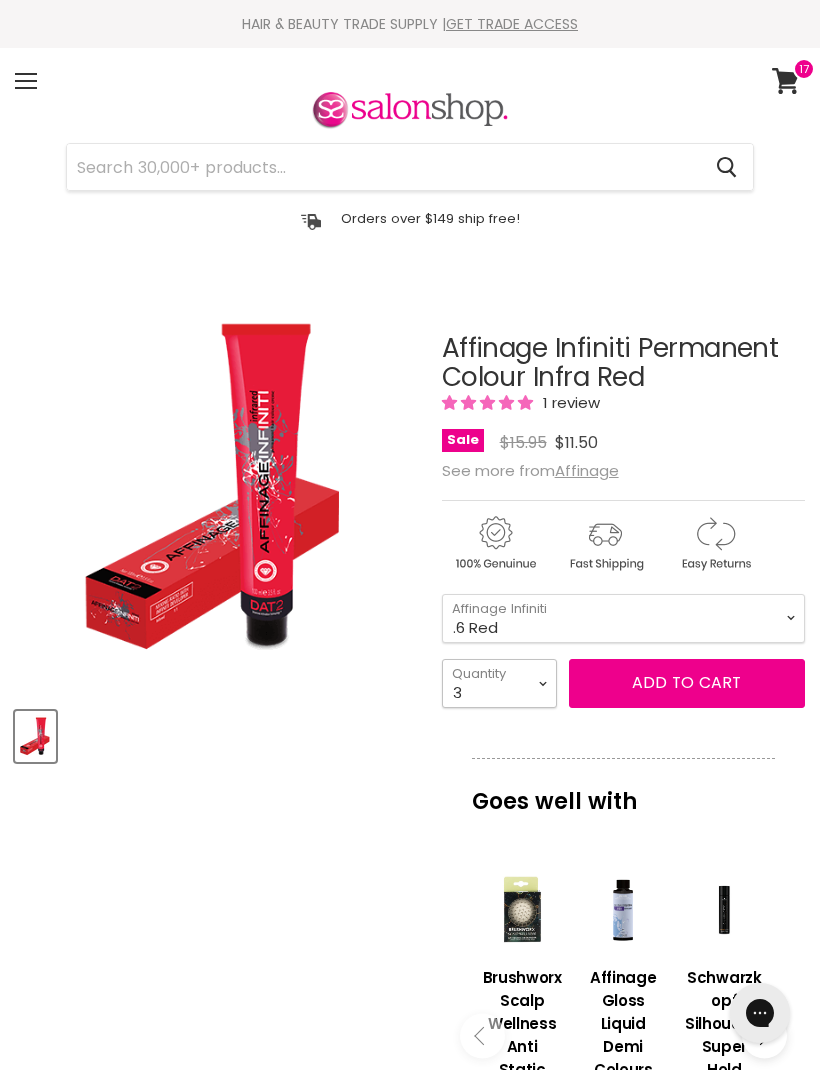 type on "3" 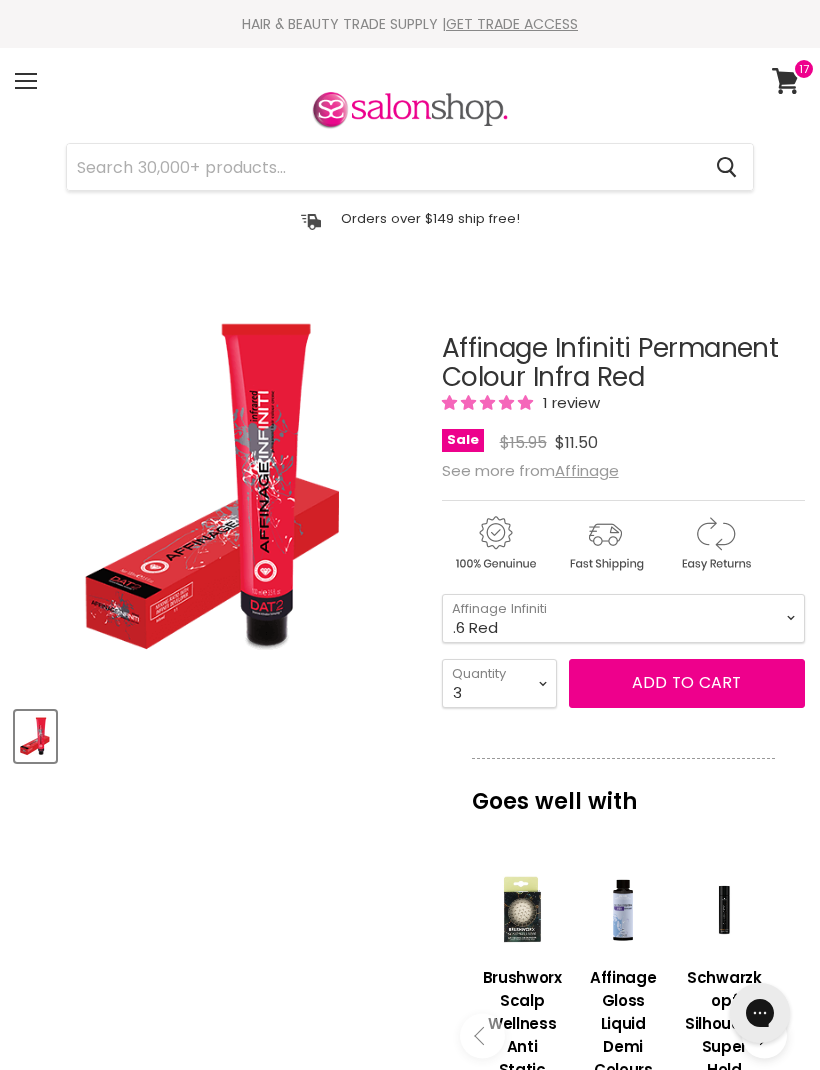 click on "Add to cart" at bounding box center [687, 683] 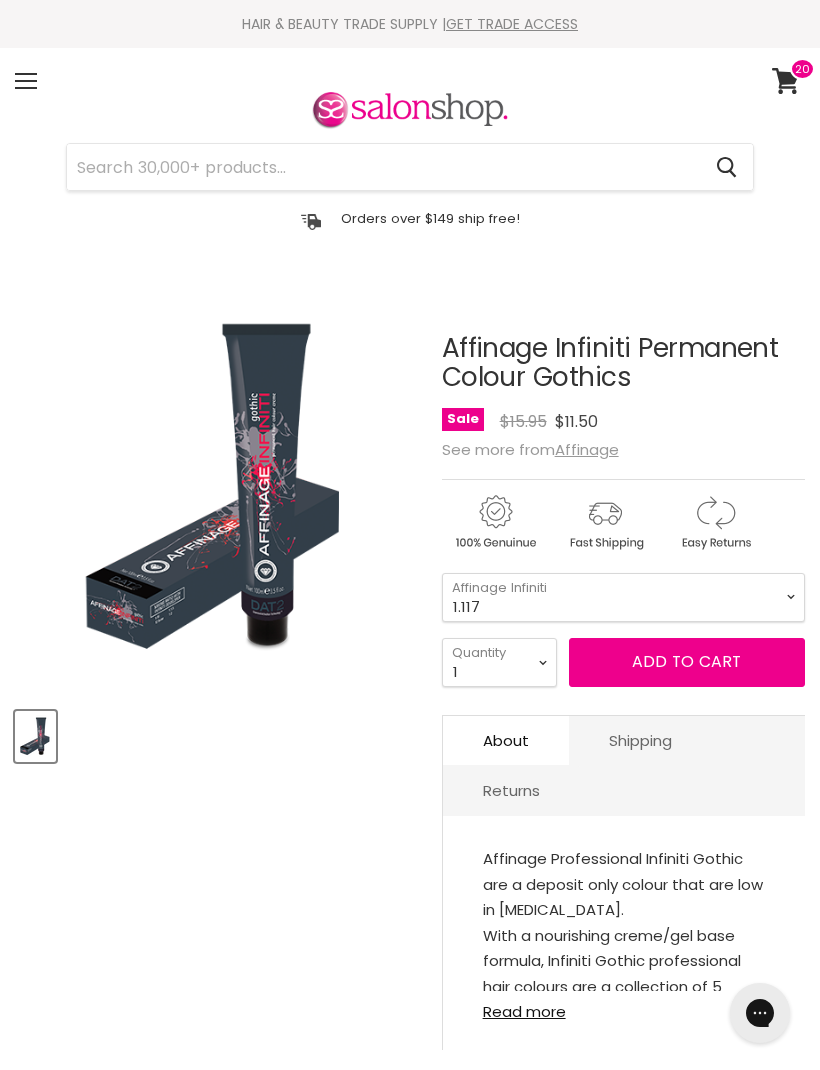 scroll, scrollTop: 0, scrollLeft: 0, axis: both 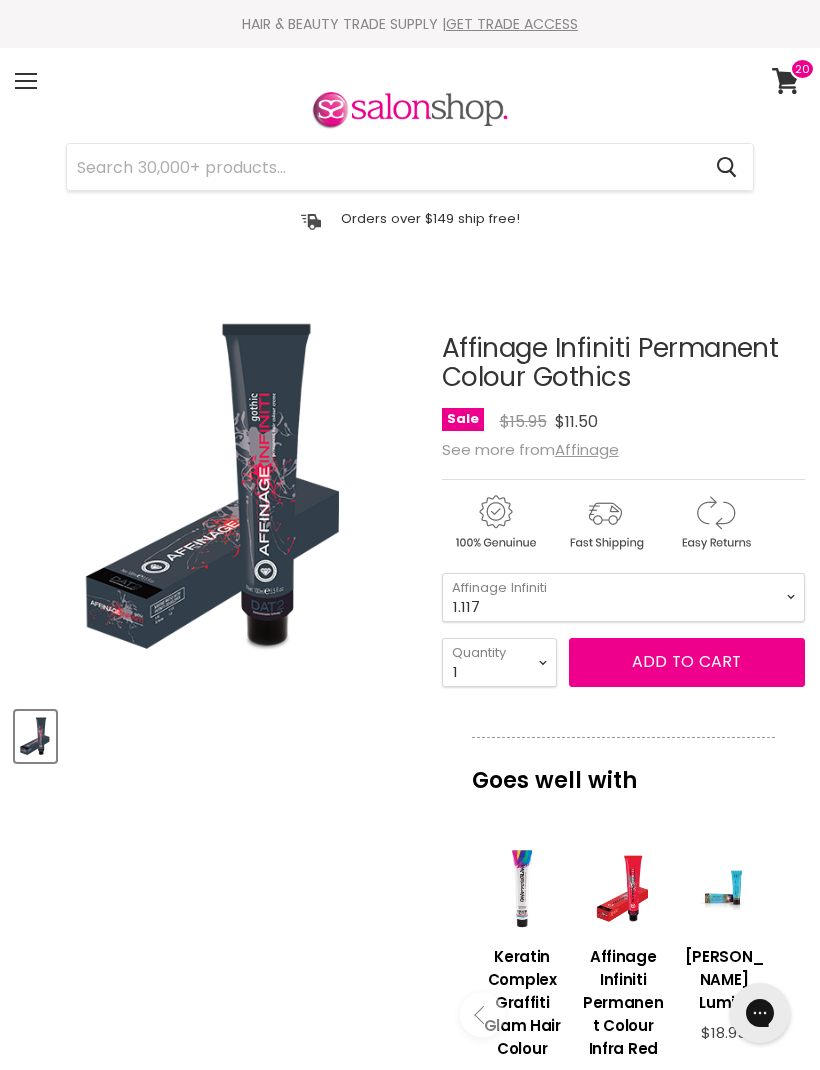 click on "1.117
4.117
6.117
9.117
10.117" at bounding box center [623, 597] 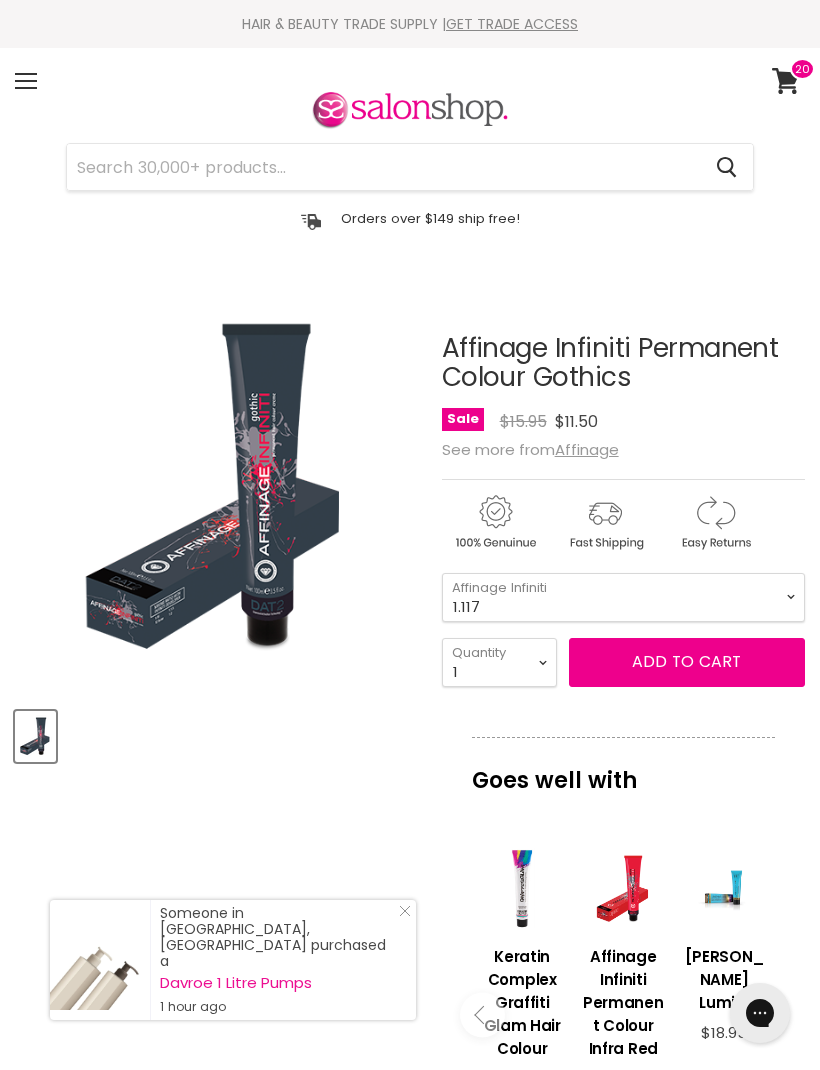 click on "Add to cart" at bounding box center (686, 661) 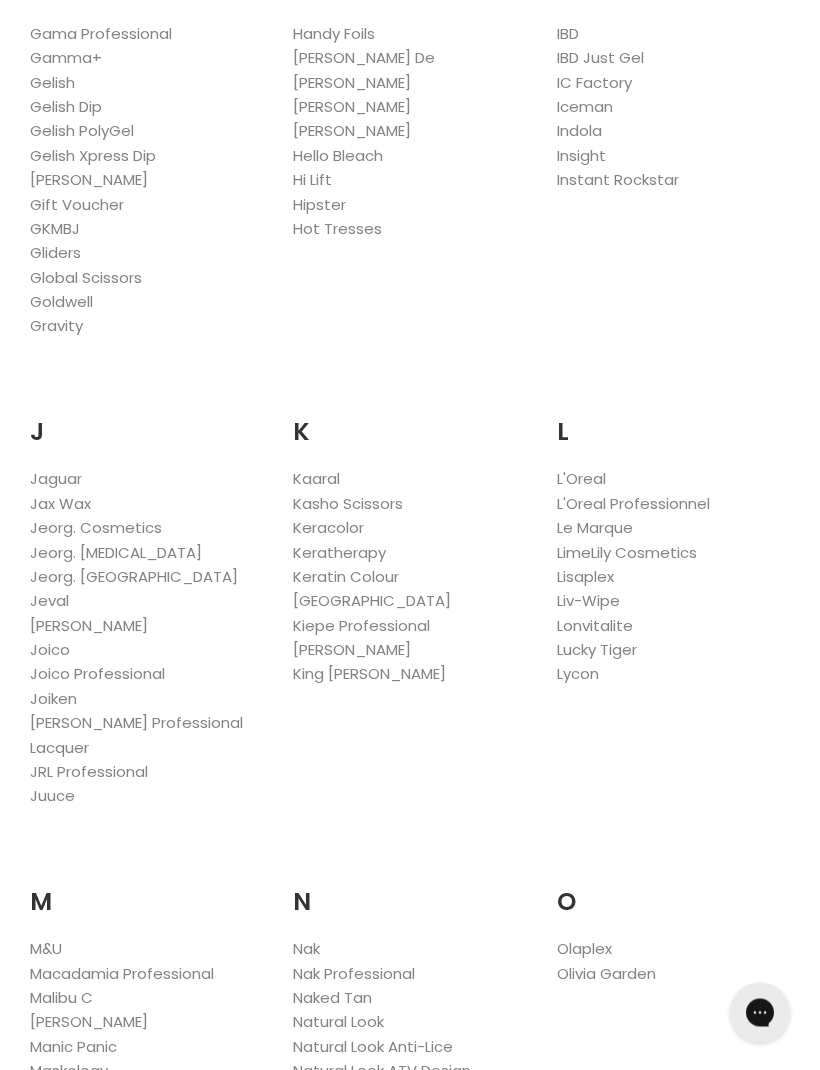 scroll, scrollTop: 0, scrollLeft: 0, axis: both 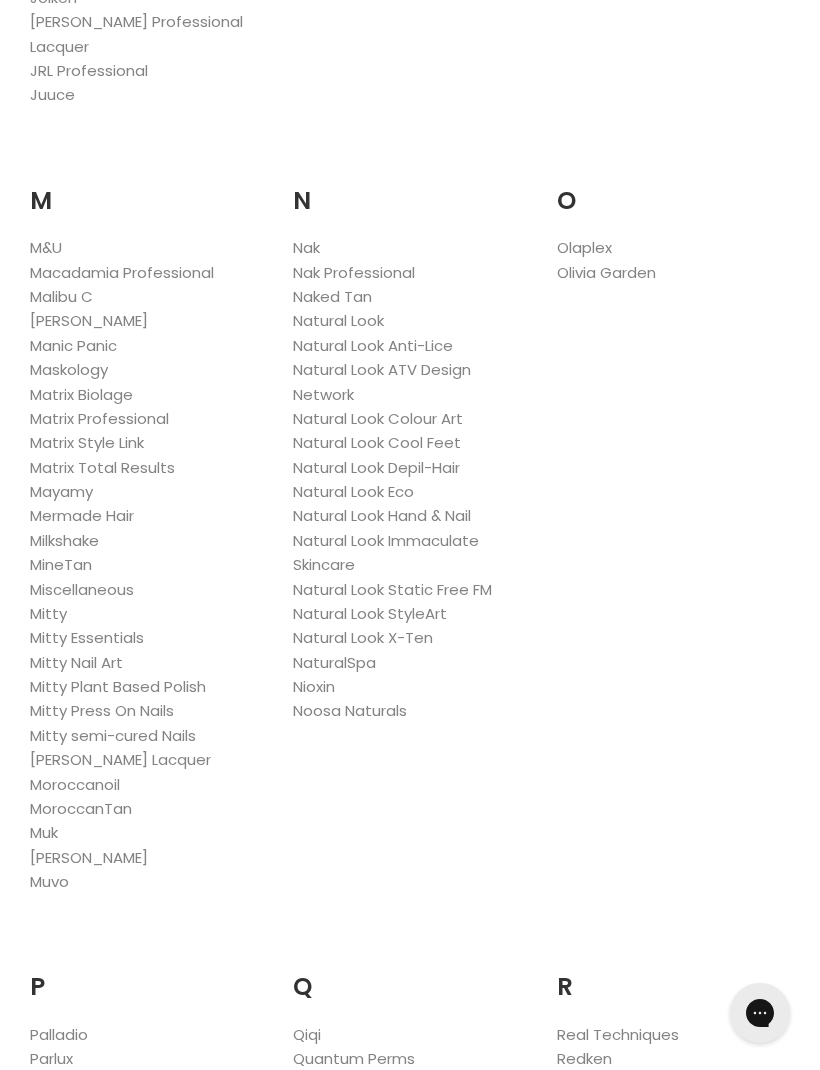 click on "Nak Professional" at bounding box center (354, 272) 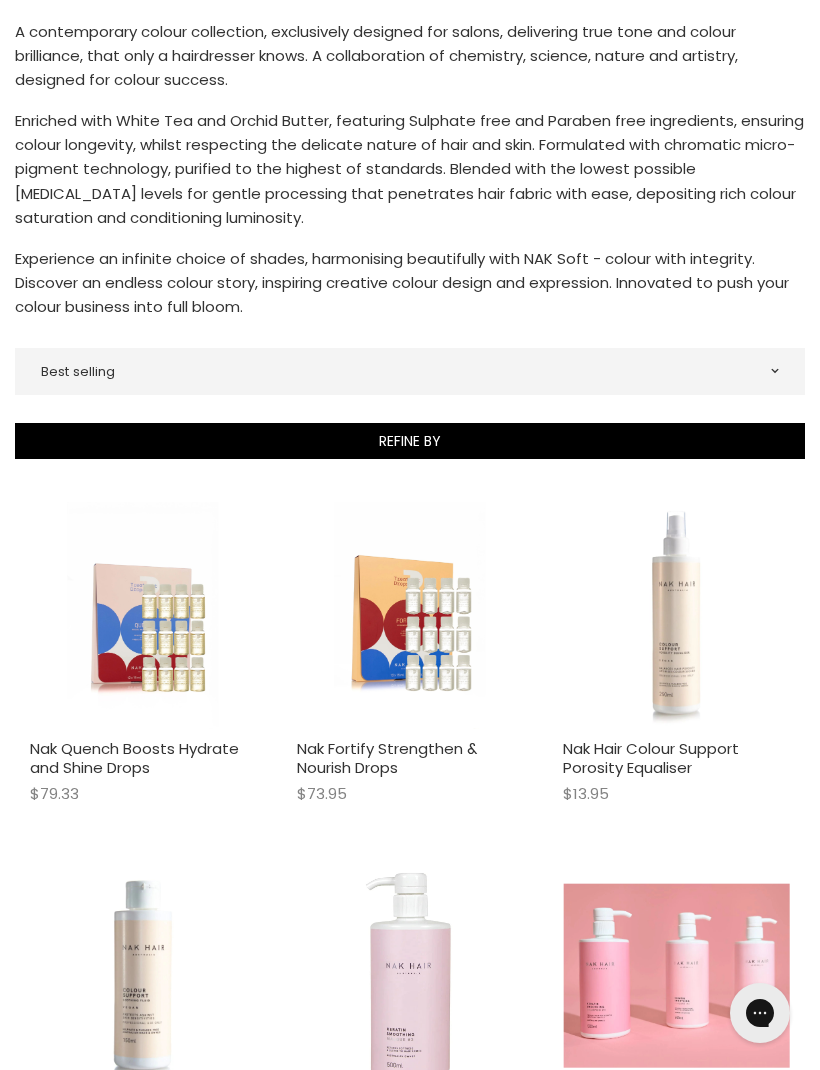 scroll, scrollTop: 0, scrollLeft: 0, axis: both 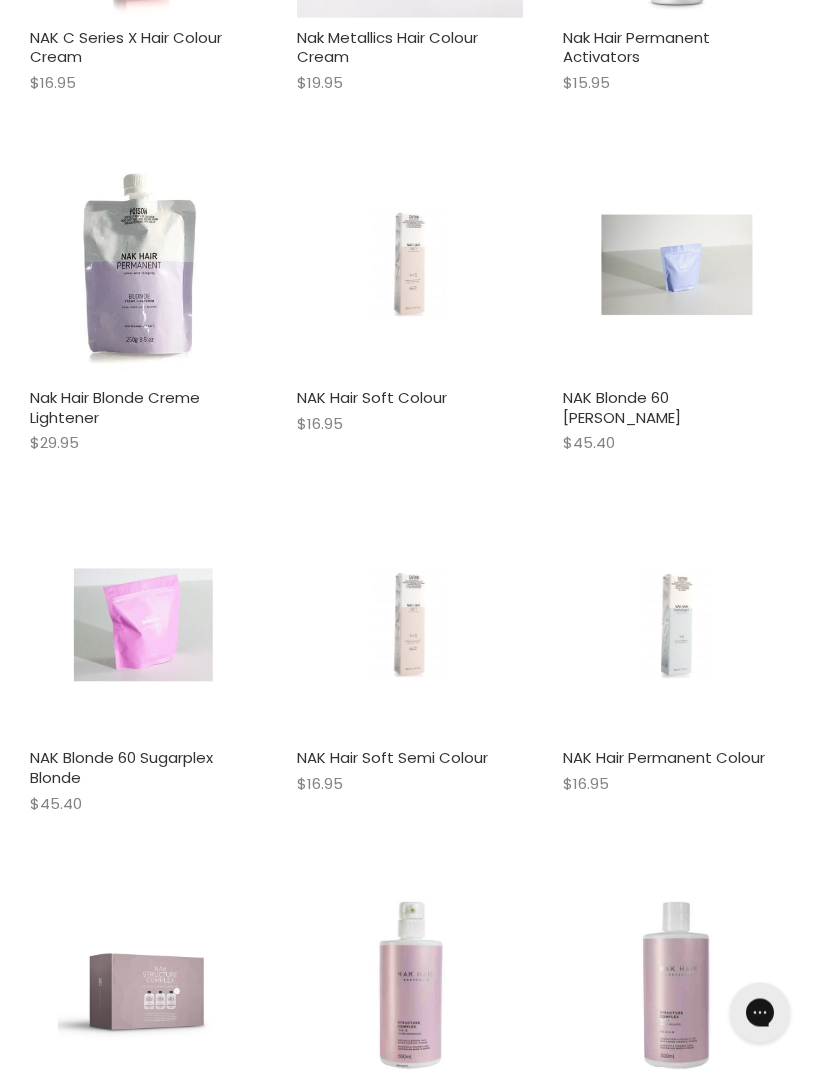 click on "$16.95" at bounding box center (676, 784) 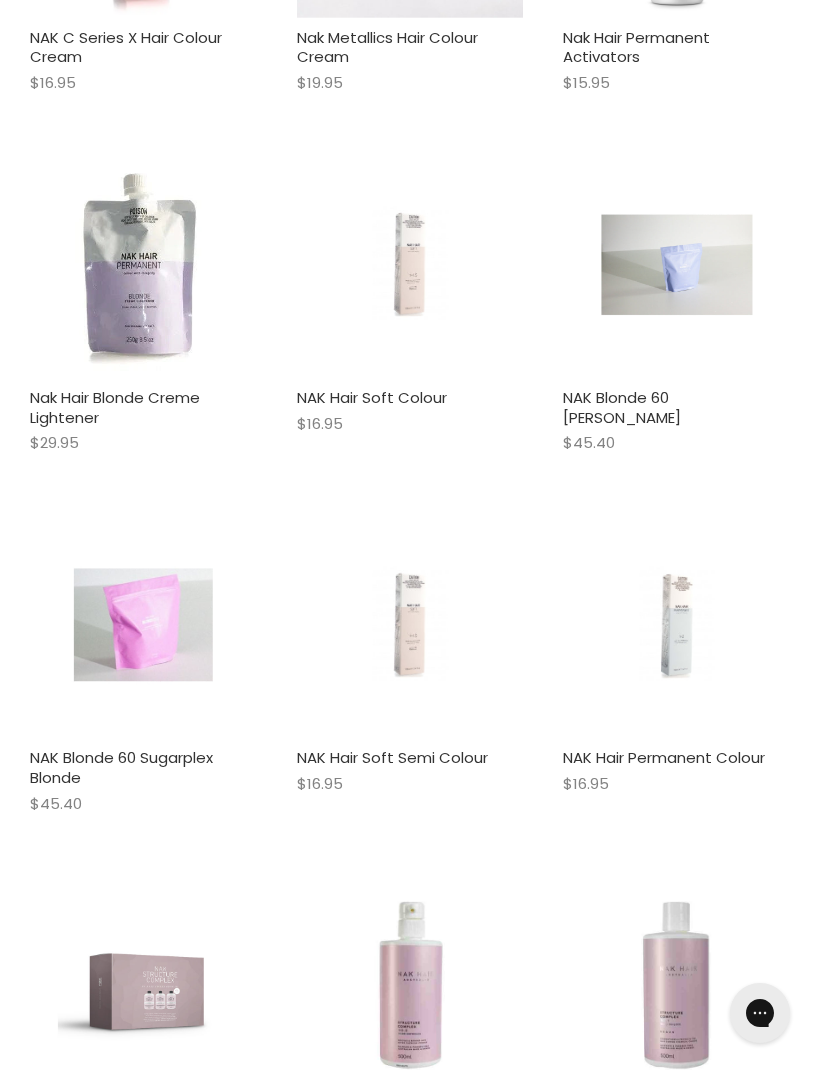 click on "NAK Hair Permanent Colour" at bounding box center [664, 757] 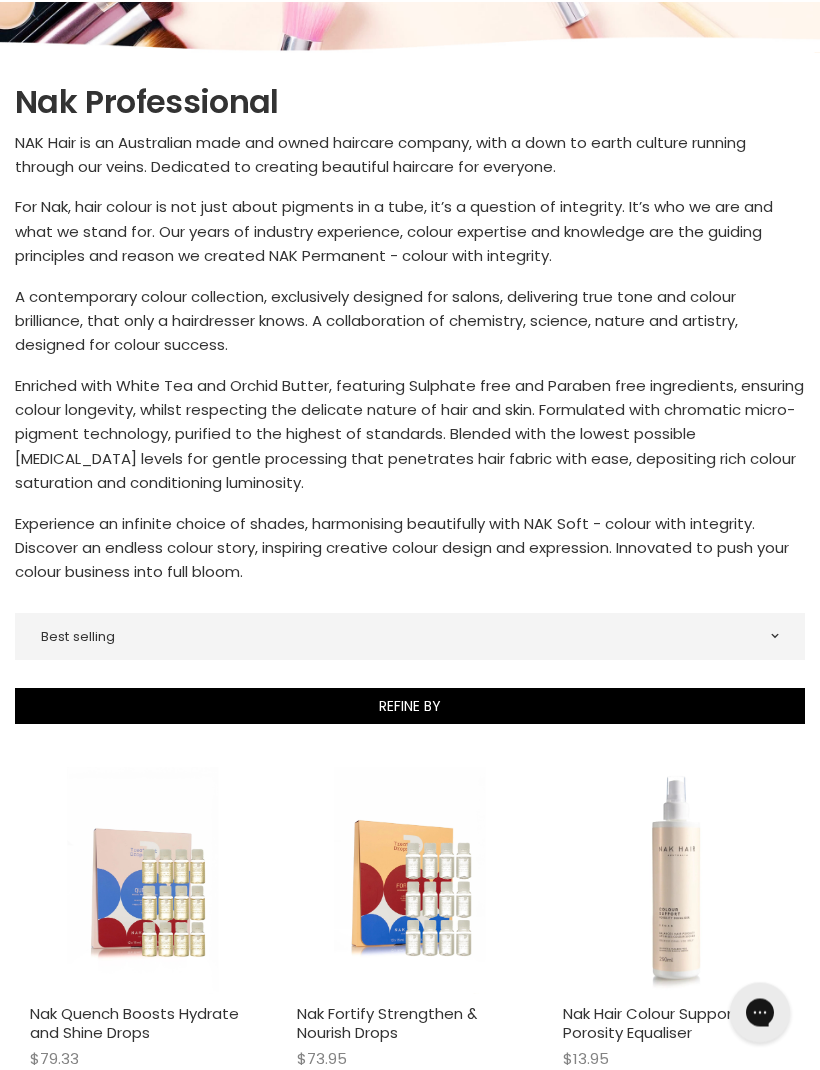 scroll, scrollTop: 0, scrollLeft: 0, axis: both 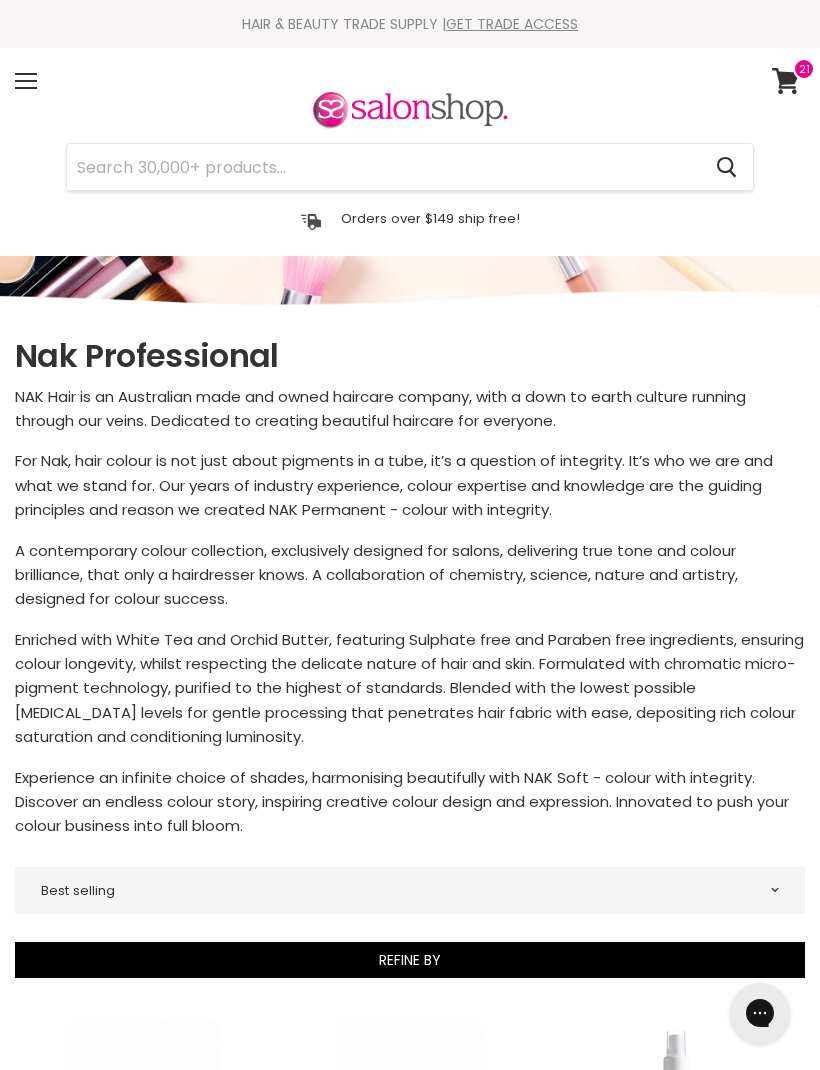 click on "Menu" at bounding box center (26, 81) 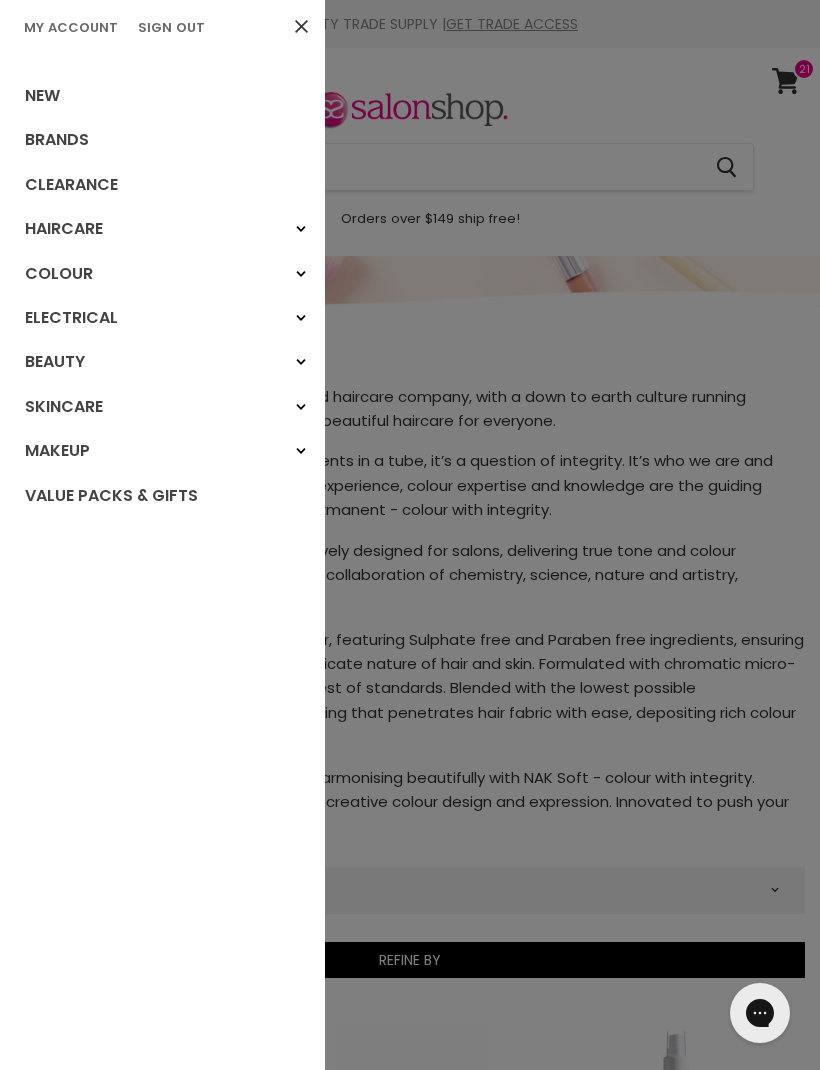 click 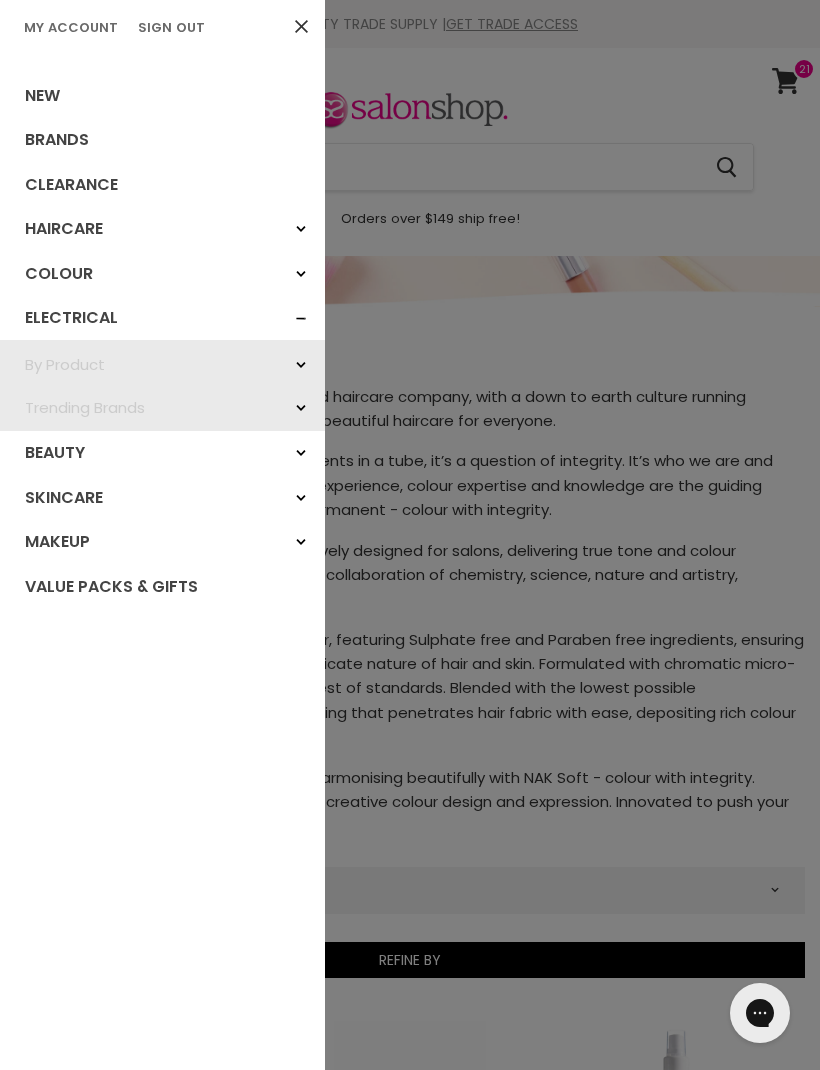 click on "By Product" at bounding box center [162, 364] 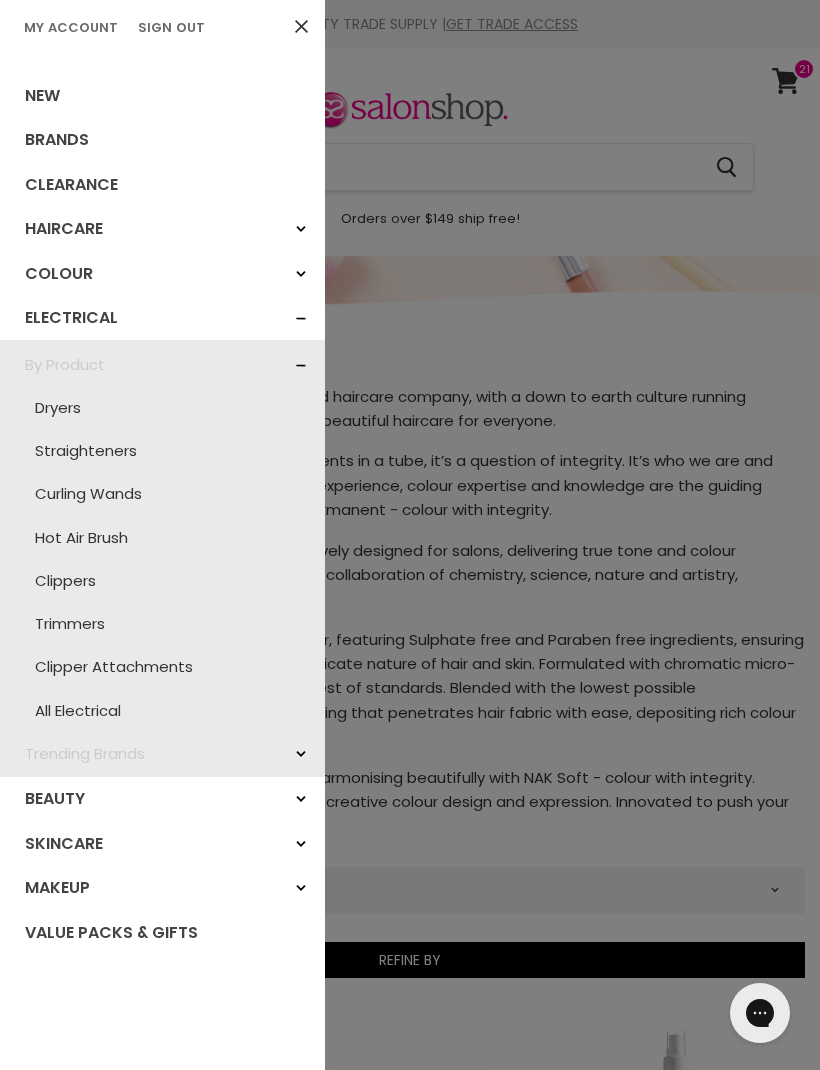 click on "Dryers" at bounding box center (162, 407) 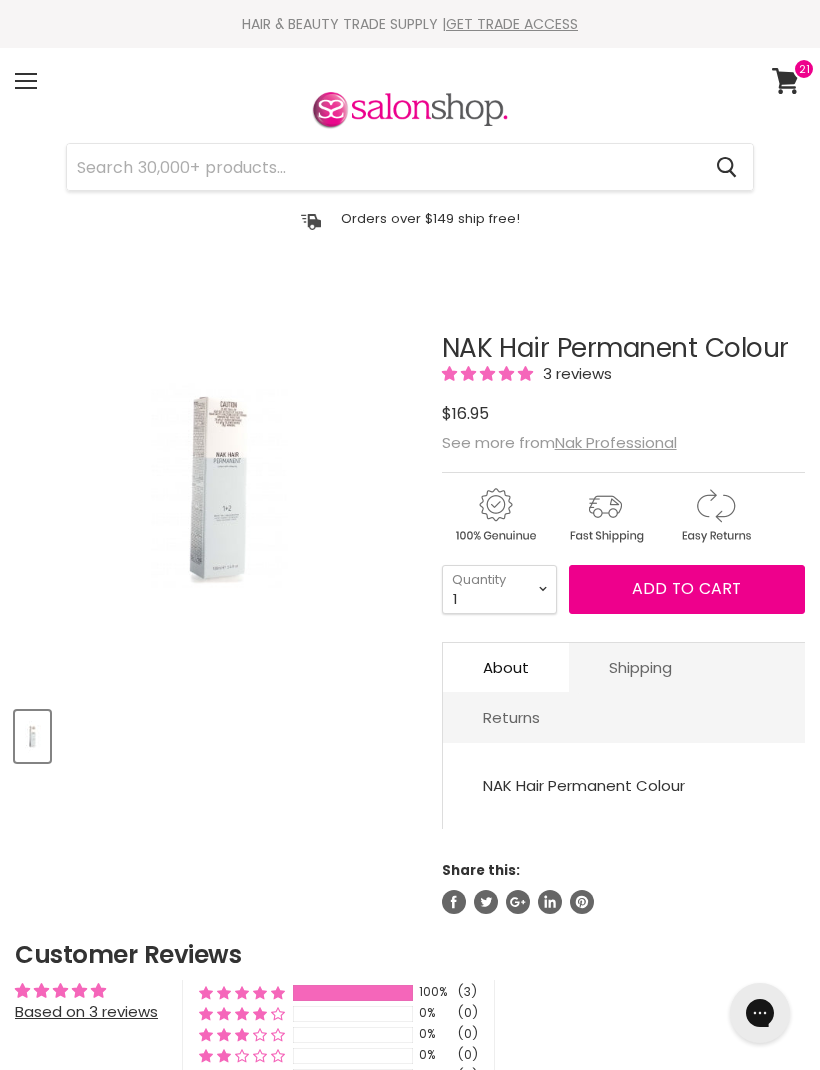 scroll, scrollTop: 0, scrollLeft: 0, axis: both 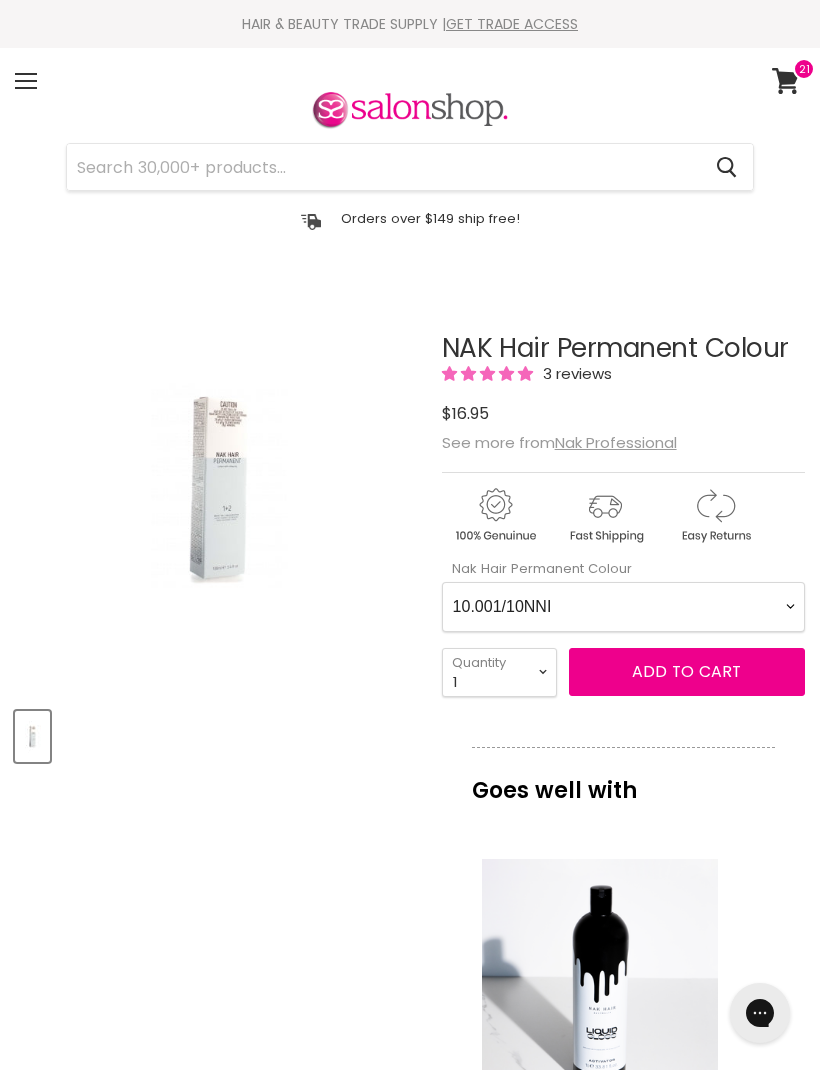 click on "10.001/10NNI 10.2/10V 4.001/4NNI 4.9/4MATT 5.001/5NNI 5.21/5VA 5.9/5MATT 6.001/6NNI 6.111/6AAI 6.21/6VA 7.001/7NNI 7.111/7AAI 7.21/7VA 8.001/8NNI 8.111/8AAI 8.21/8VA 9.001/9NNI 9.34/9GC 9111/9AAI 1.11 2.0 2.2 3.0 4.0 4.00 4.01 4.2 4.23 4.35 4.5 4.62 4.7 4.73 4.88 5.0 5.00 5.01 5.111 5.22 5.222 5.23 5.3 5.35 5.4 5.46 5.55 5.56 5.6 5.666 5.7 5.73 5.88 6.0 6.00 6.01 6.03 6.11 6.2 6.23 6.3 6.32 6.34 6.35 6.4 6.5 6.66 6.7 6.73 6.8 7.0 7.00 7.01 7.01 7.03 7.11 7.23 7.3 7.32 7.35 7.4 7.44 7.46 7.6 7.62 7.66 7.7 7.73 7.8 8.0 8.00 8.01 8.11 8.23 8.3 8.32 8.34 8.35 8.43 8.52 8.7 8.73 9.0 9.00 9.01 9.03 9.11 9.21 9.3 9.32 9.73 10.0 10.1 10.01 10.21 10.32 10.34 12.1 12.11 12.111 12.2 Ash Shadow Light Grey Shadow Dark Grey Shadow Champagne Sheer Metallic Sheer Lilac Orange Silver Violet Yellow Blue Brights Green Brights Booster 3.221 - Gala Collection 3.556 - Gala Collection 3.226 - Gala Collection 5.226 - Gala Collection 5.566 - Gala Collection 7.666 - Gala Collection 7.444 - Gala Collection 8.666 - Gala Collection PINK" at bounding box center (623, 607) 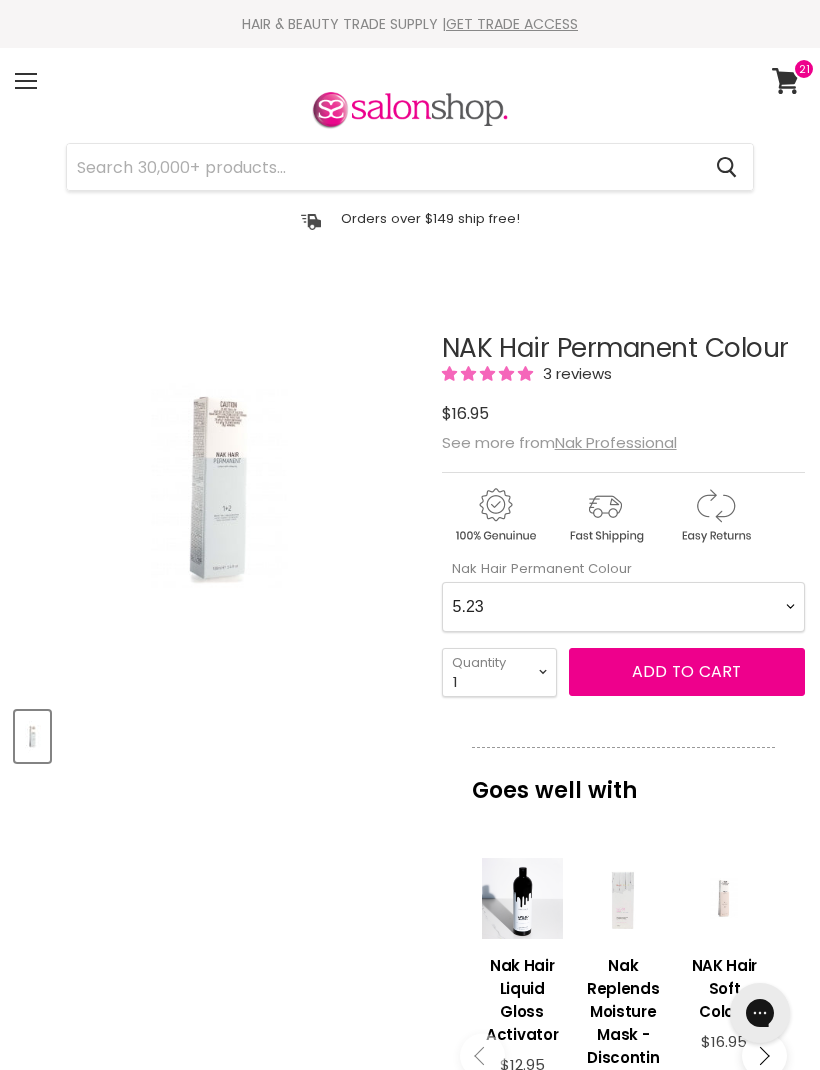 click on "10.001/10NNI 10.2/10V 4.001/4NNI 4.9/4MATT 5.001/5NNI 5.21/5VA 5.9/5MATT 6.001/6NNI 6.111/6AAI 6.21/6VA 7.001/7NNI 7.111/7AAI 7.21/7VA 8.001/8NNI 8.111/8AAI 8.21/8VA 9.001/9NNI 9.34/9GC 9111/9AAI 1.11 2.0 2.2 3.0 4.0 4.00 4.01 4.2 4.23 4.35 4.5 4.62 4.7 4.73 4.88 5.0 5.00 5.01 5.111 5.22 5.222 5.23 5.3 5.35 5.4 5.46 5.55 5.56 5.6 5.666 5.7 5.73 5.88 6.0 6.00 6.01 6.03 6.11 6.2 6.23 6.3 6.32 6.34 6.35 6.4 6.5 6.66 6.7 6.73 6.8 7.0 7.00 7.01 7.01 7.03 7.11 7.23 7.3 7.32 7.35 7.4 7.44 7.46 7.6 7.62 7.66 7.7 7.73 7.8 8.0 8.00 8.01 8.11 8.23 8.3 8.32 8.34 8.35 8.43 8.52 8.7 8.73 9.0 9.00 9.01 9.03 9.11 9.21 9.3 9.32 9.73 10.0 10.1 10.01 10.21 10.32 10.34 12.1 12.11 12.111 12.2 Ash Shadow Light Grey Shadow Dark Grey Shadow Champagne Sheer Metallic Sheer Lilac Orange Silver Violet Yellow Blue Brights Green Brights Booster 3.221 - Gala Collection 3.556 - Gala Collection 3.226 - Gala Collection 5.226 - Gala Collection 5.566 - Gala Collection 7.666 - Gala Collection 7.444 - Gala Collection 8.666 - Gala Collection PINK" at bounding box center [623, 607] 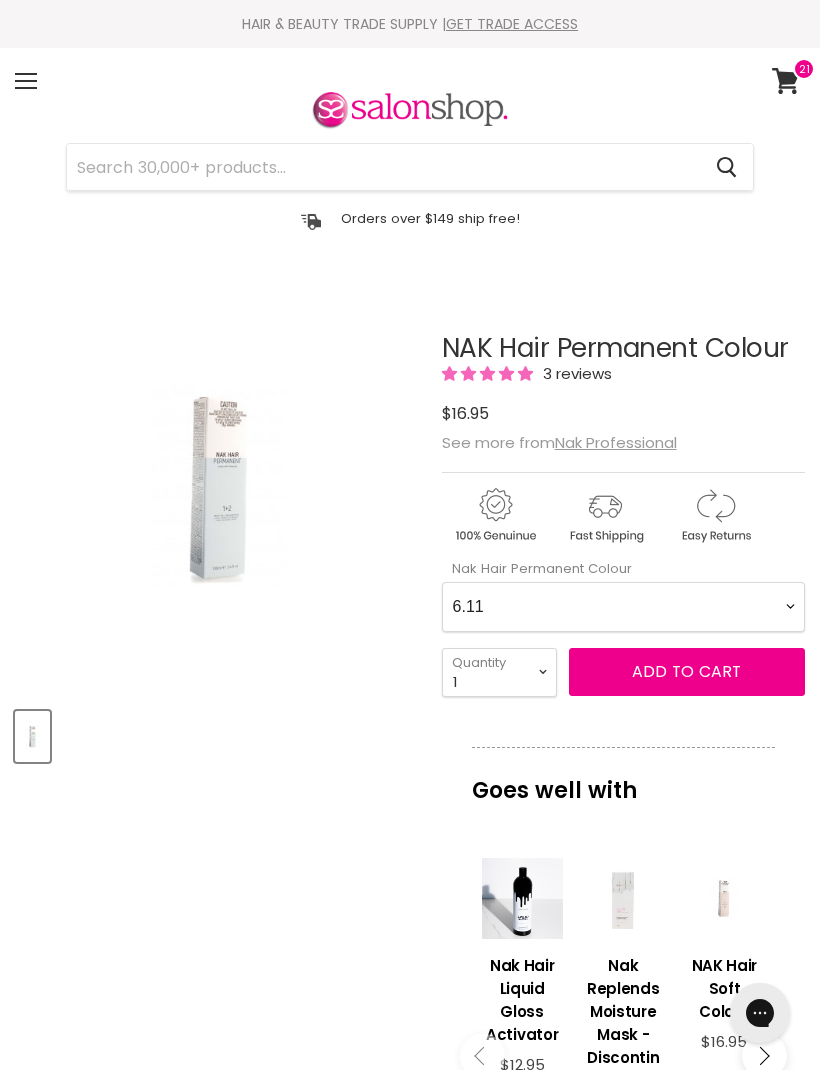 click on "10.001/10NNI 10.2/10V 4.001/4NNI 4.9/4MATT 5.001/5NNI 5.21/5VA 5.9/5MATT 6.001/6NNI 6.111/6AAI 6.21/6VA 7.001/7NNI 7.111/7AAI 7.21/7VA 8.001/8NNI 8.111/8AAI 8.21/8VA 9.001/9NNI 9.34/9GC 9111/9AAI 1.11 2.0 2.2 3.0 4.0 4.00 4.01 4.2 4.23 4.35 4.5 4.62 4.7 4.73 4.88 5.0 5.00 5.01 5.111 5.22 5.222 5.23 5.3 5.35 5.4 5.46 5.55 5.56 5.6 5.666 5.7 5.73 5.88 6.0 6.00 6.01 6.03 6.11 6.2 6.23 6.3 6.32 6.34 6.35 6.4 6.5 6.66 6.7 6.73 6.8 7.0 7.00 7.01 7.01 7.03 7.11 7.23 7.3 7.32 7.35 7.4 7.44 7.46 7.6 7.62 7.66 7.7 7.73 7.8 8.0 8.00 8.01 8.11 8.23 8.3 8.32 8.34 8.35 8.43 8.52 8.7 8.73 9.0 9.00 9.01 9.03 9.11 9.21 9.3 9.32 9.73 10.0 10.1 10.01 10.21 10.32 10.34 12.1 12.11 12.111 12.2 Ash Shadow Light Grey Shadow Dark Grey Shadow Champagne Sheer Metallic Sheer Lilac Orange Silver Violet Yellow Blue Brights Green Brights Booster 3.221 - Gala Collection 3.556 - Gala Collection 3.226 - Gala Collection 5.226 - Gala Collection 5.566 - Gala Collection 7.666 - Gala Collection 7.444 - Gala Collection 8.666 - Gala Collection PINK" at bounding box center [623, 607] 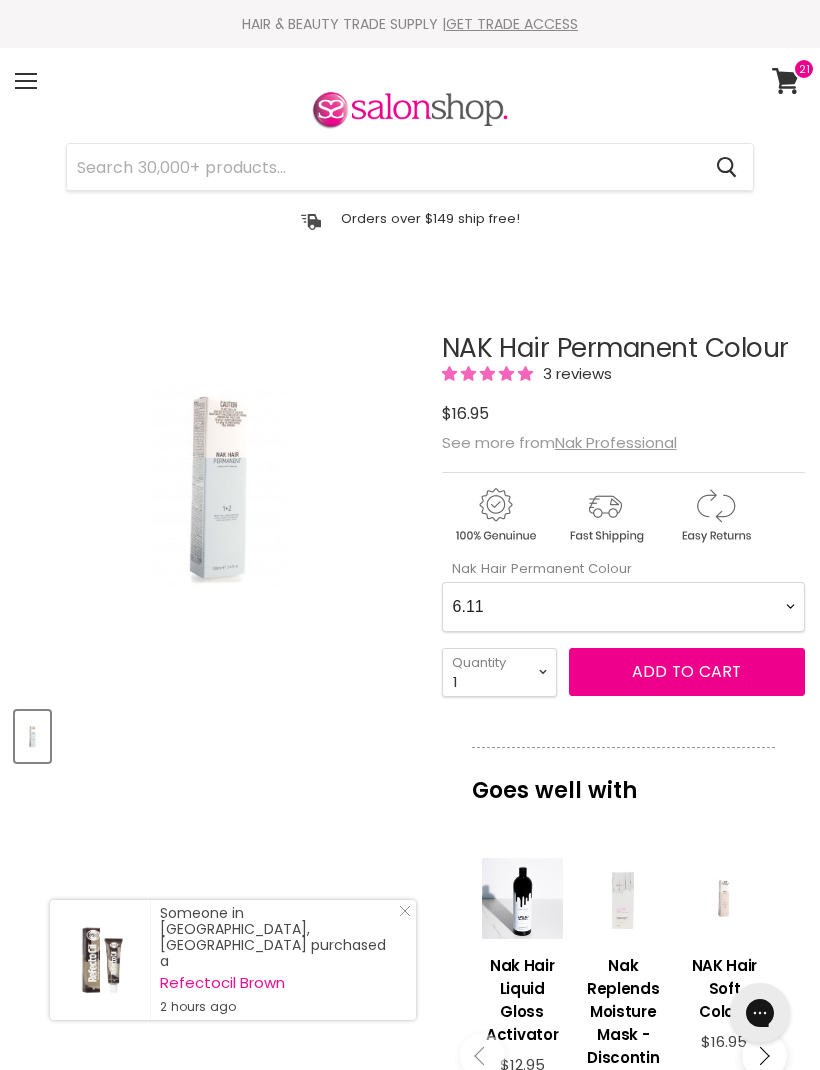 select on "6.00" 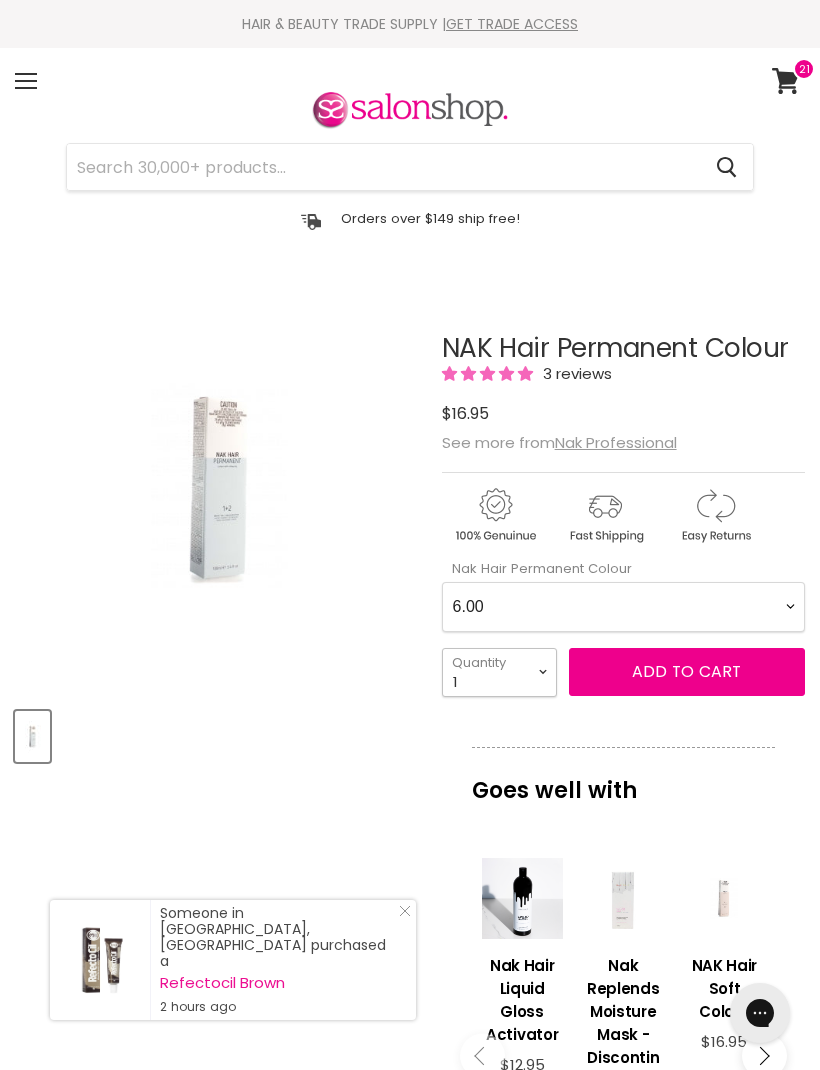 click on "1
2
3
4
5
6
7
8
9
10+" at bounding box center [499, 672] 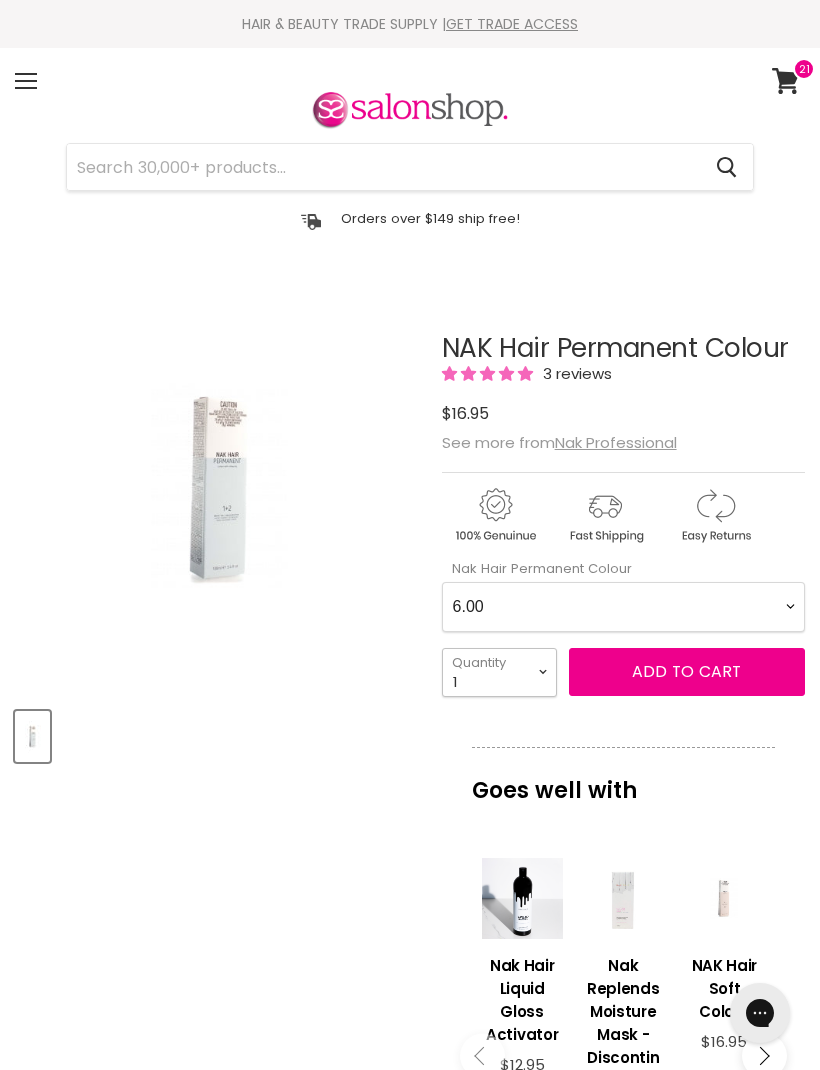 select on "3" 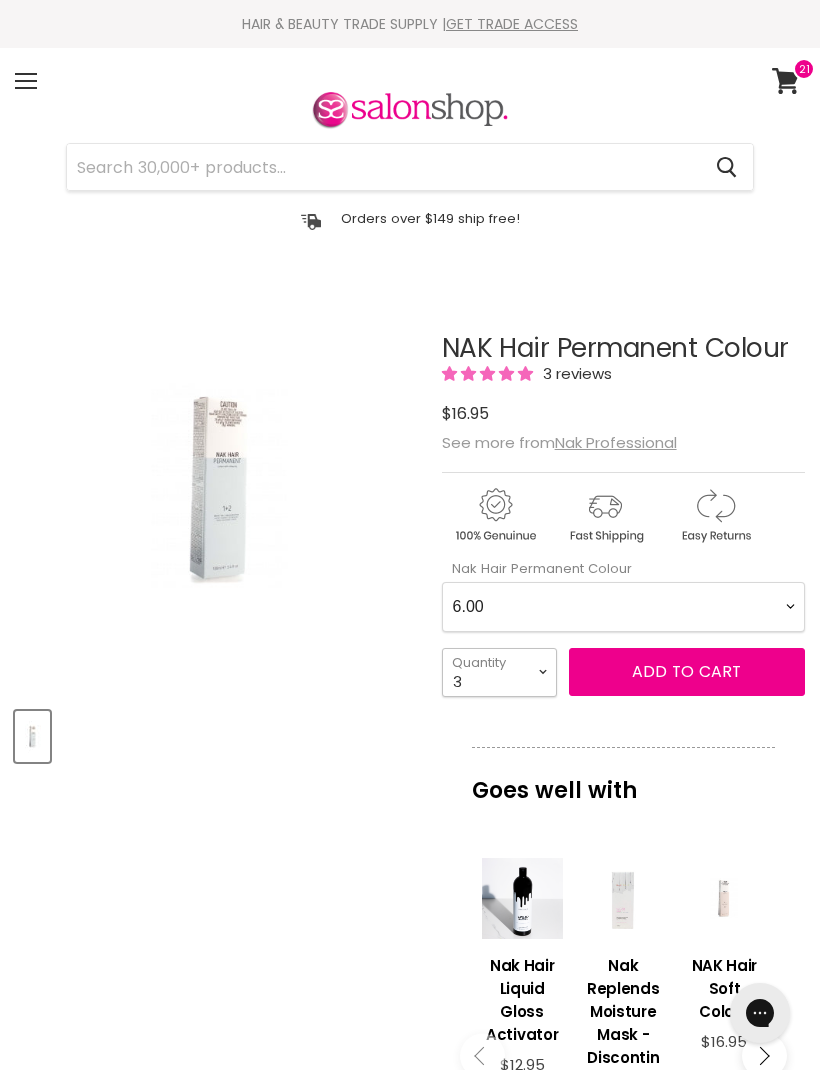 type on "3" 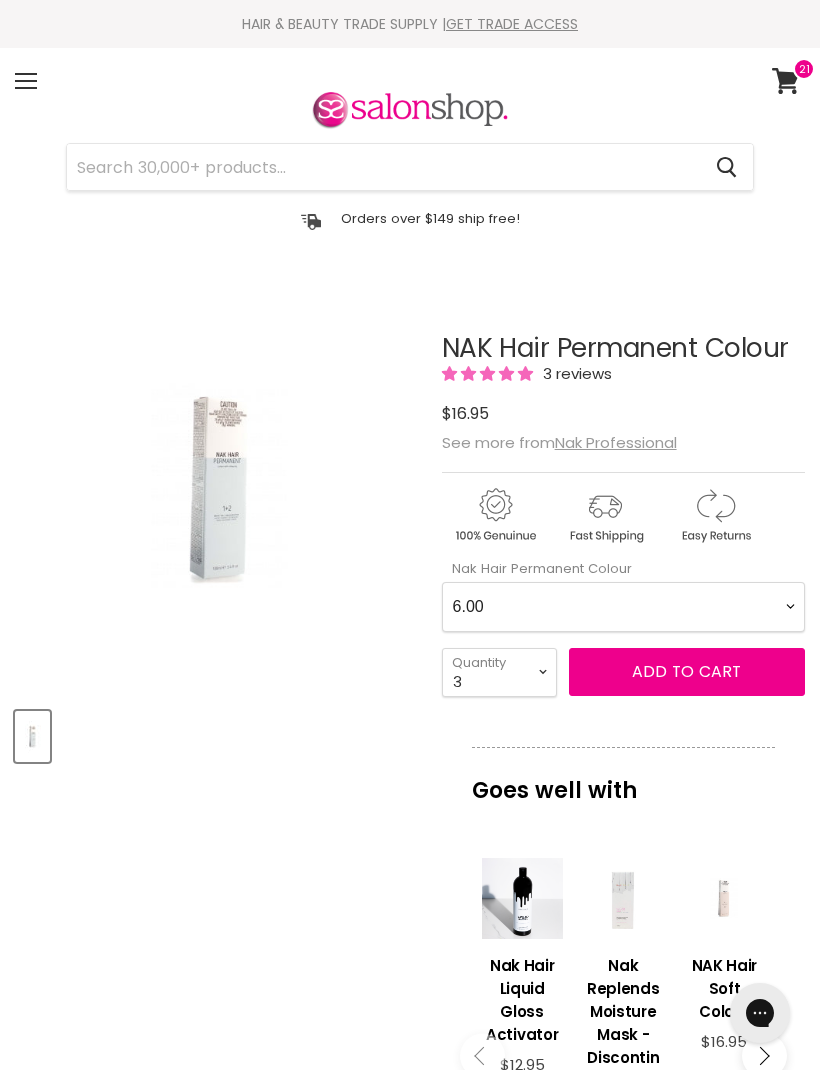 click on "Add to cart" at bounding box center (687, 672) 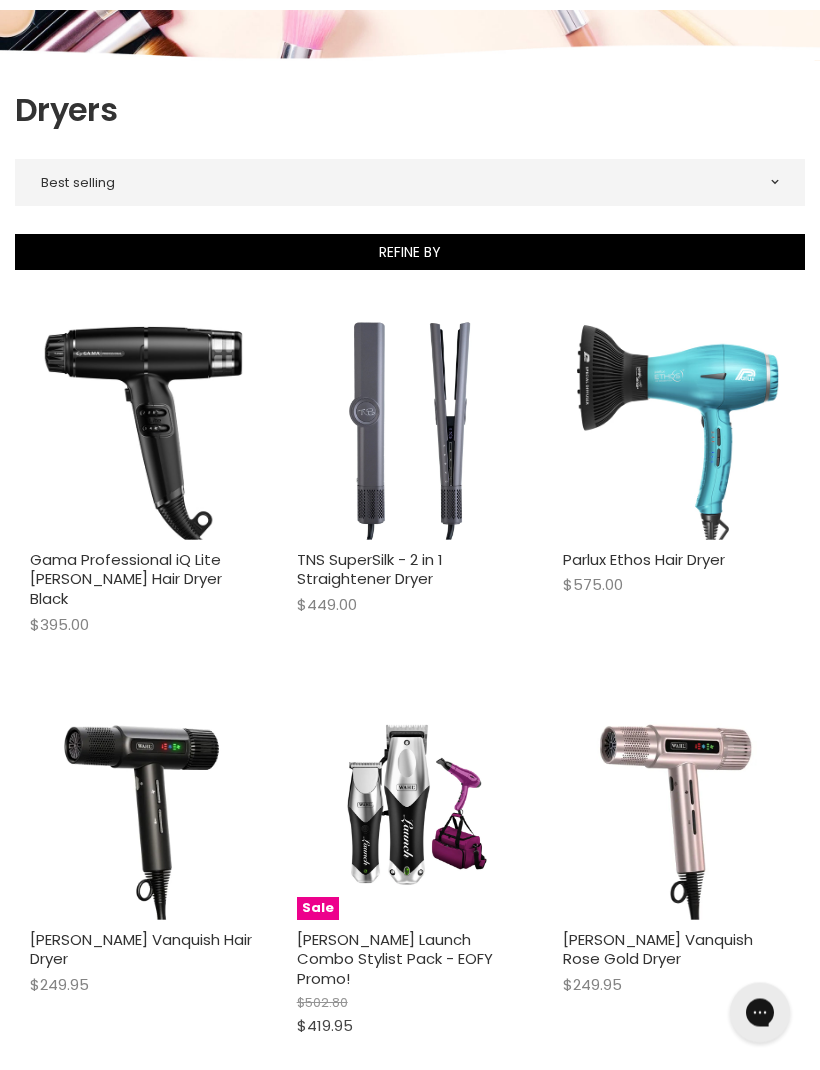 scroll, scrollTop: 0, scrollLeft: 0, axis: both 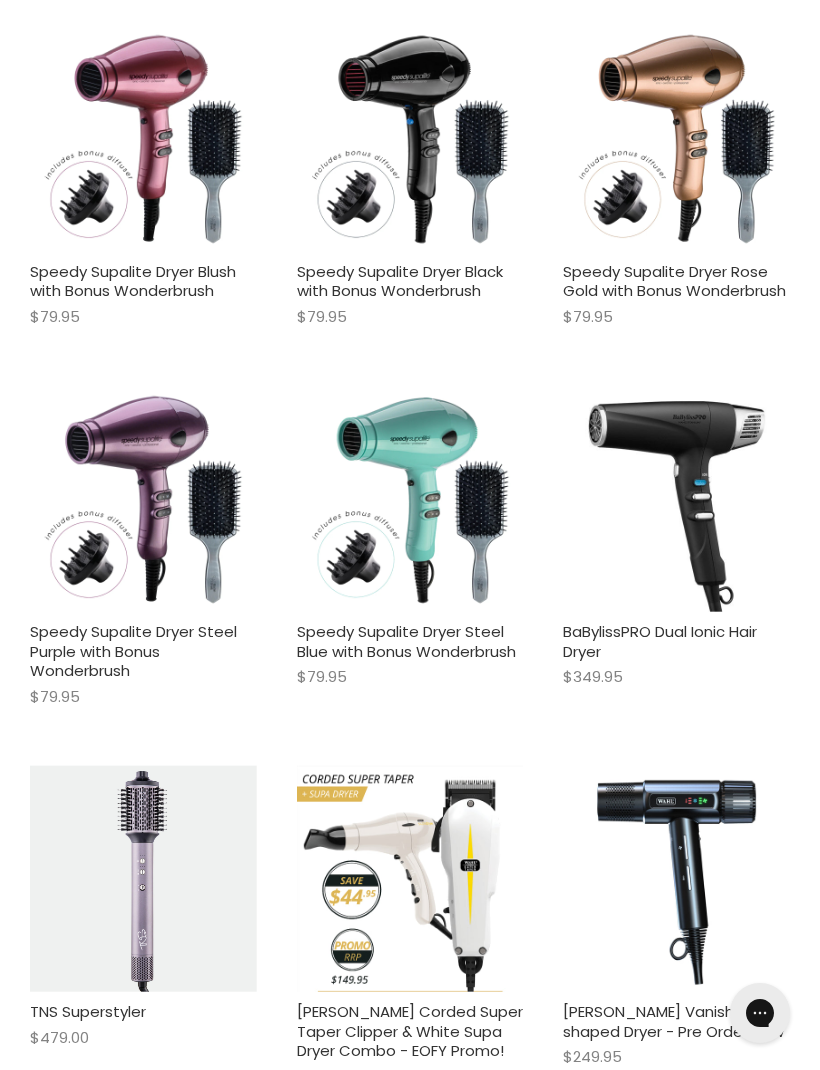 click on "Speedy Supalite Dryer Steel Blue with Bonus Wonderbrush" at bounding box center (406, 641) 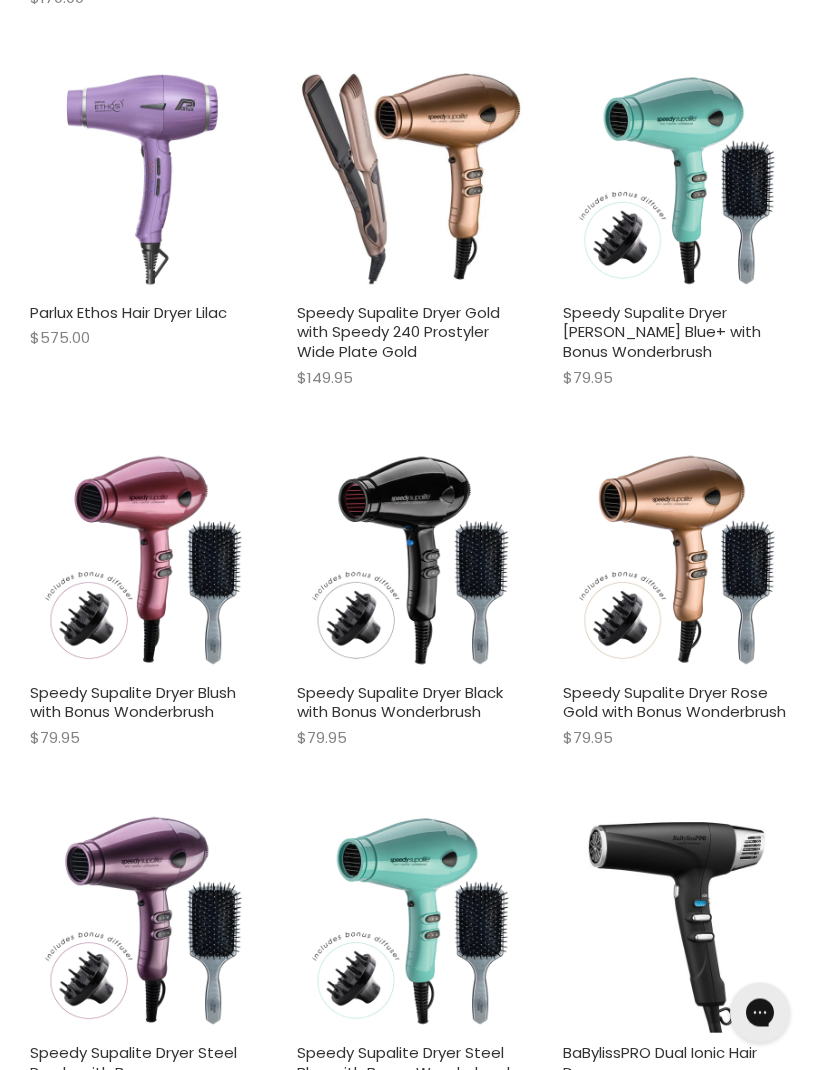 scroll, scrollTop: 1634, scrollLeft: 0, axis: vertical 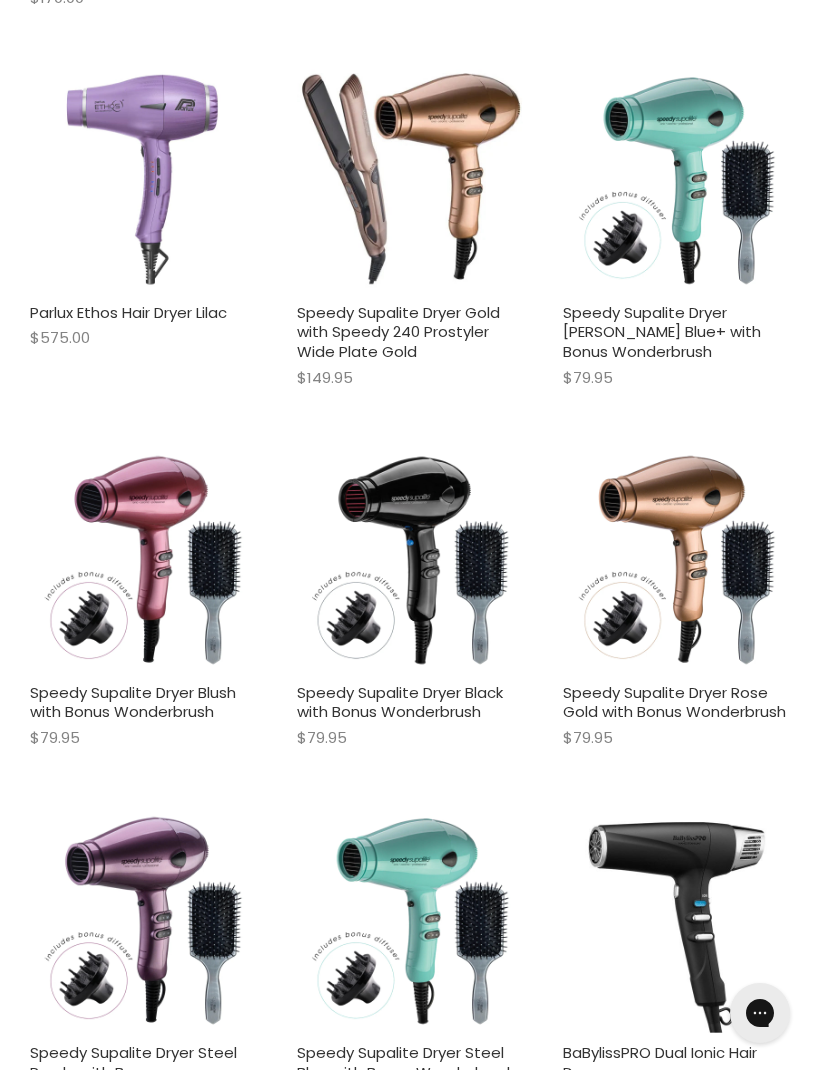 click on "Speedy Supalite Dryer Black with Bonus Wonderbrush" at bounding box center (400, 702) 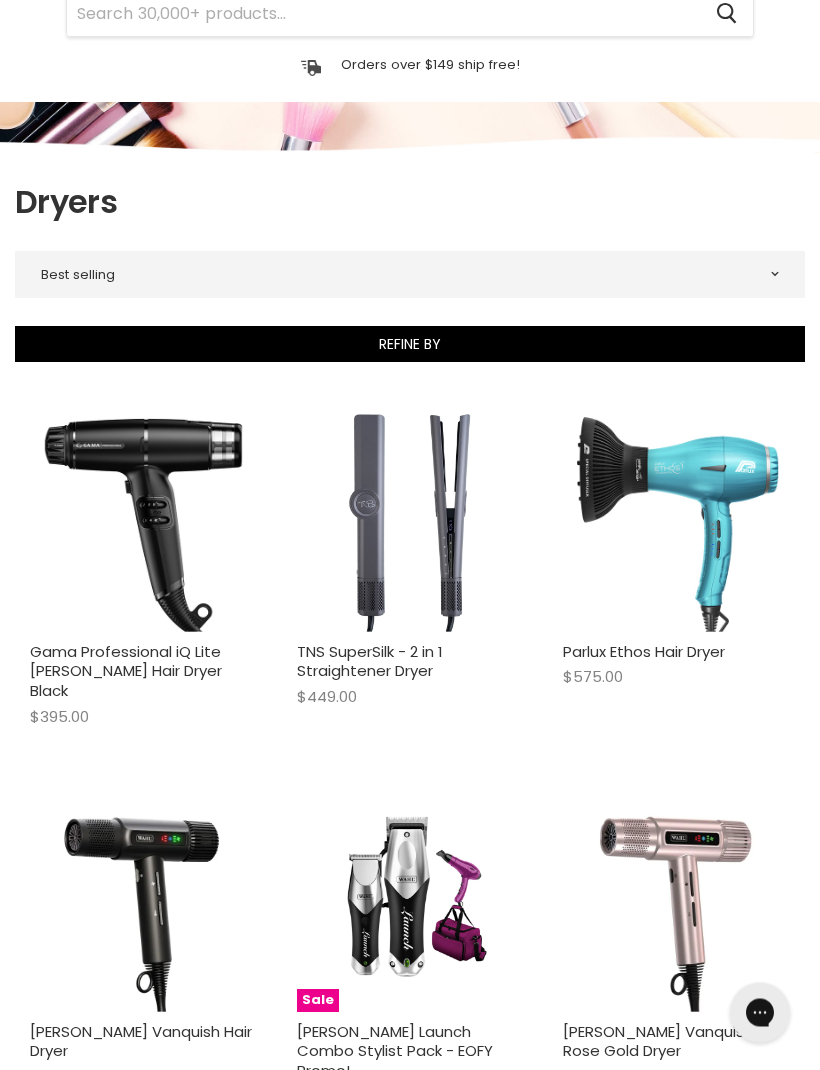 scroll, scrollTop: 0, scrollLeft: 0, axis: both 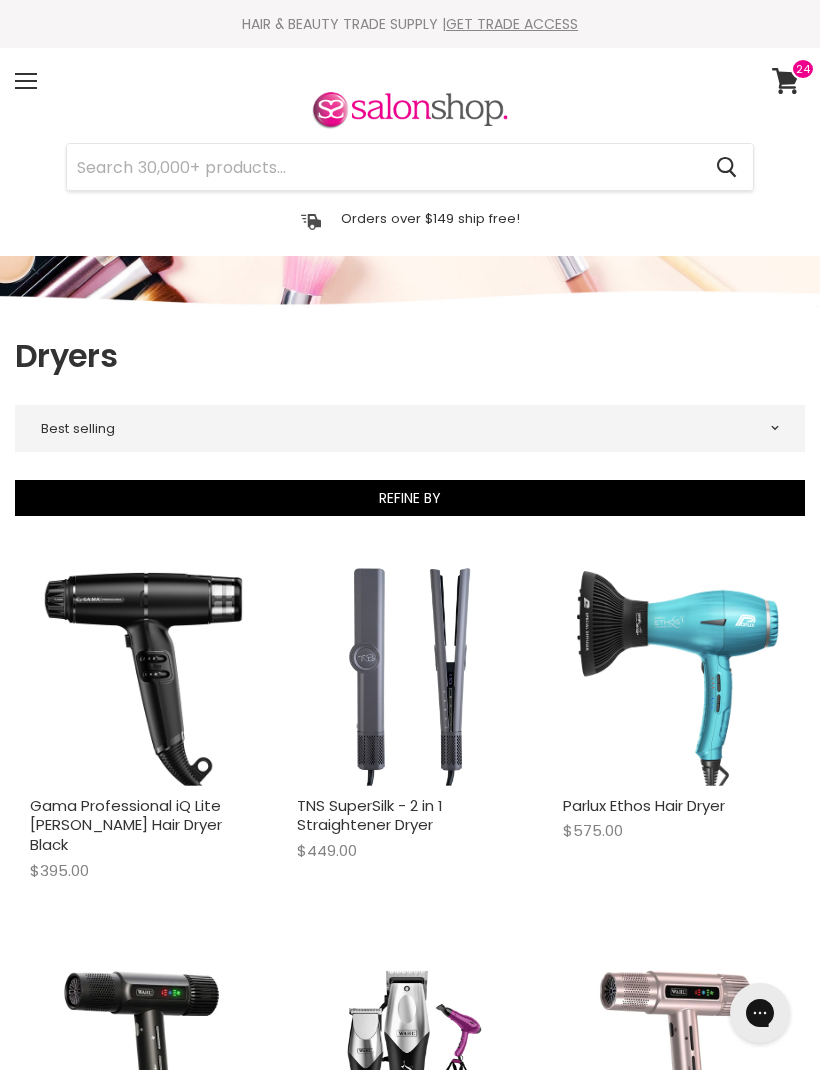click on "Menu" at bounding box center (26, 81) 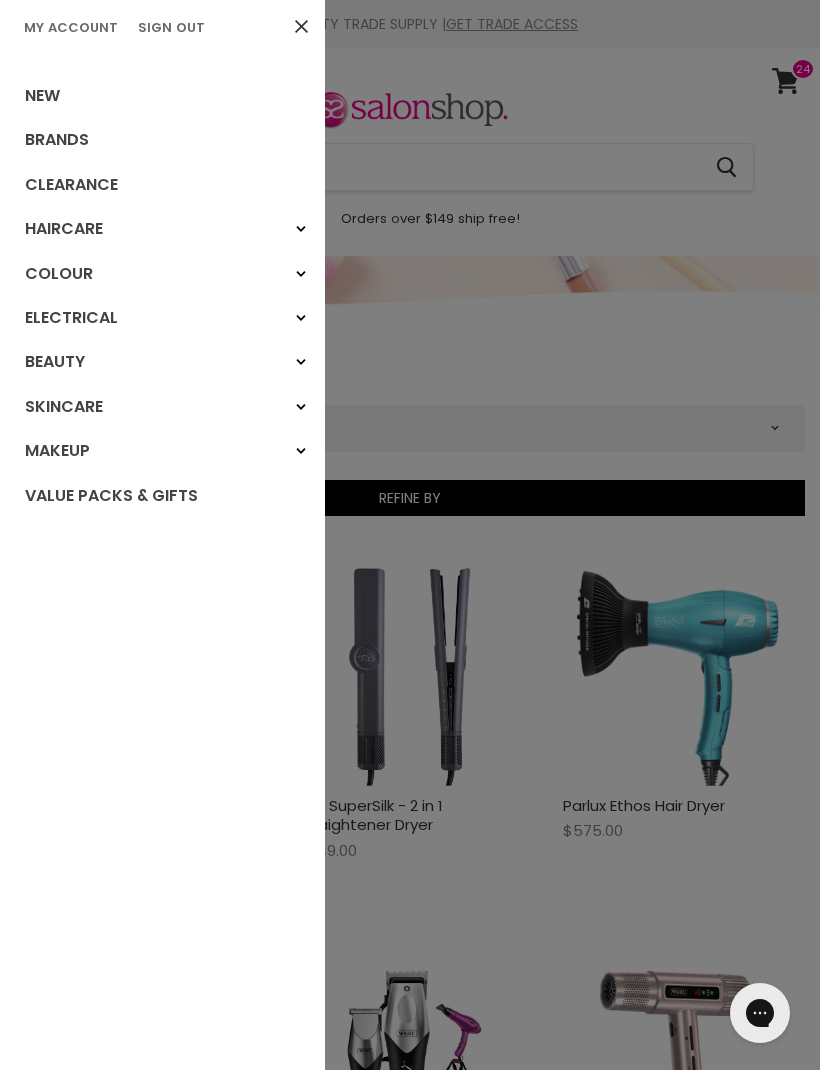 click on "Beauty" at bounding box center [162, 362] 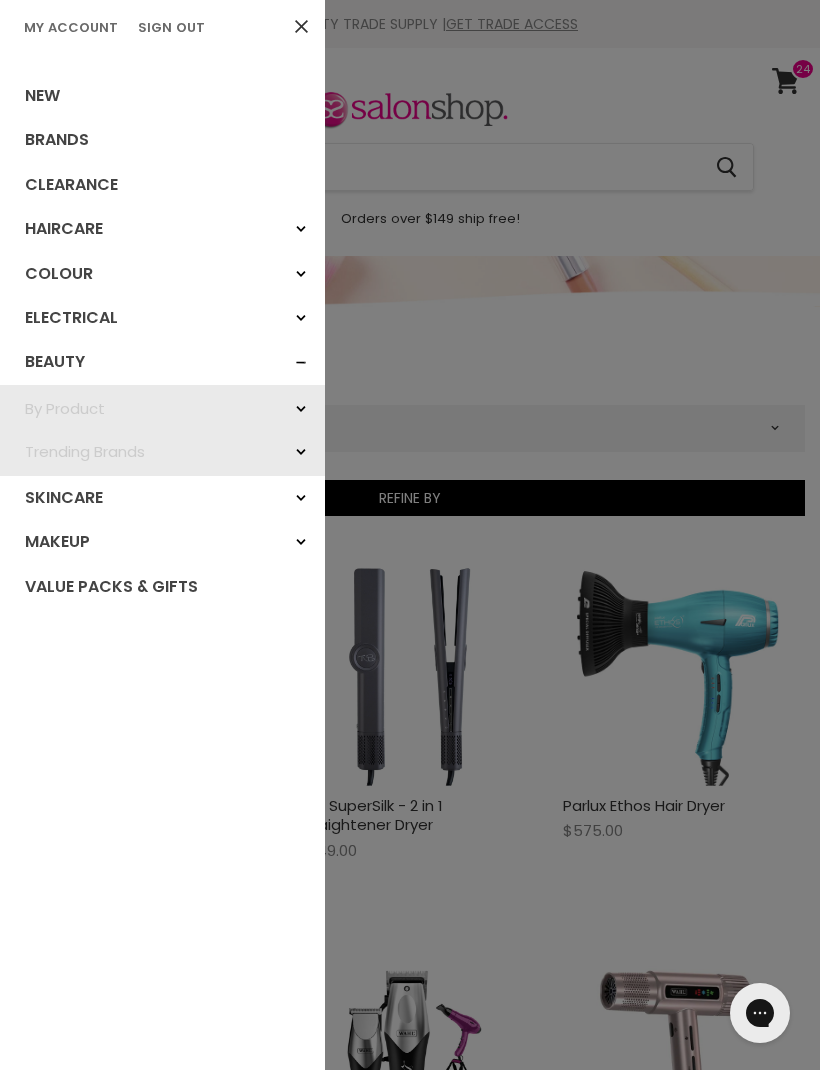 click on "By Product" at bounding box center [162, 408] 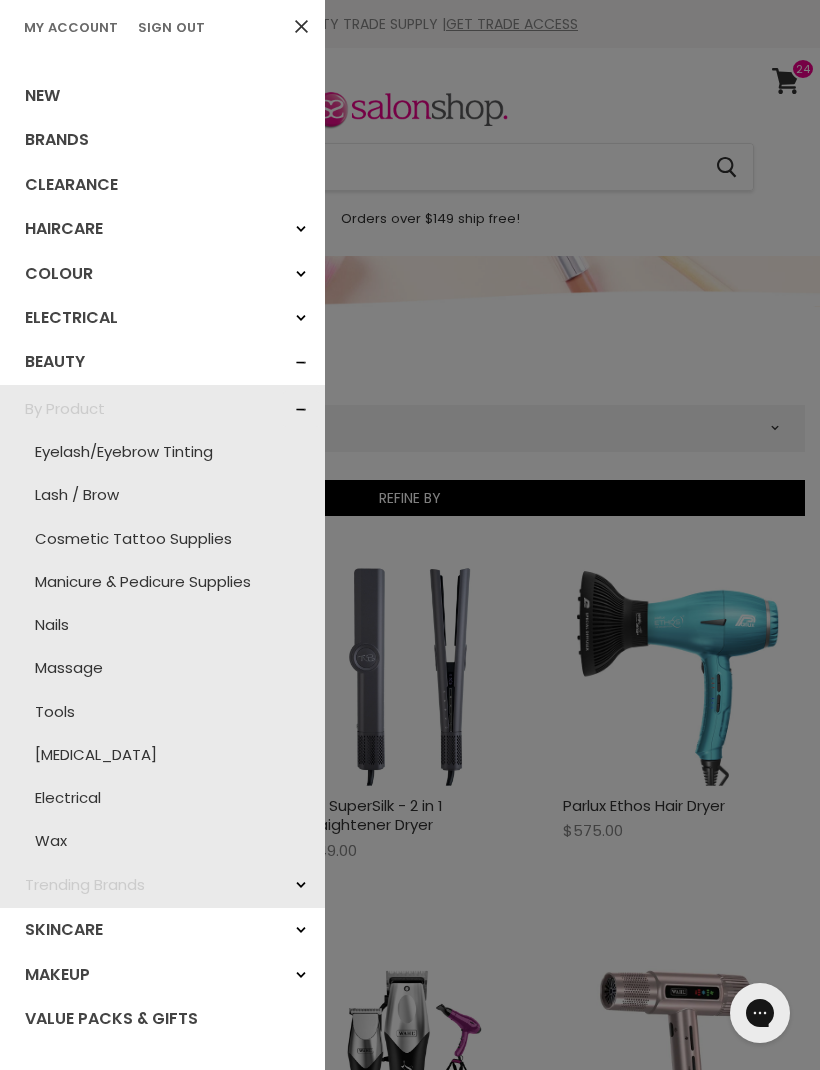 click on "Wax" at bounding box center [162, 840] 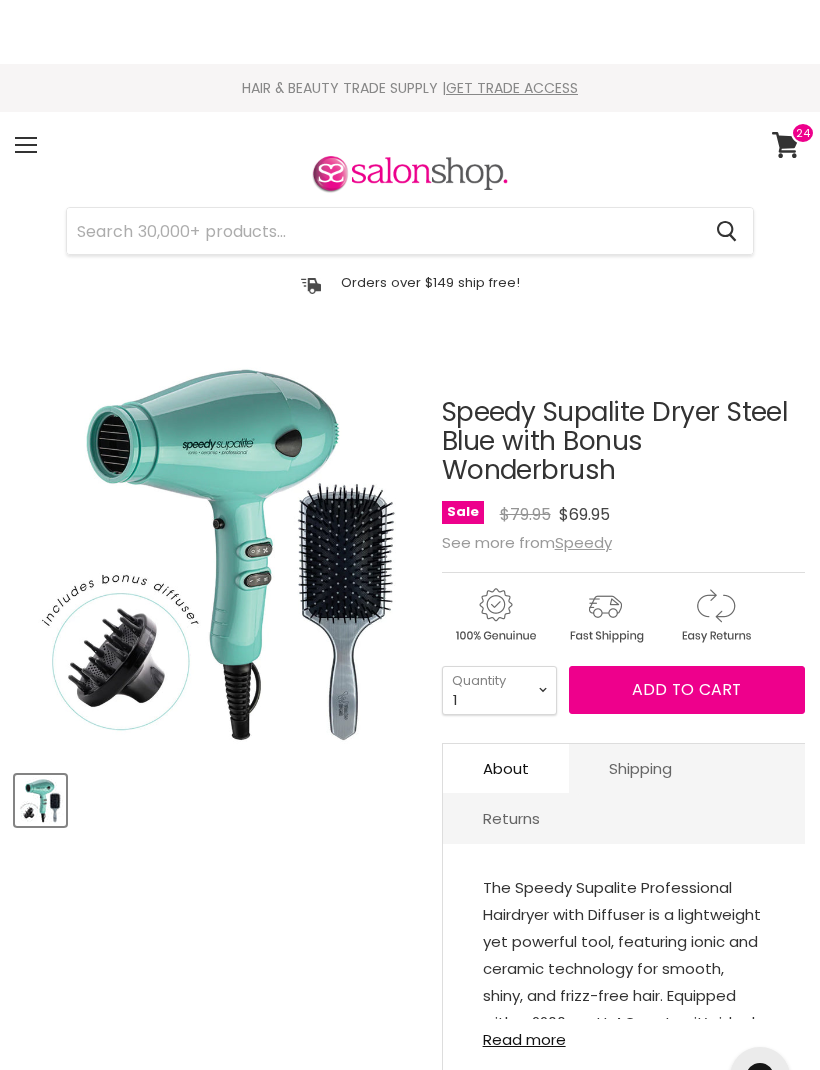 scroll, scrollTop: 0, scrollLeft: 0, axis: both 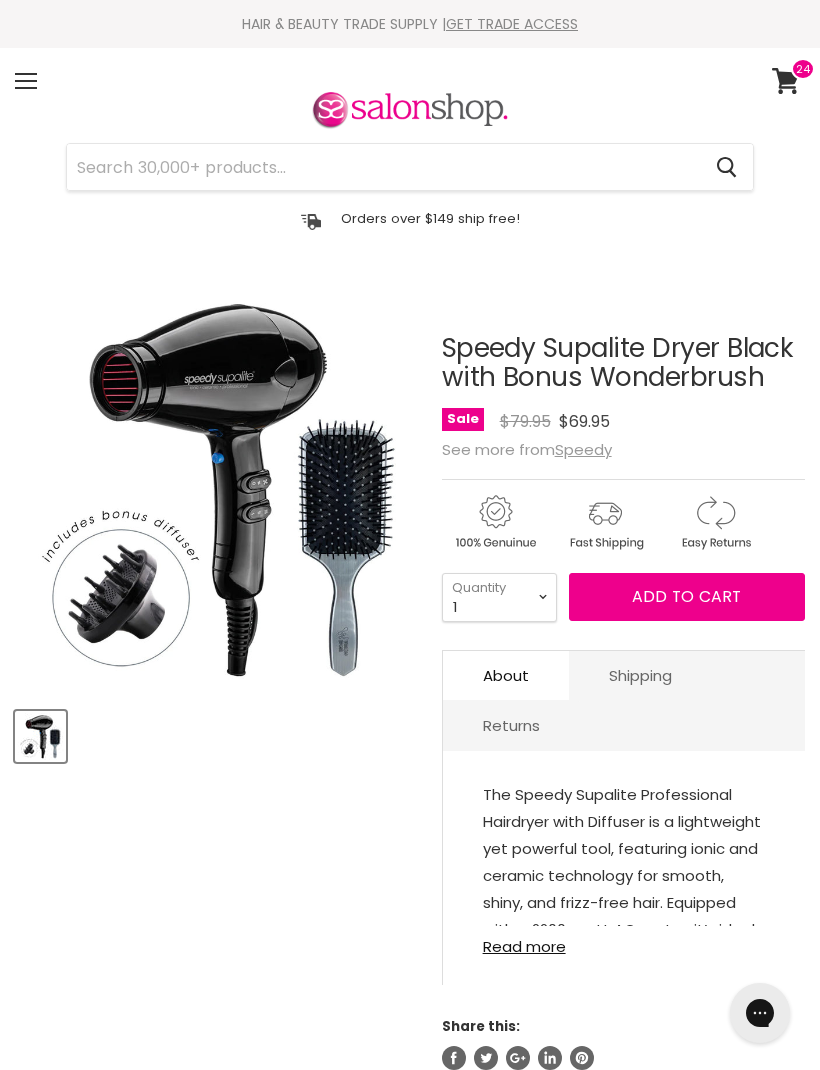 select on "2" 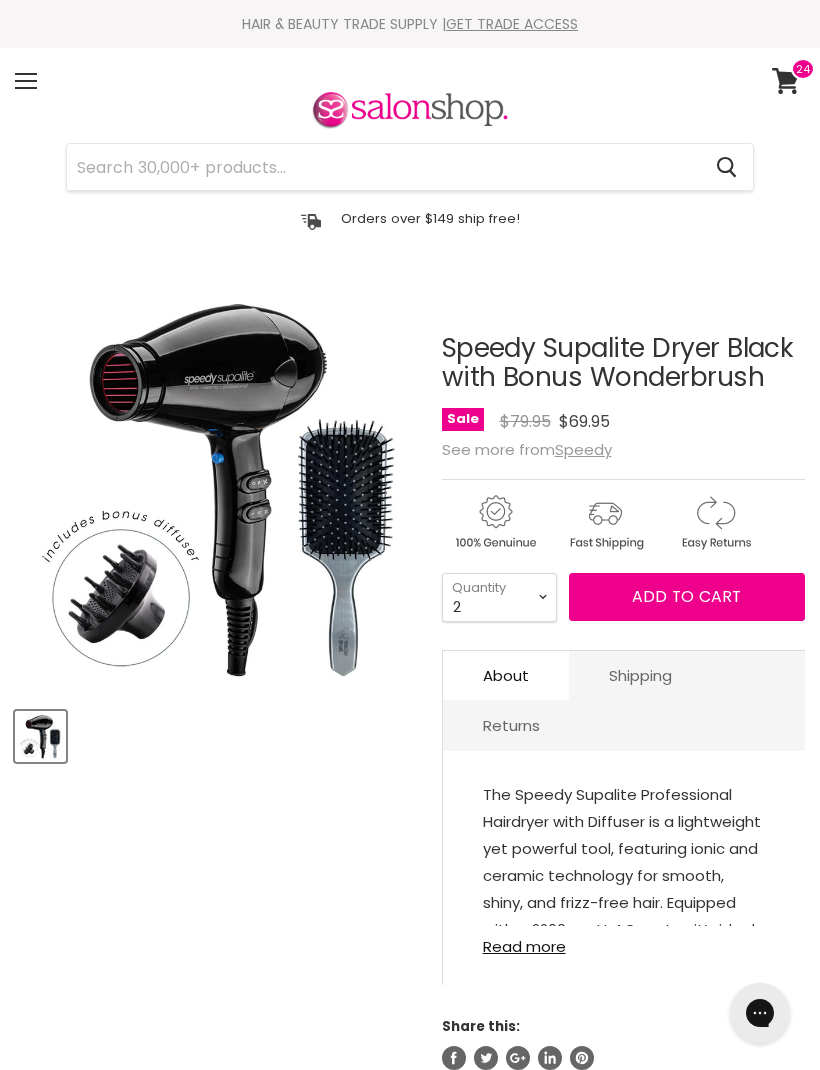 type on "2" 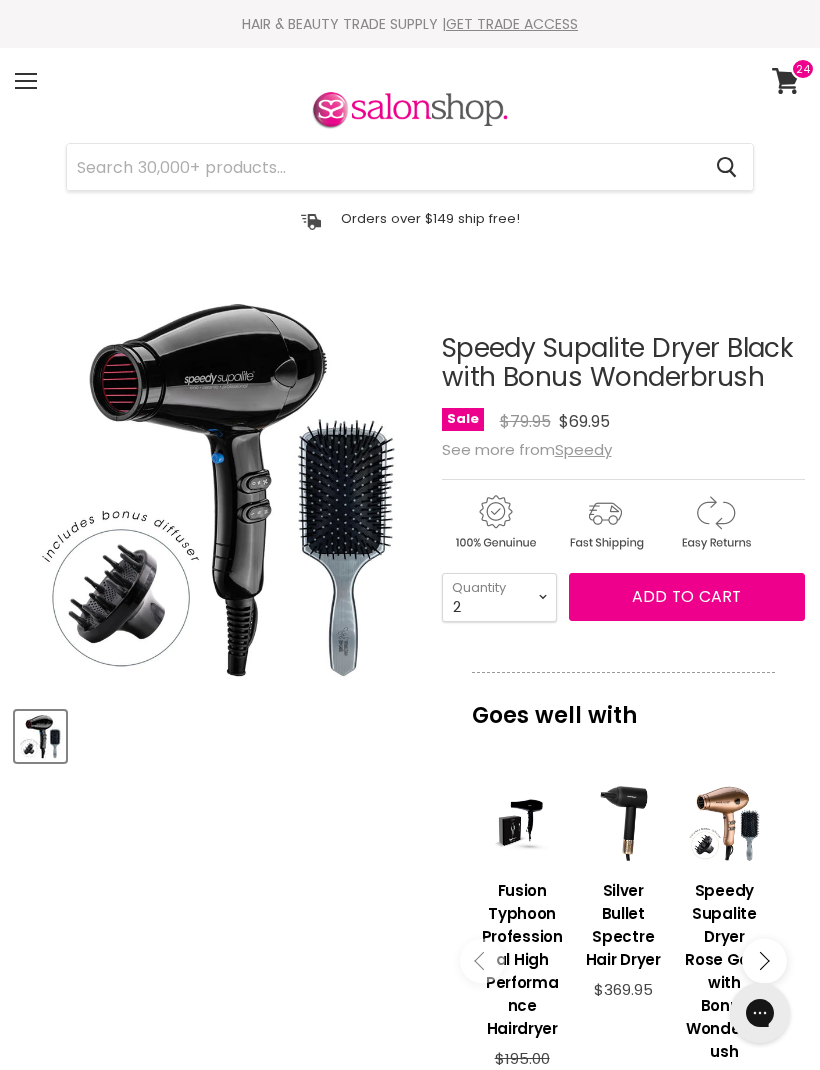 click on "Add to cart" at bounding box center [687, 597] 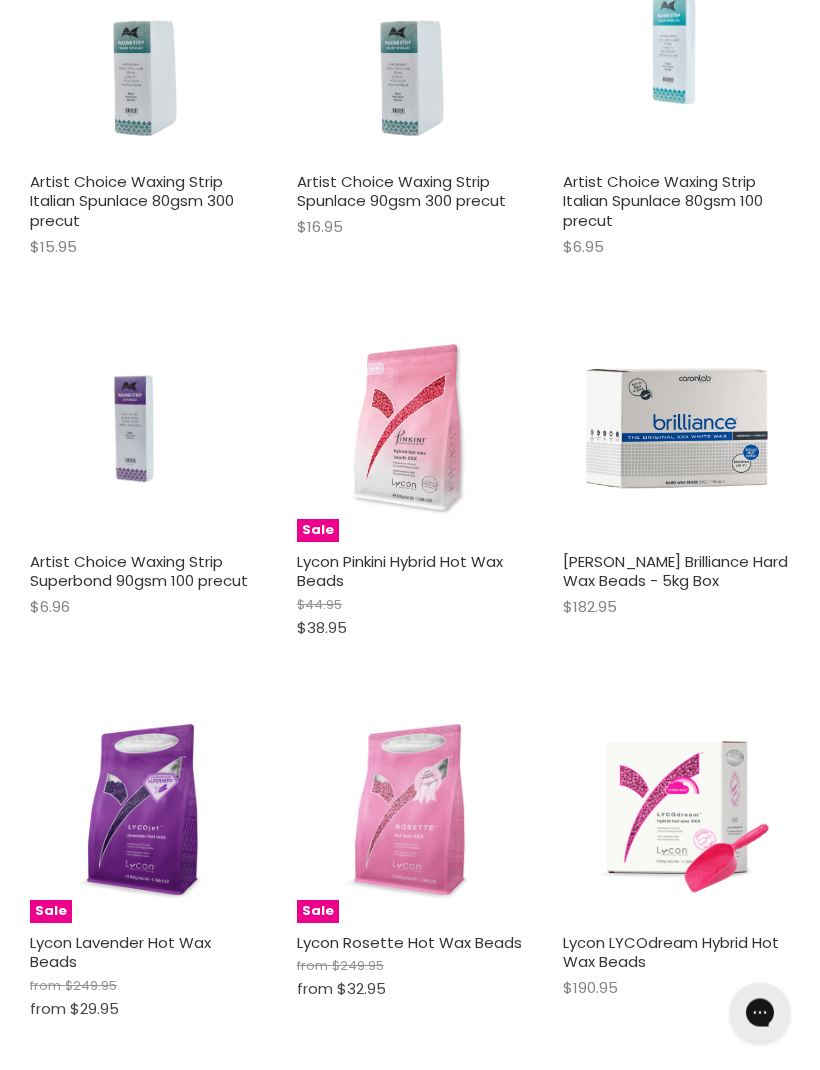 scroll, scrollTop: 0, scrollLeft: 0, axis: both 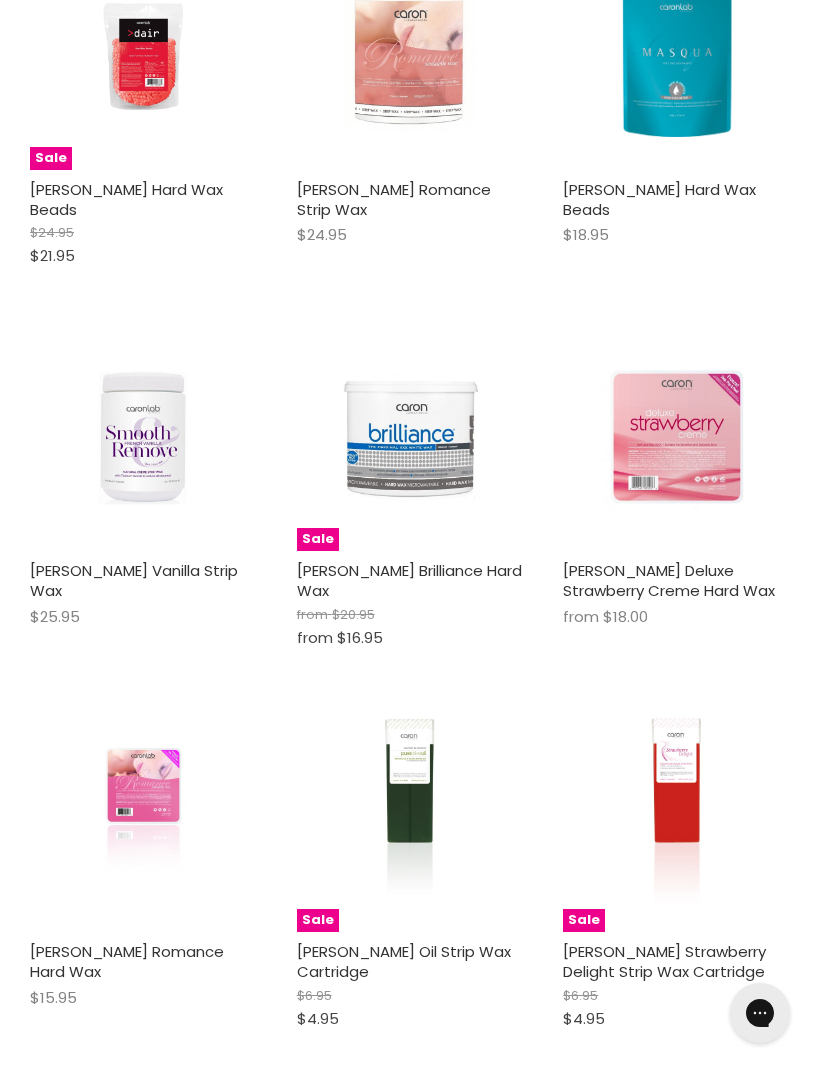 click on "Caron French Vanilla Strip Wax" at bounding box center [134, 580] 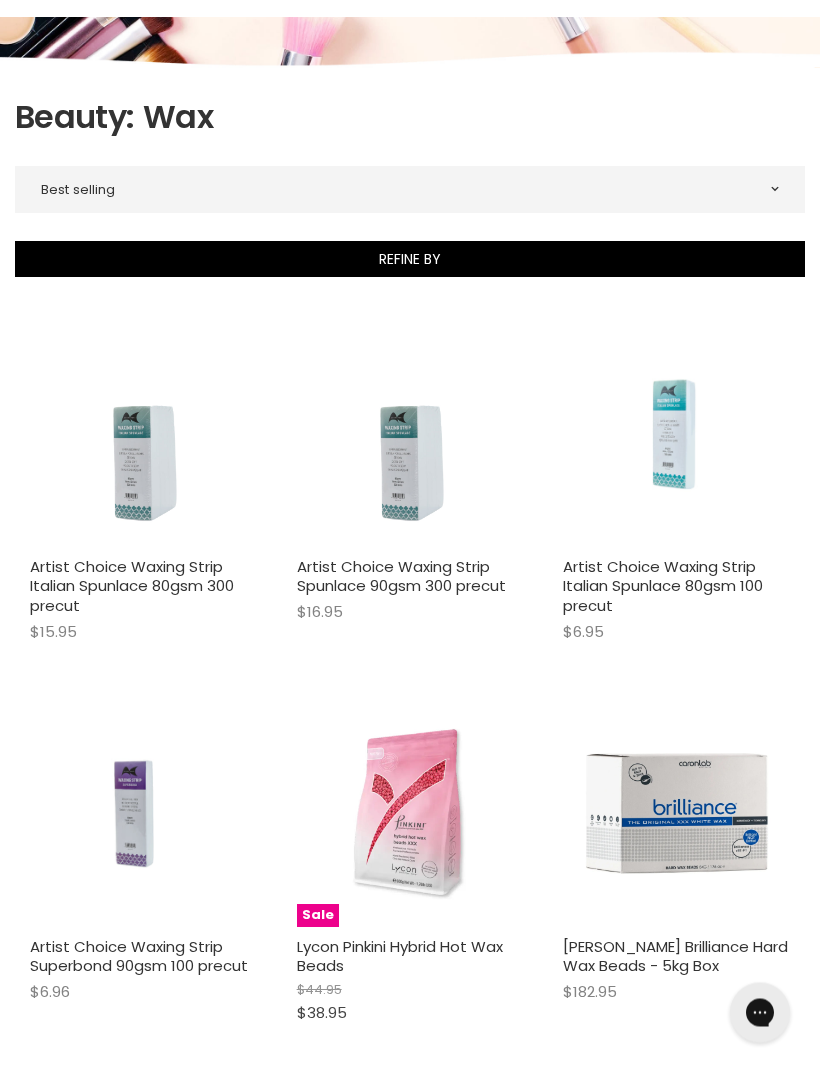 scroll, scrollTop: 0, scrollLeft: 0, axis: both 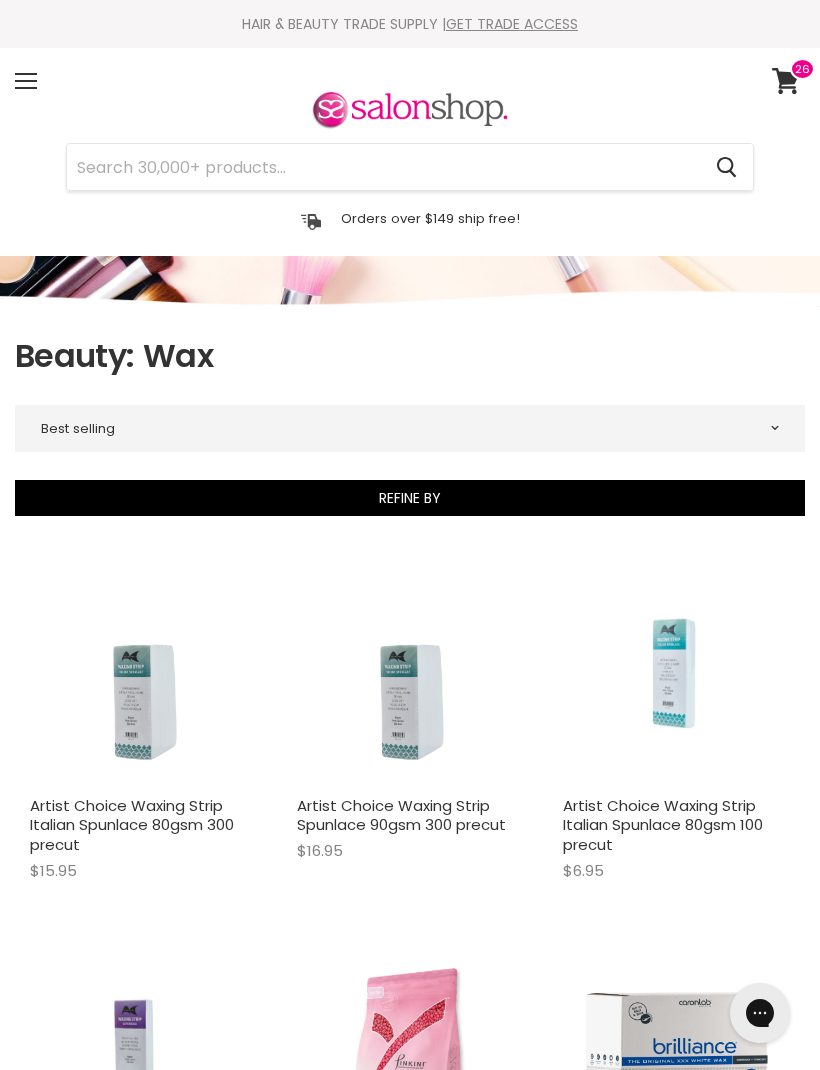 click on "Menu" at bounding box center [26, 81] 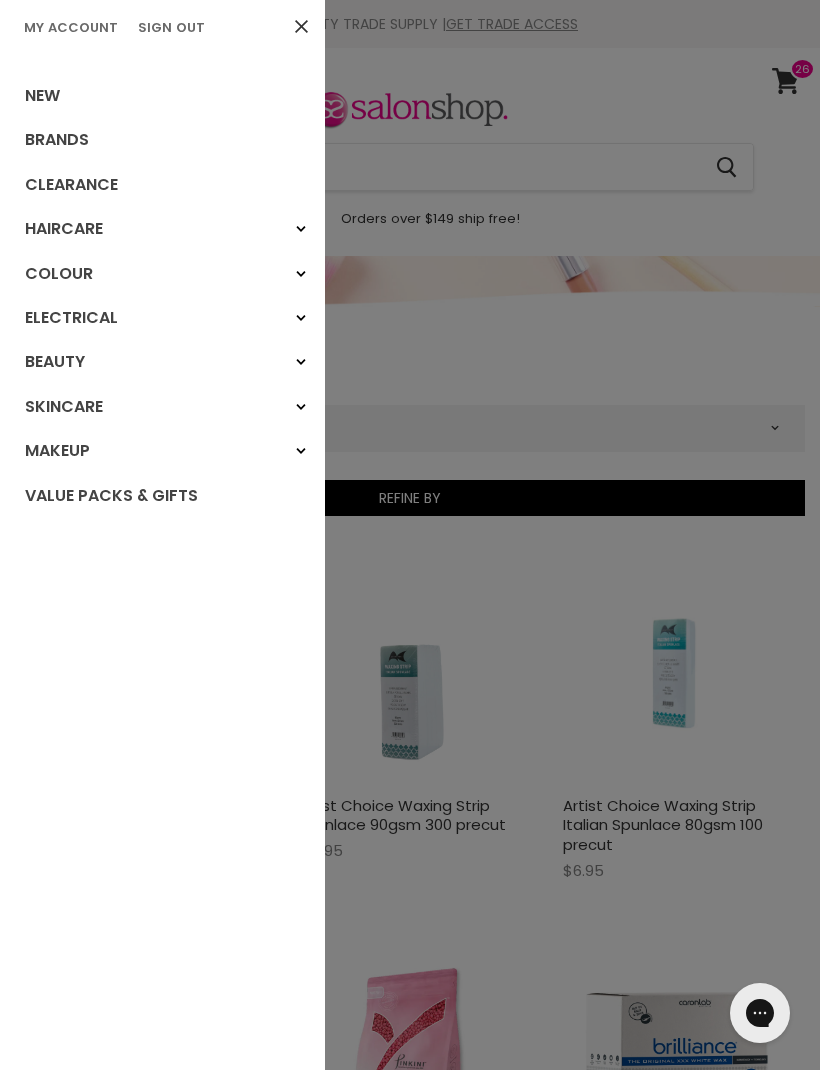 click on "Colour" at bounding box center (162, 274) 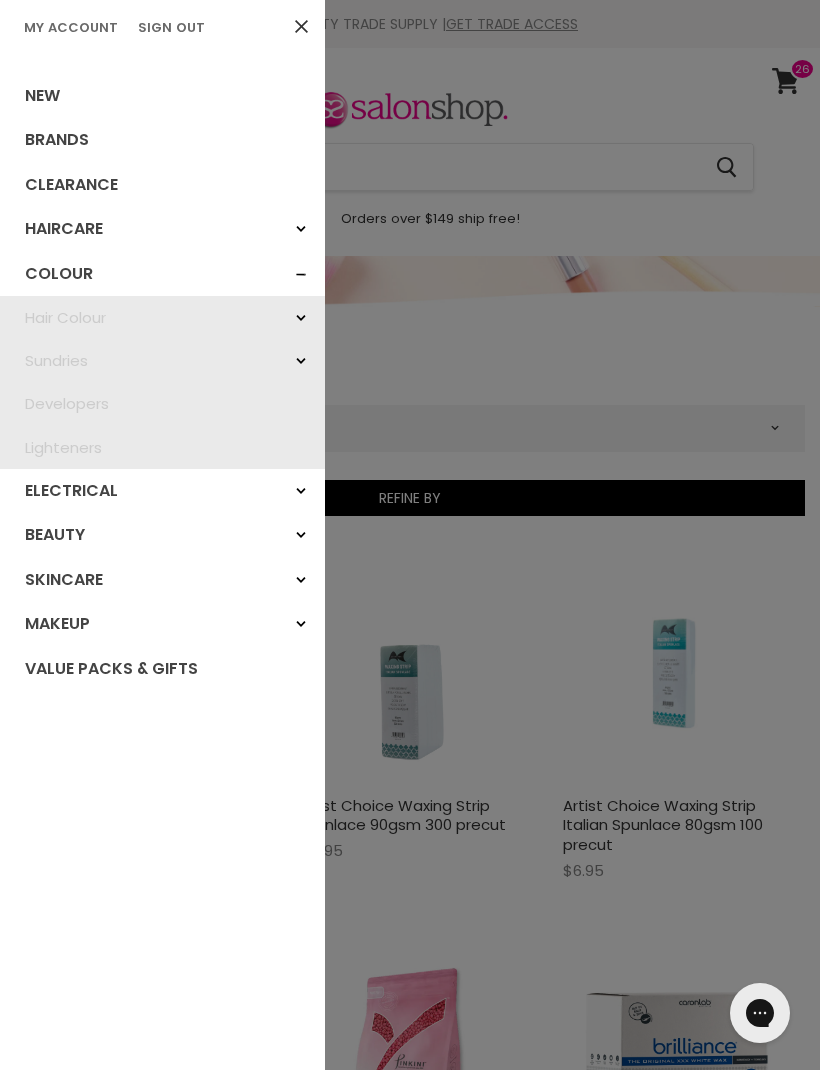 click on "Hair Colour" at bounding box center (162, 317) 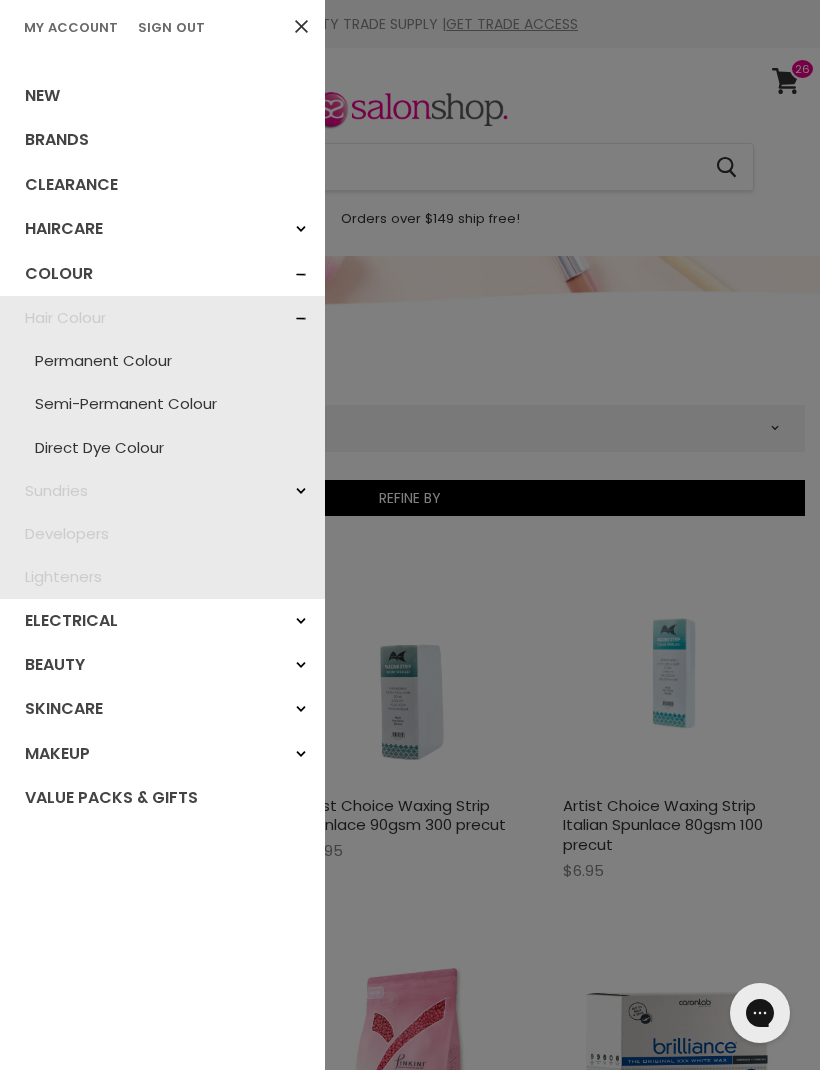 click on "Permanent Colour" at bounding box center (162, 360) 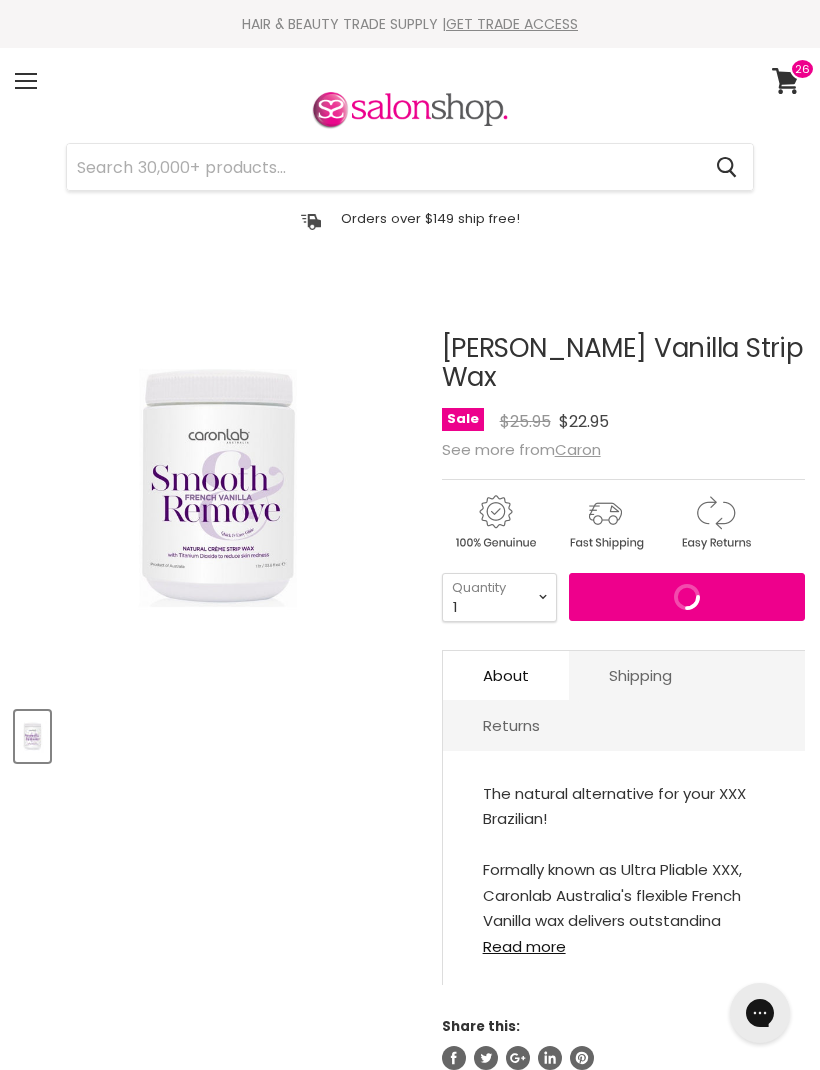 scroll, scrollTop: 0, scrollLeft: 0, axis: both 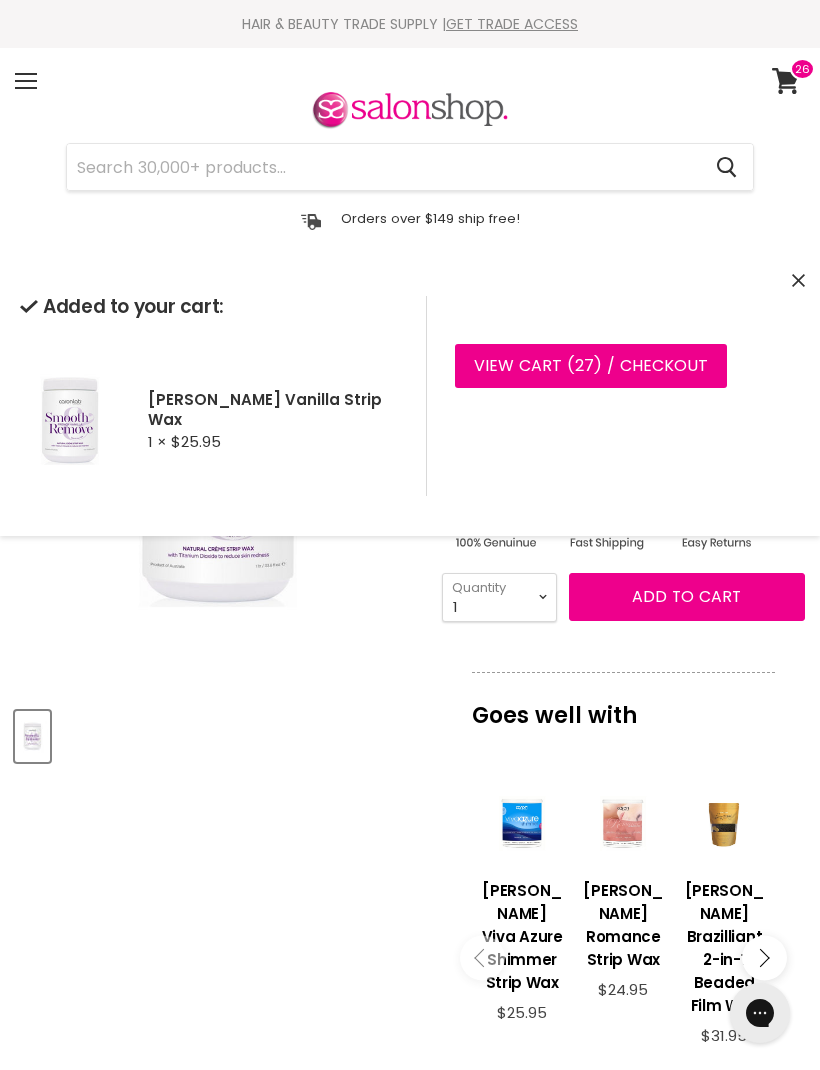 click on "Click or scroll to zoom
Tap or pinch to zoom
Caron French Vanilla Strip Wax
No reviews" at bounding box center [410, 945] 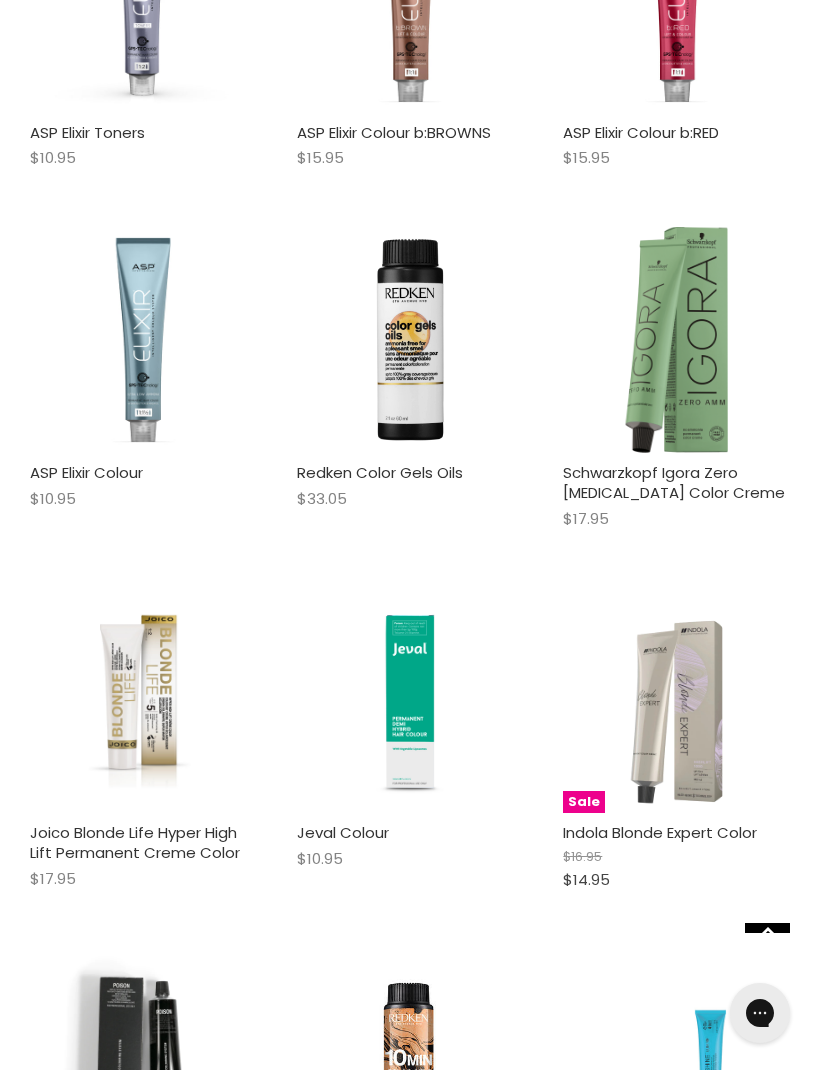 scroll, scrollTop: 0, scrollLeft: 0, axis: both 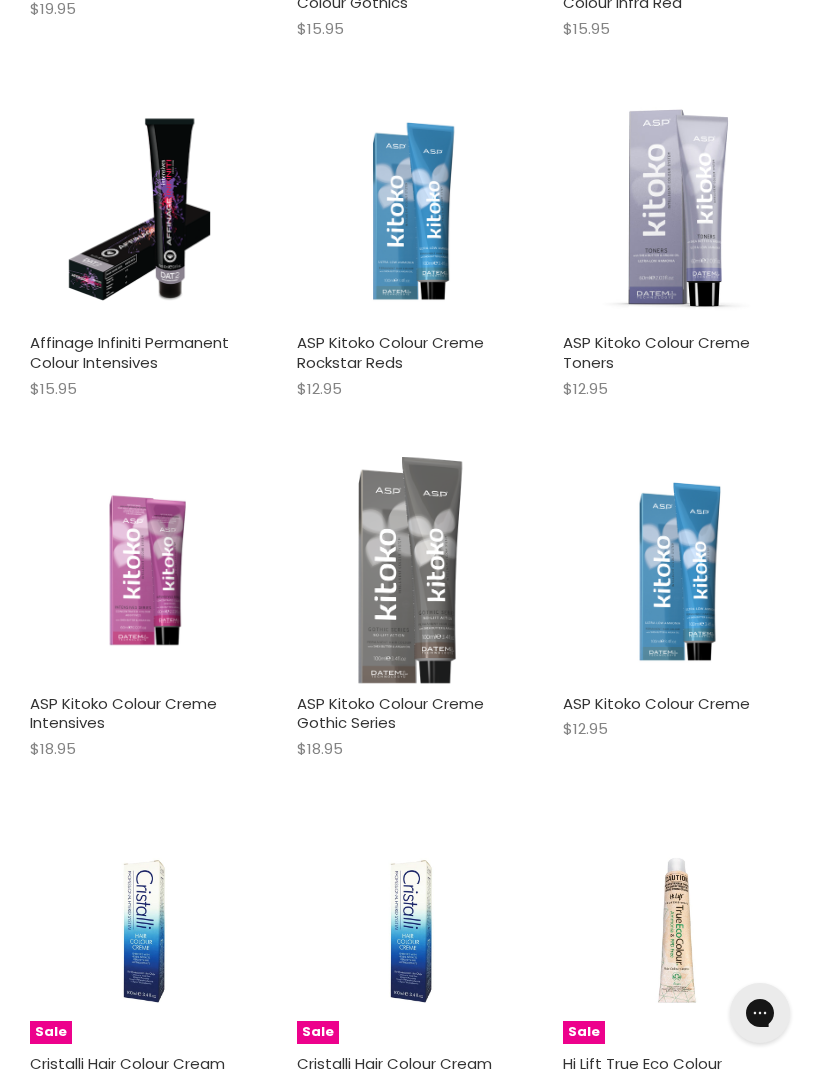 click on "Affinage Infiniti Permanent Colour Intensives" at bounding box center [129, 352] 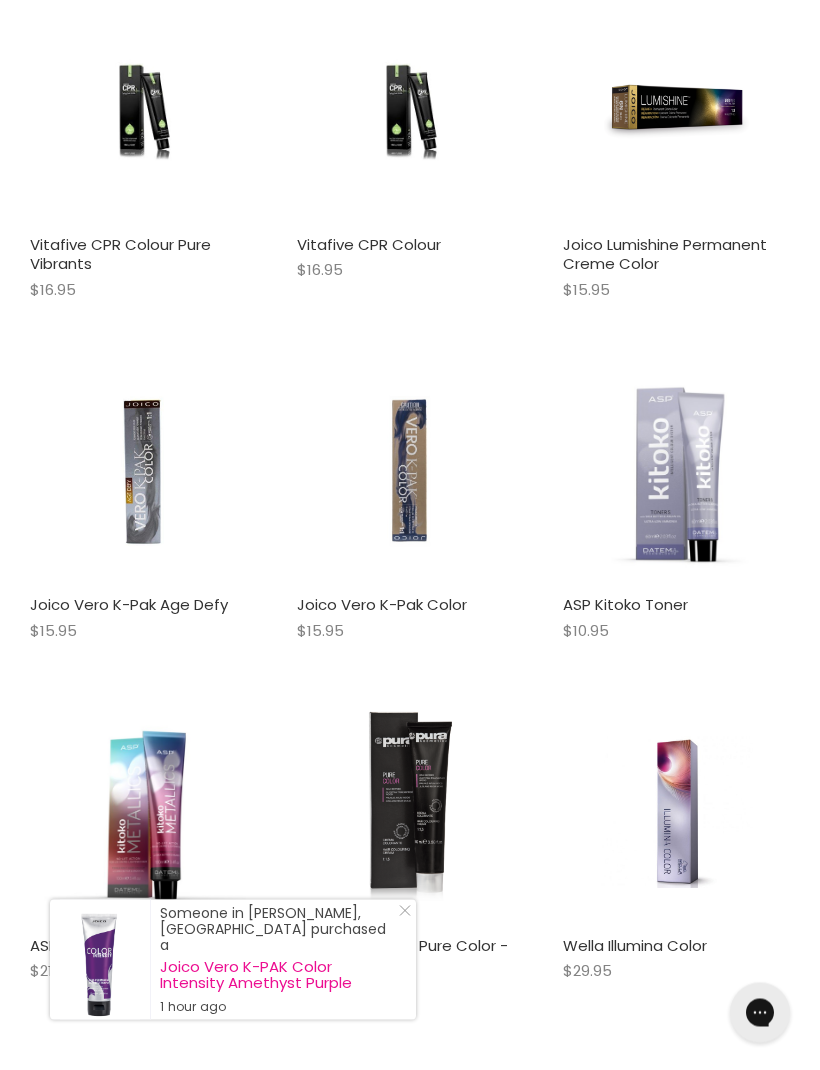 scroll, scrollTop: 4487, scrollLeft: 0, axis: vertical 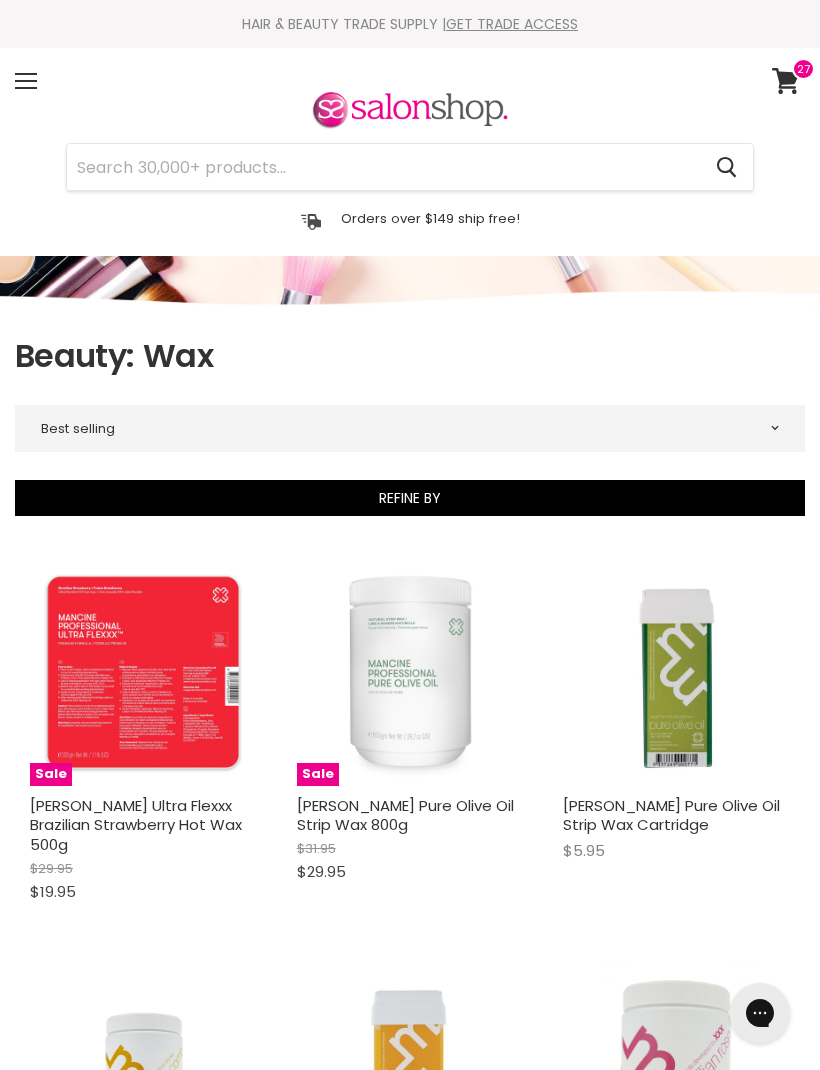 click on "Menu" at bounding box center (26, 81) 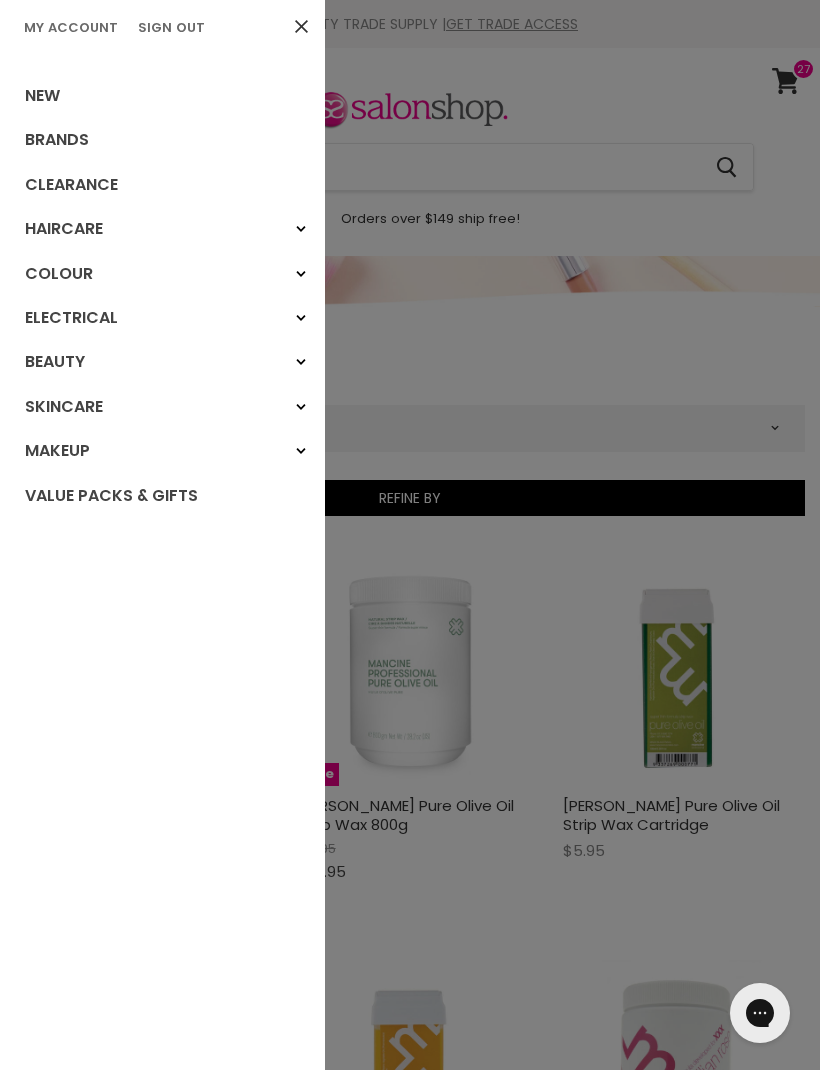 click on "New" at bounding box center [162, 96] 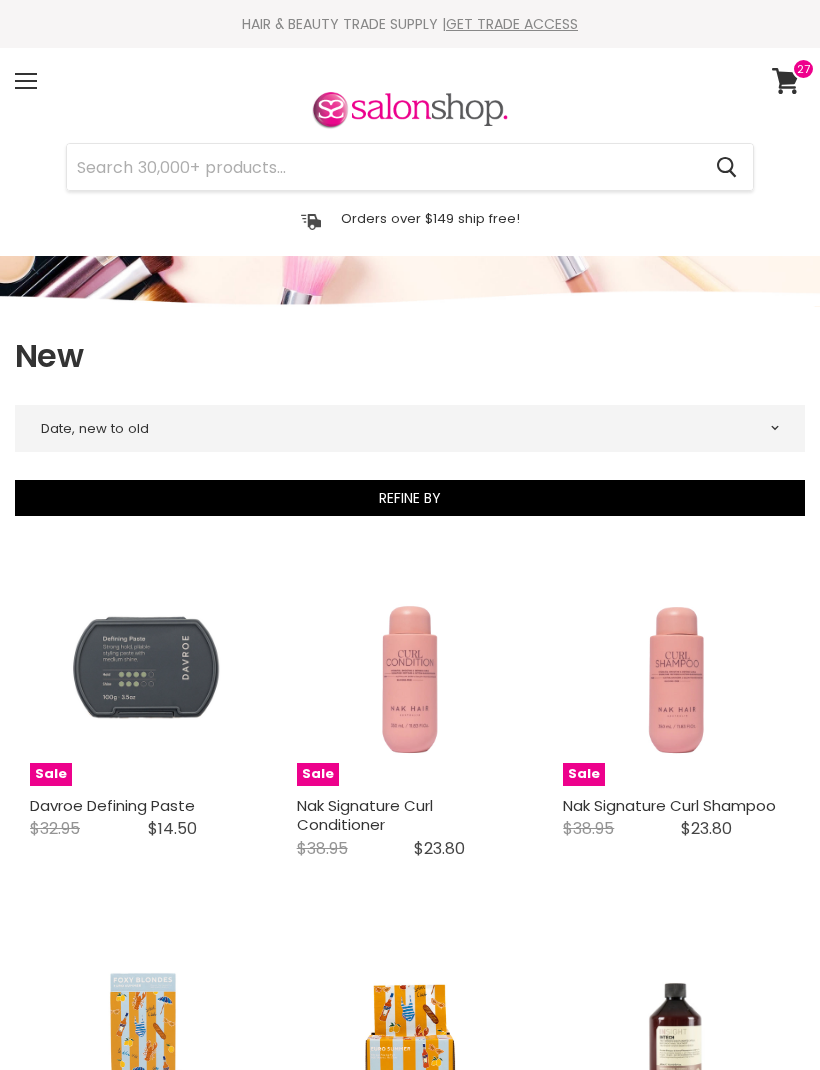select on "created-descending" 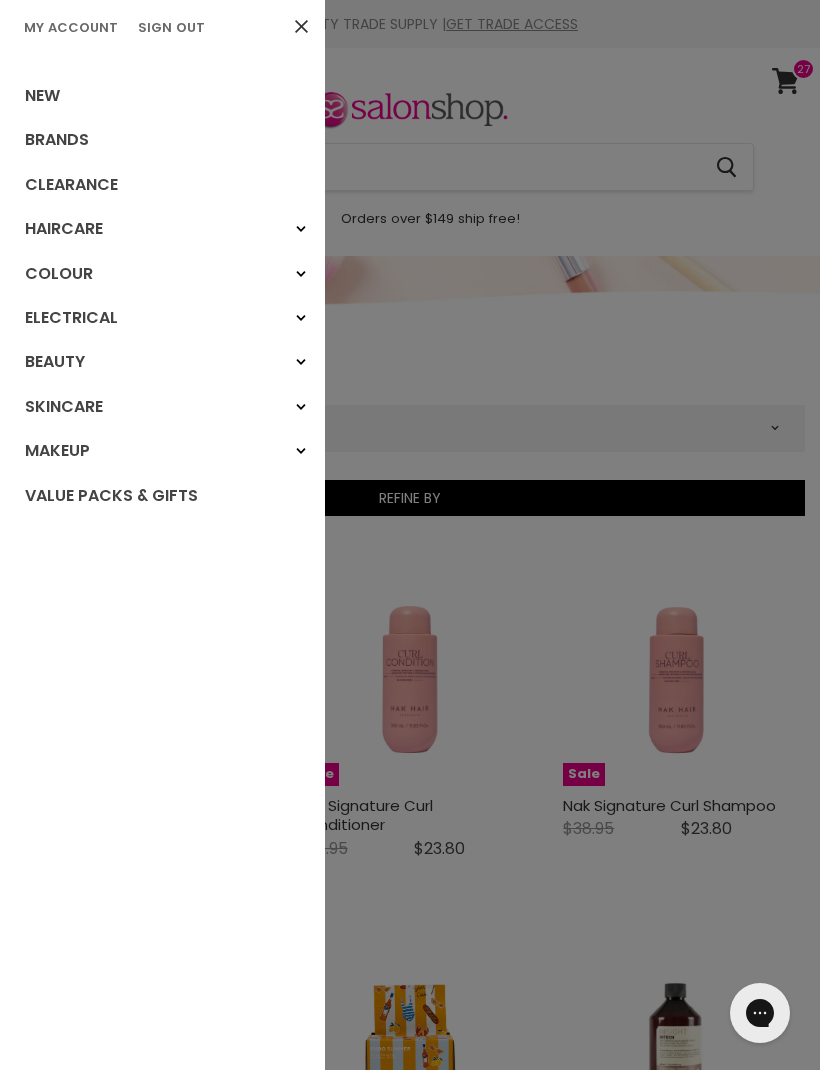 scroll, scrollTop: 0, scrollLeft: 0, axis: both 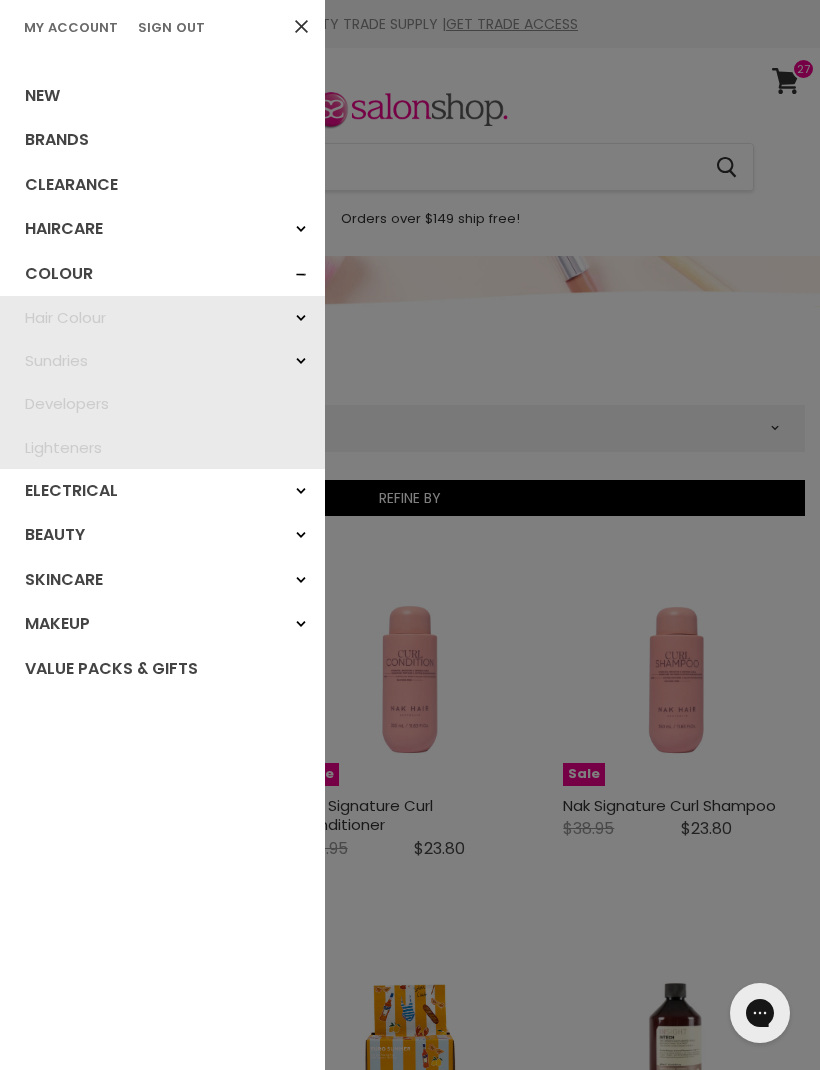 click on "Hair Colour" at bounding box center [162, 317] 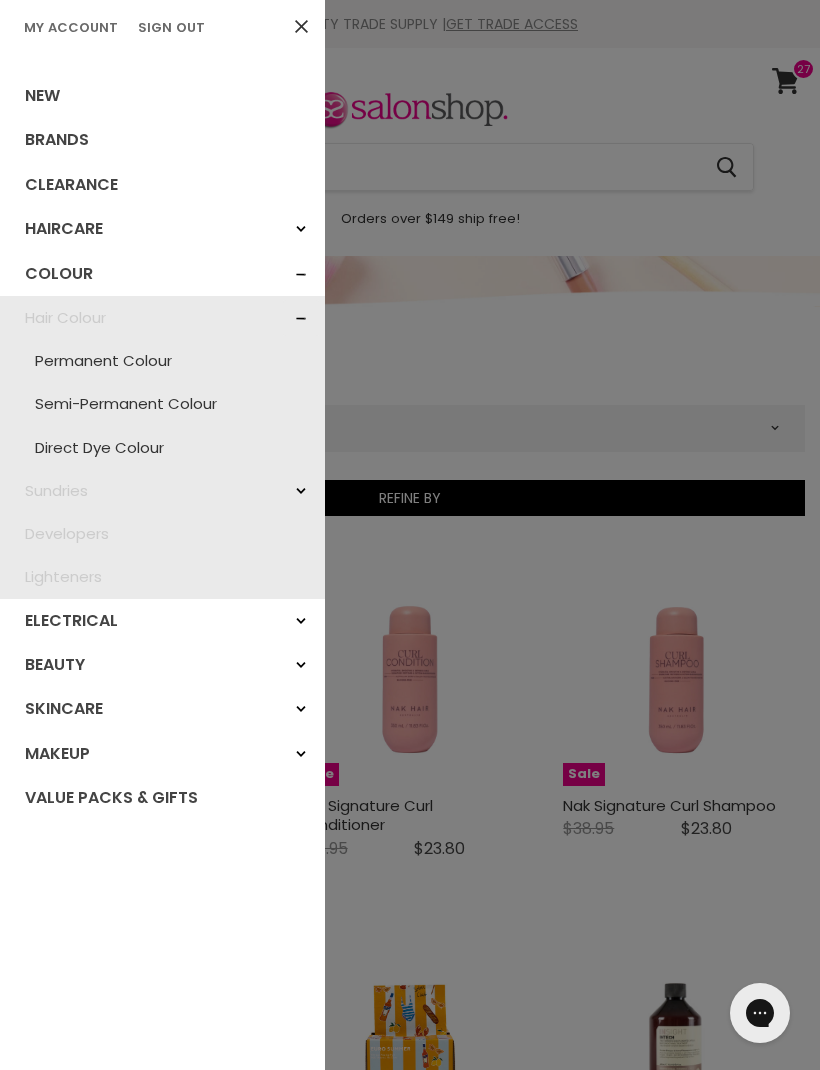 click on "Direct Dye Colour" at bounding box center [162, 447] 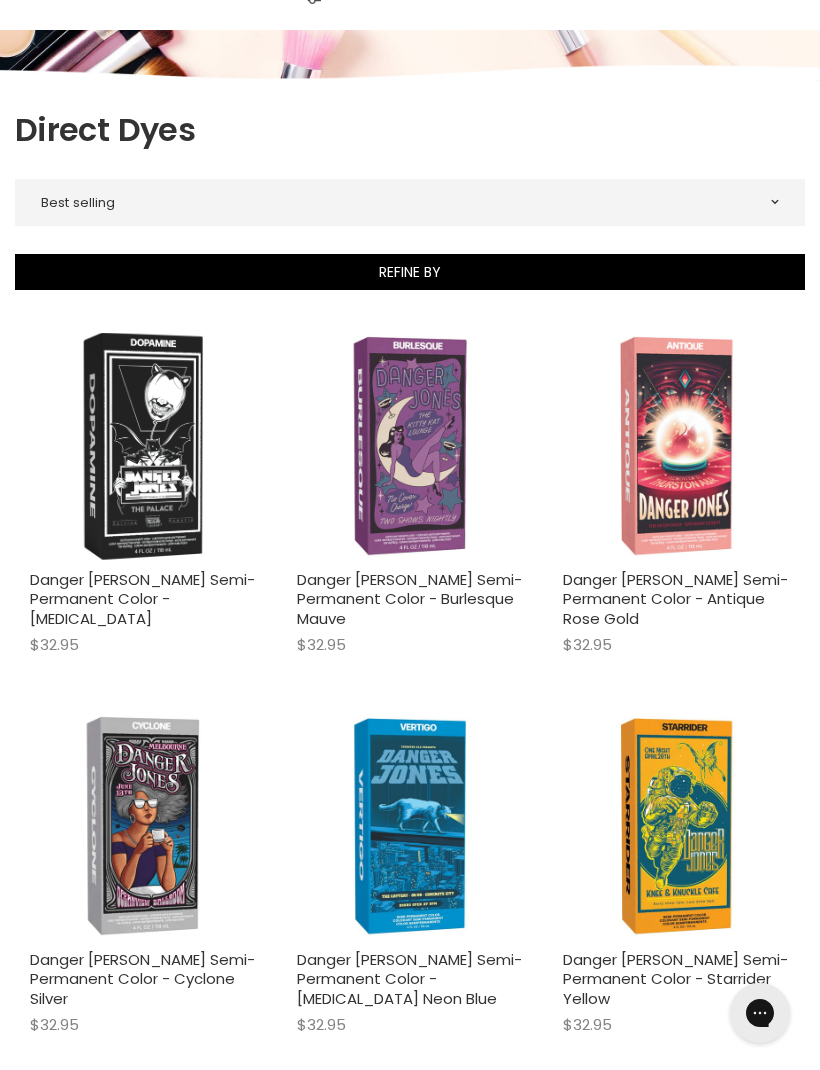 scroll, scrollTop: 0, scrollLeft: 0, axis: both 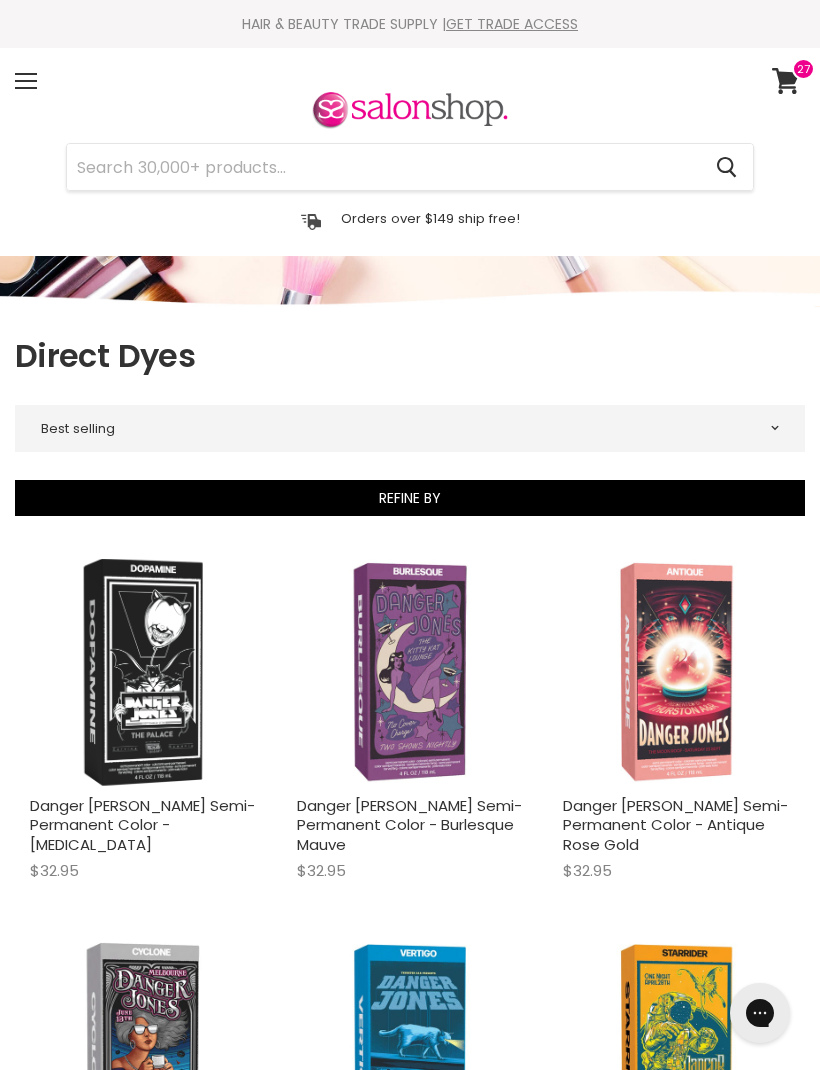 click at bounding box center [803, 69] 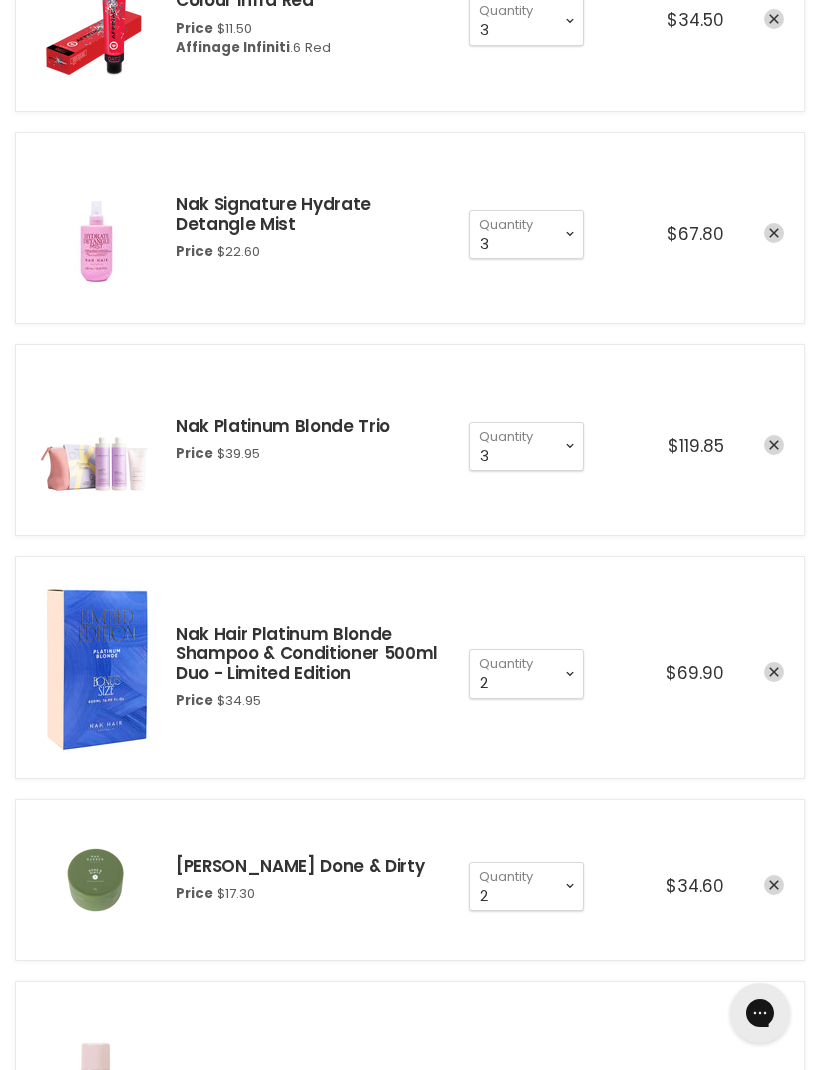 scroll, scrollTop: 0, scrollLeft: 0, axis: both 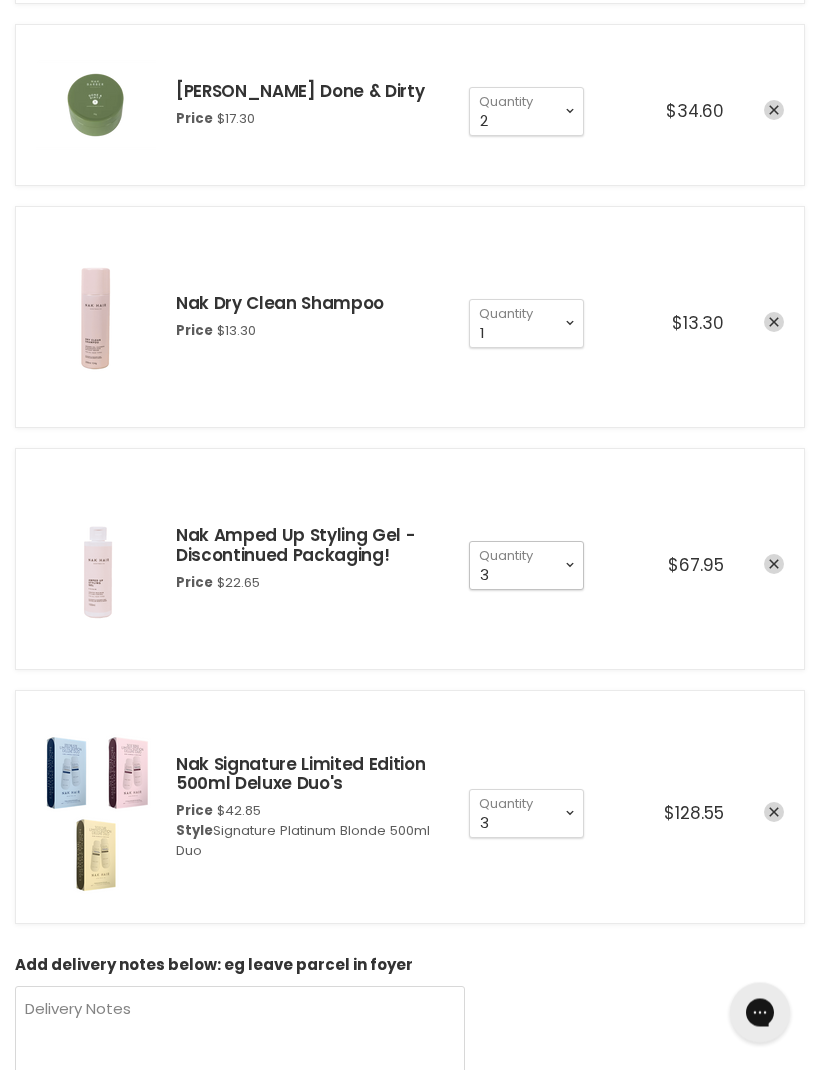 click on "1
2
3
4
5
6
7
8
9
10+" at bounding box center (526, 566) 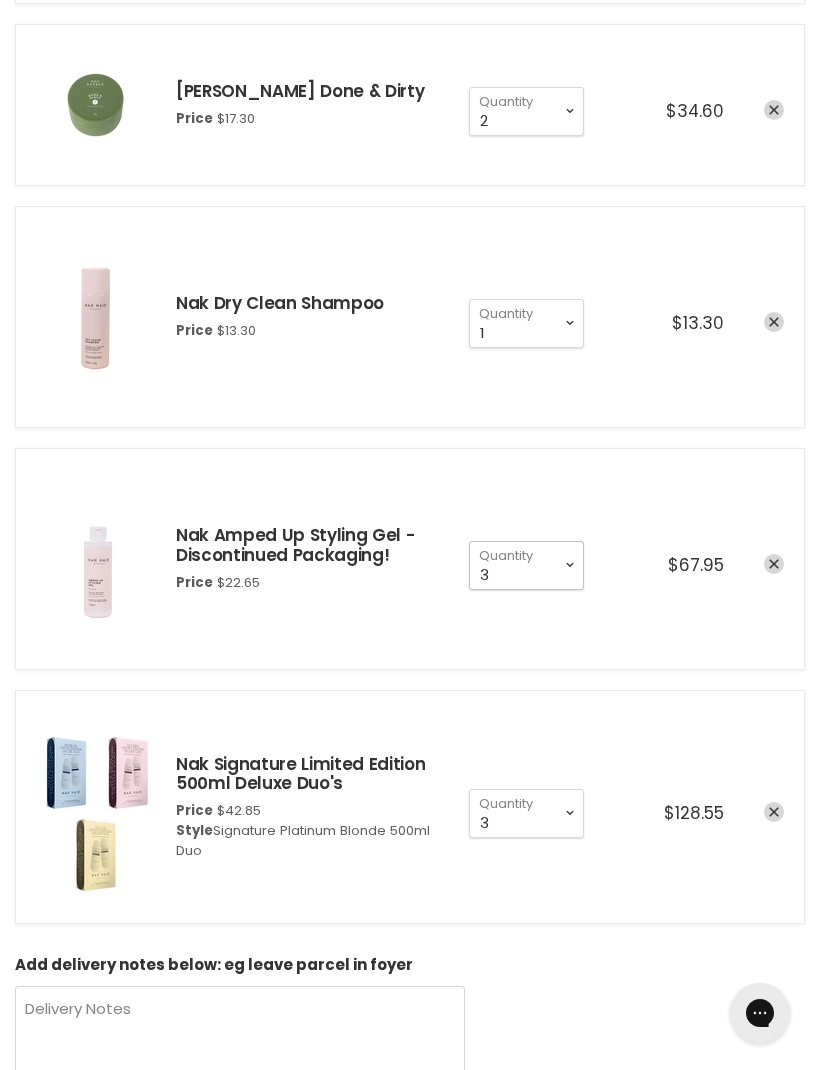 select on "2" 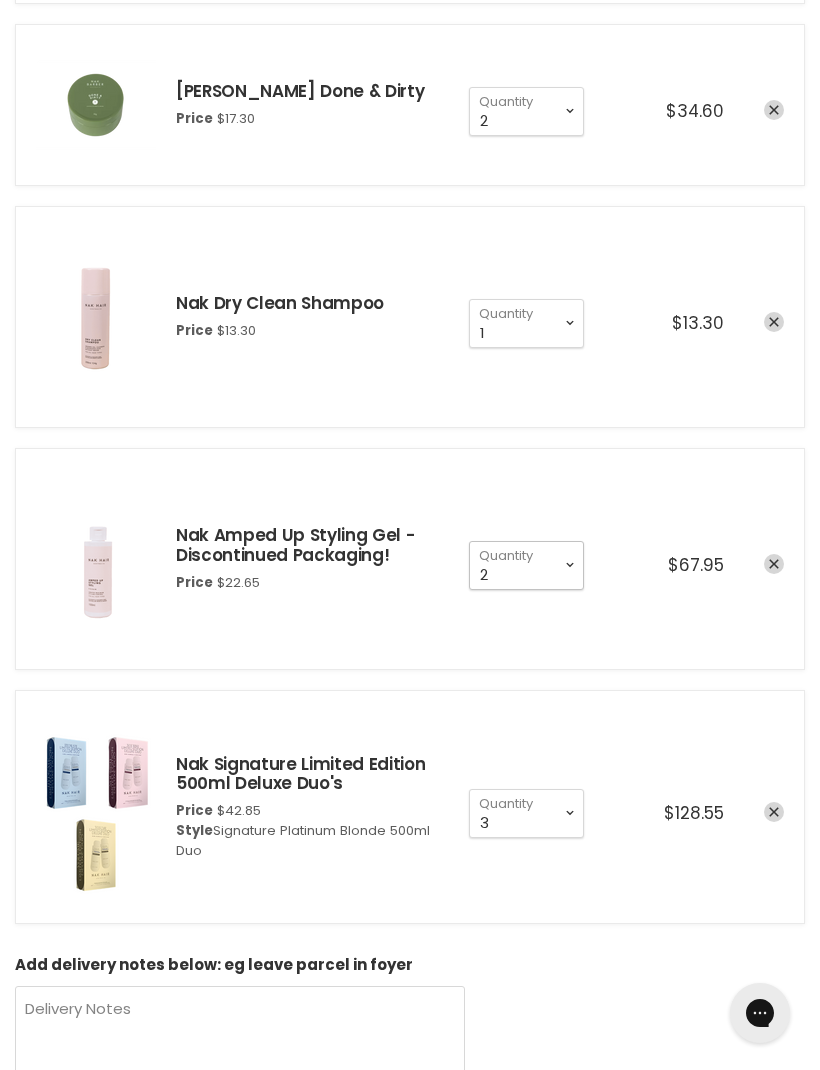 type on "2" 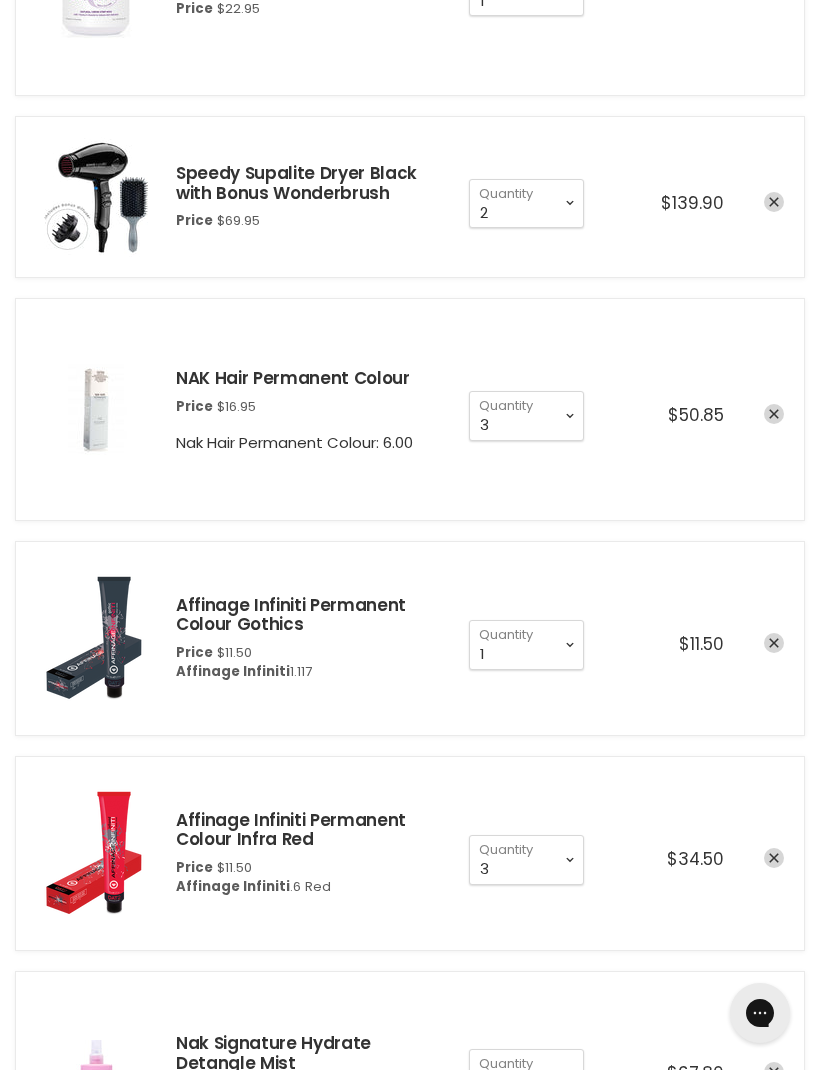 scroll, scrollTop: 0, scrollLeft: 0, axis: both 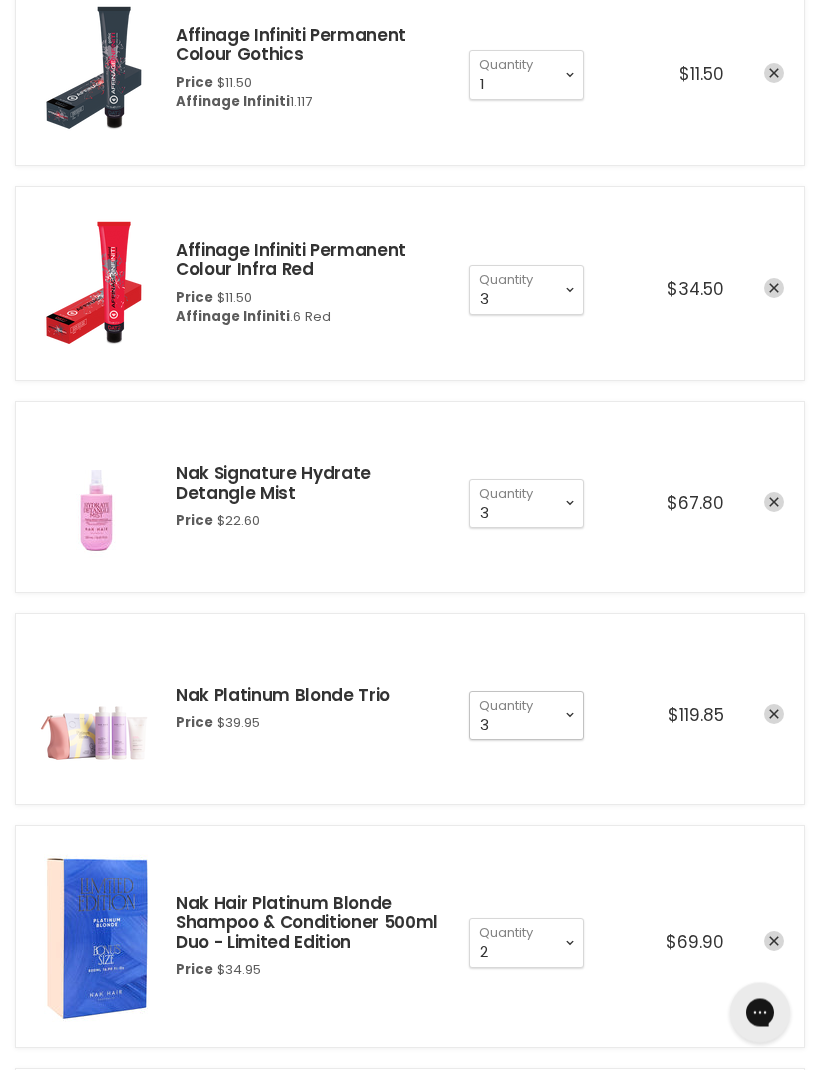 click on "1
2
3
4
5
6
7
8
9
10+" at bounding box center [526, 716] 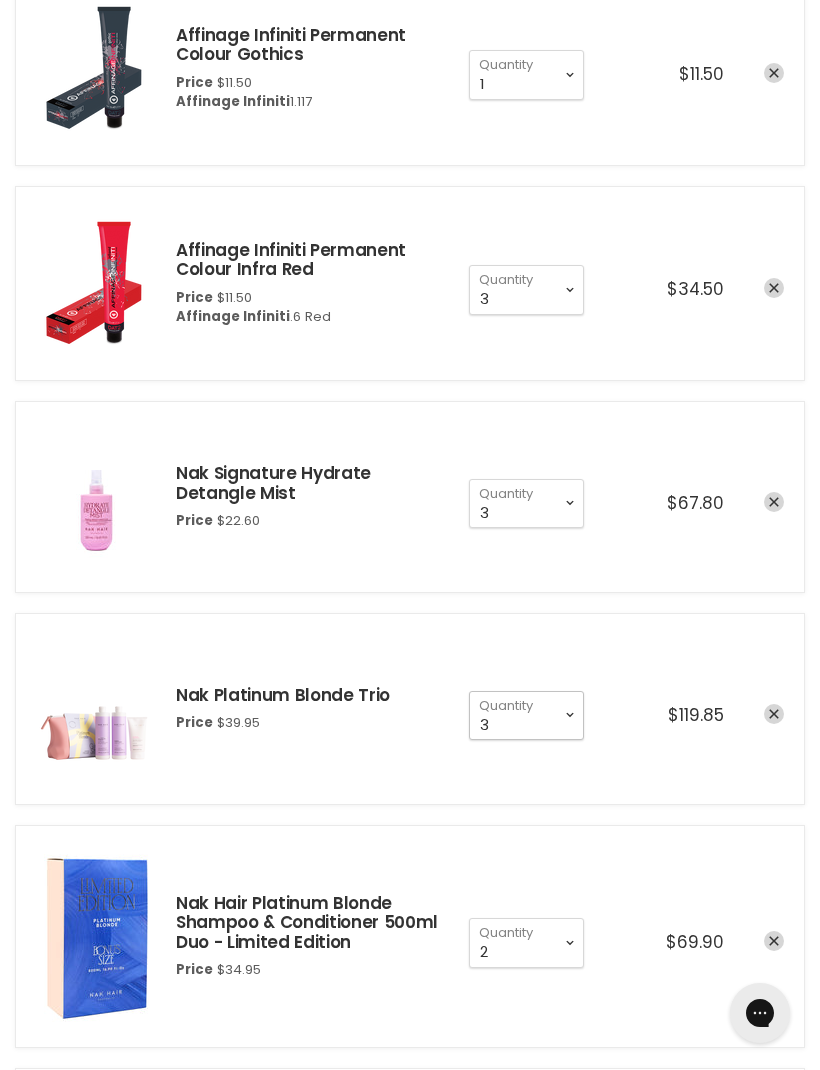 select on "2" 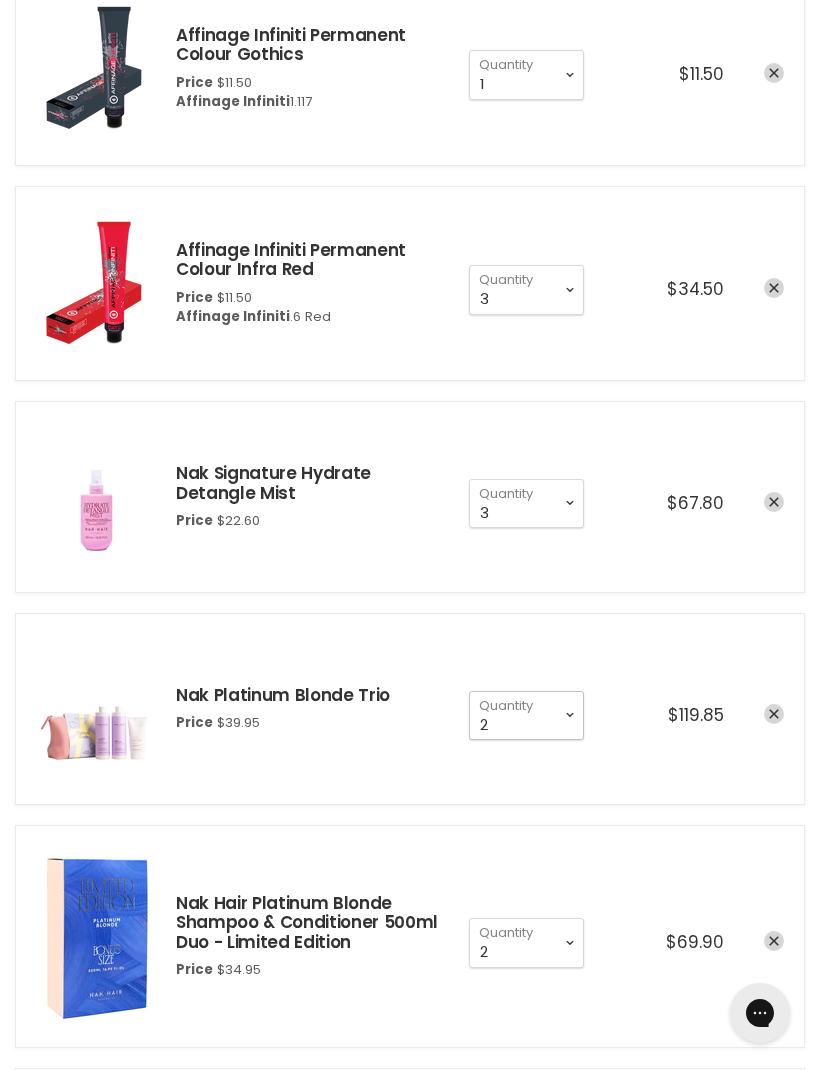 type on "2" 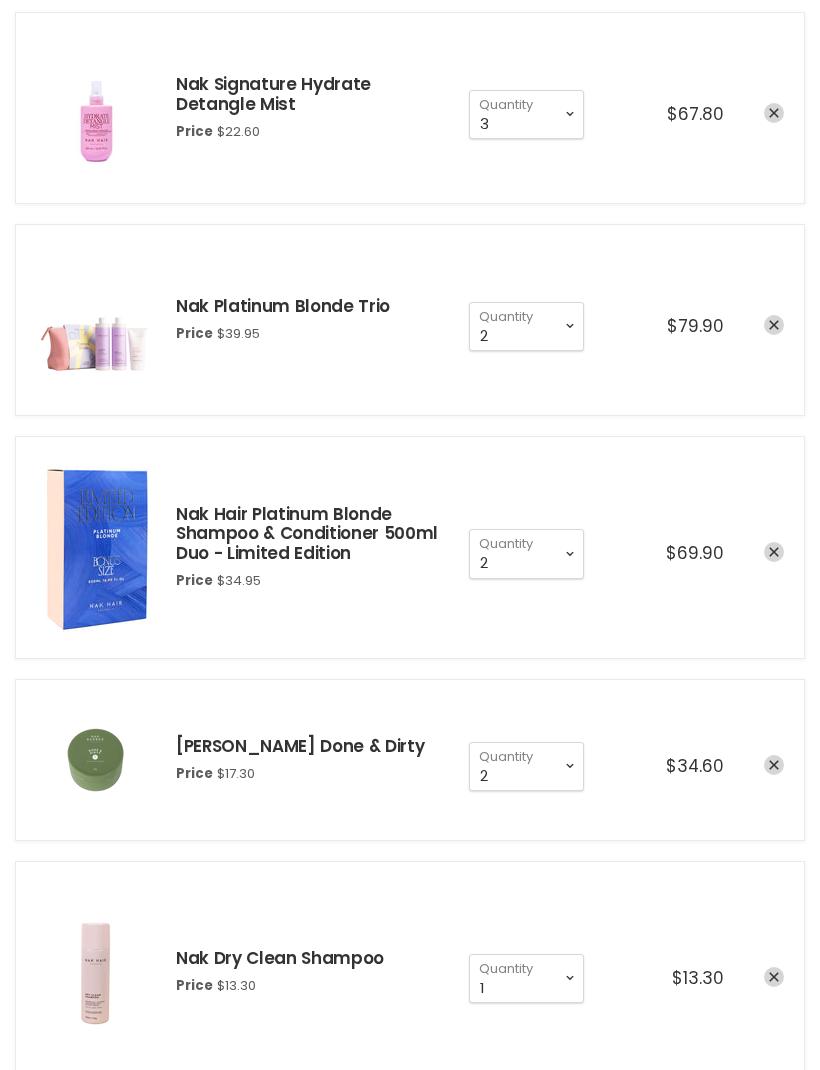 scroll, scrollTop: 0, scrollLeft: 0, axis: both 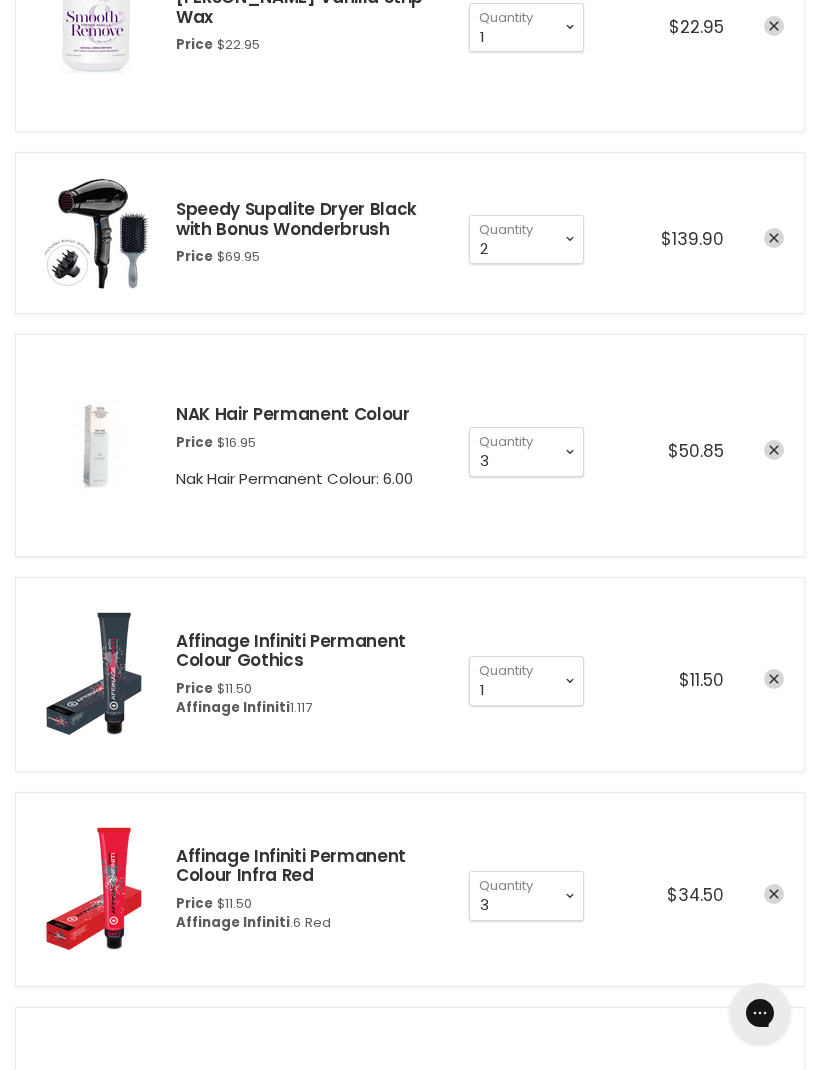 click 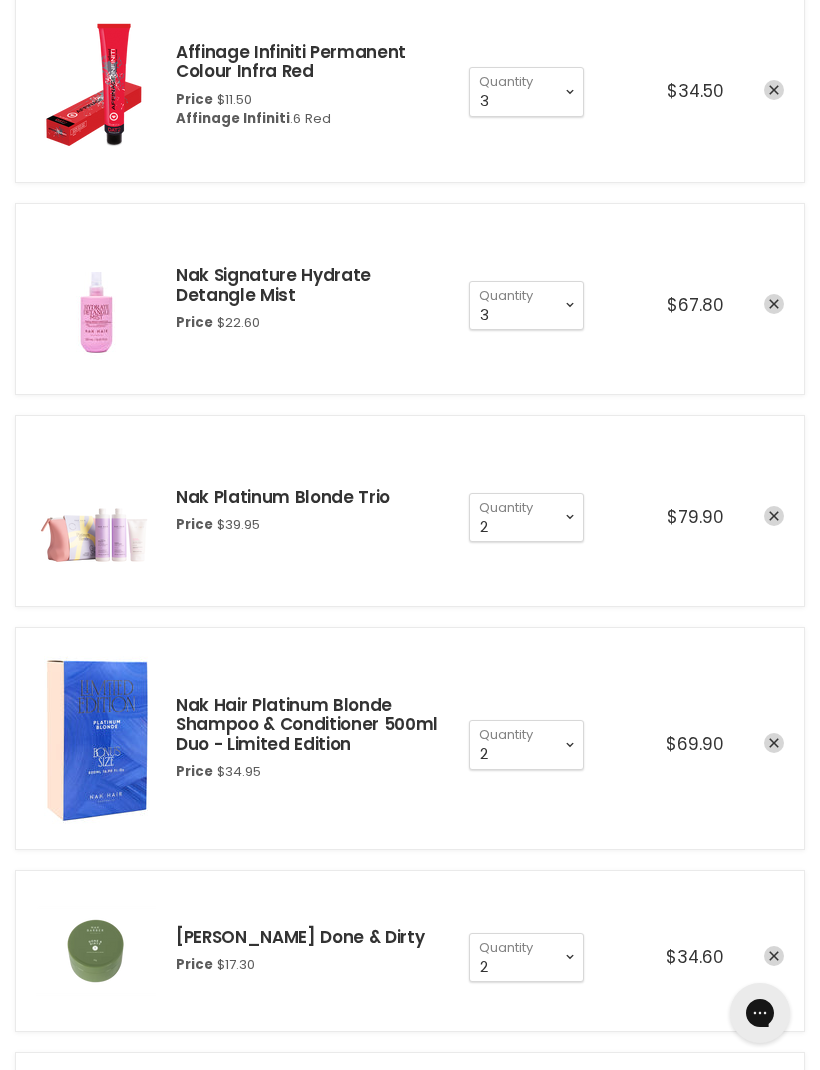 scroll, scrollTop: 0, scrollLeft: 0, axis: both 